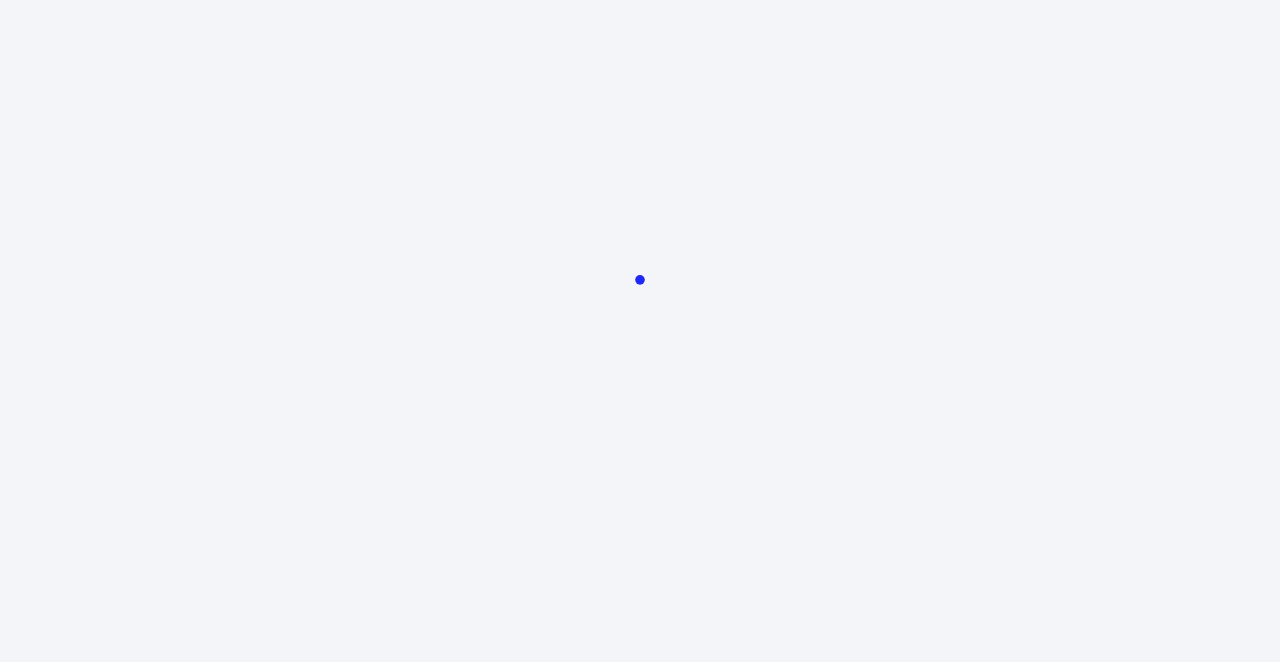 scroll, scrollTop: 0, scrollLeft: 0, axis: both 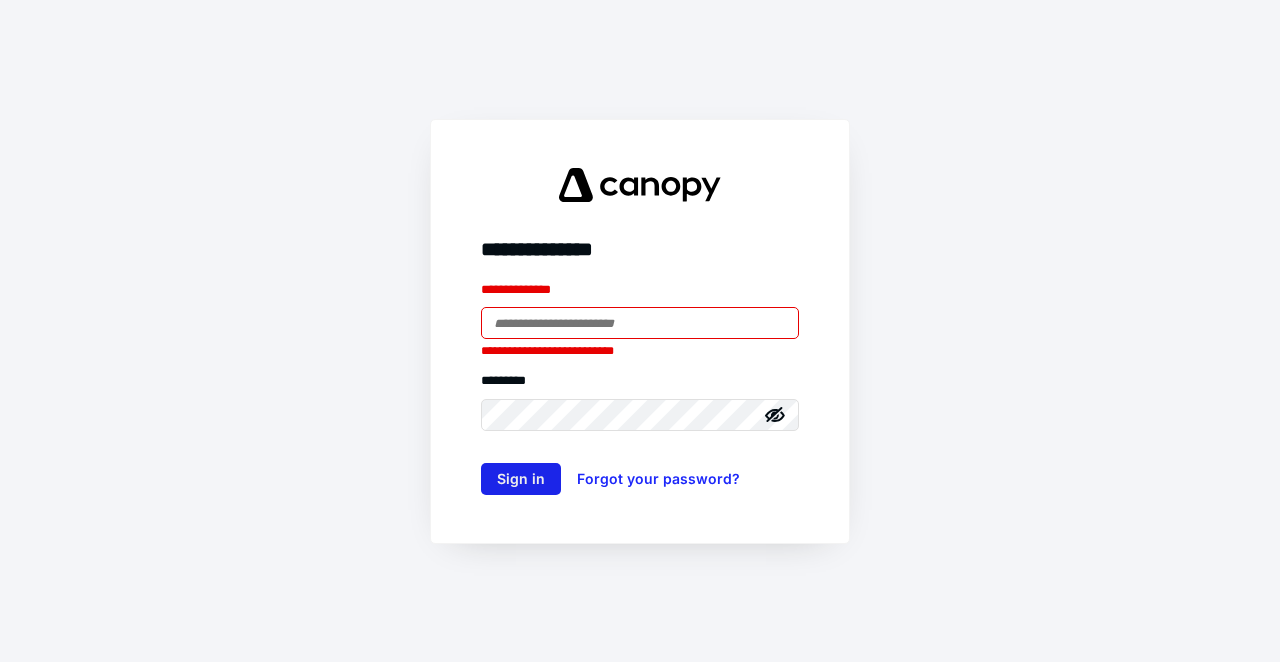 type on "**********" 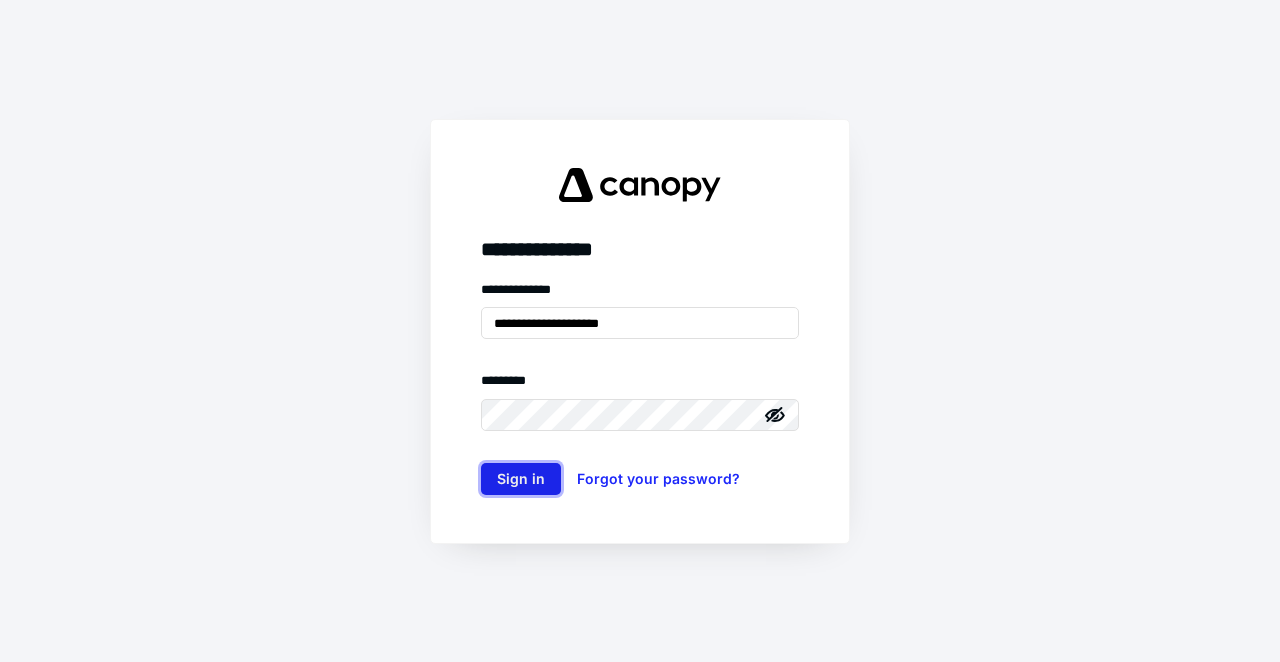 click on "Sign in" at bounding box center [521, 479] 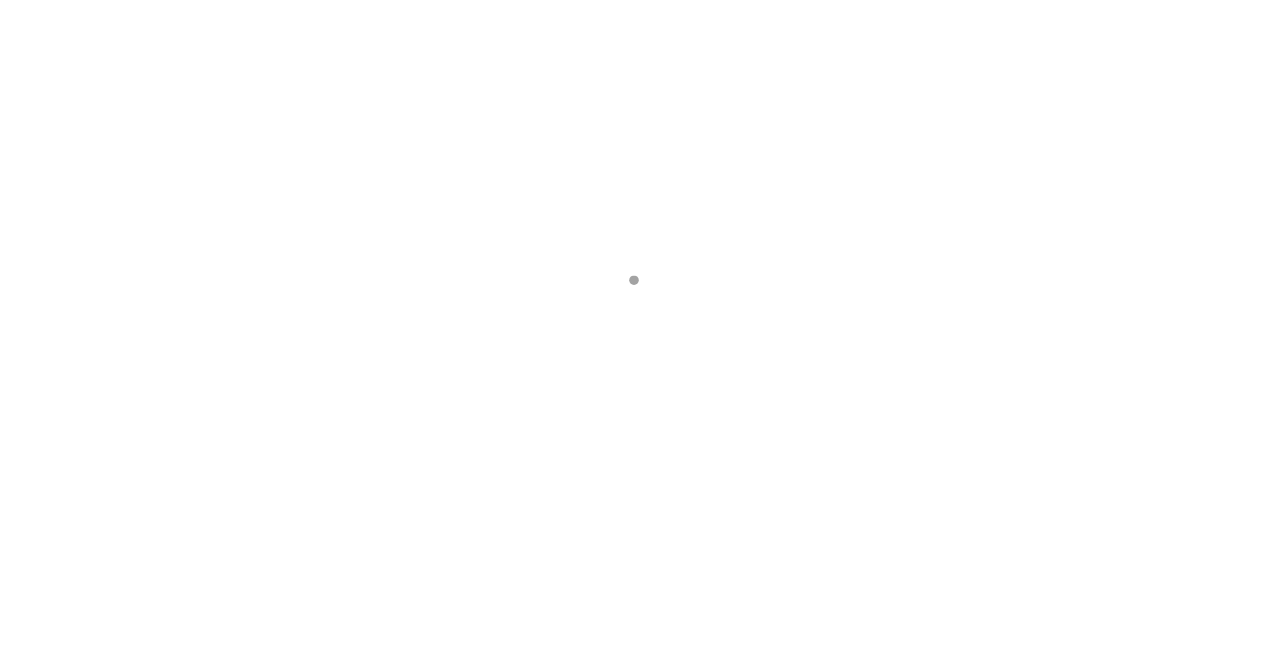 scroll, scrollTop: 0, scrollLeft: 0, axis: both 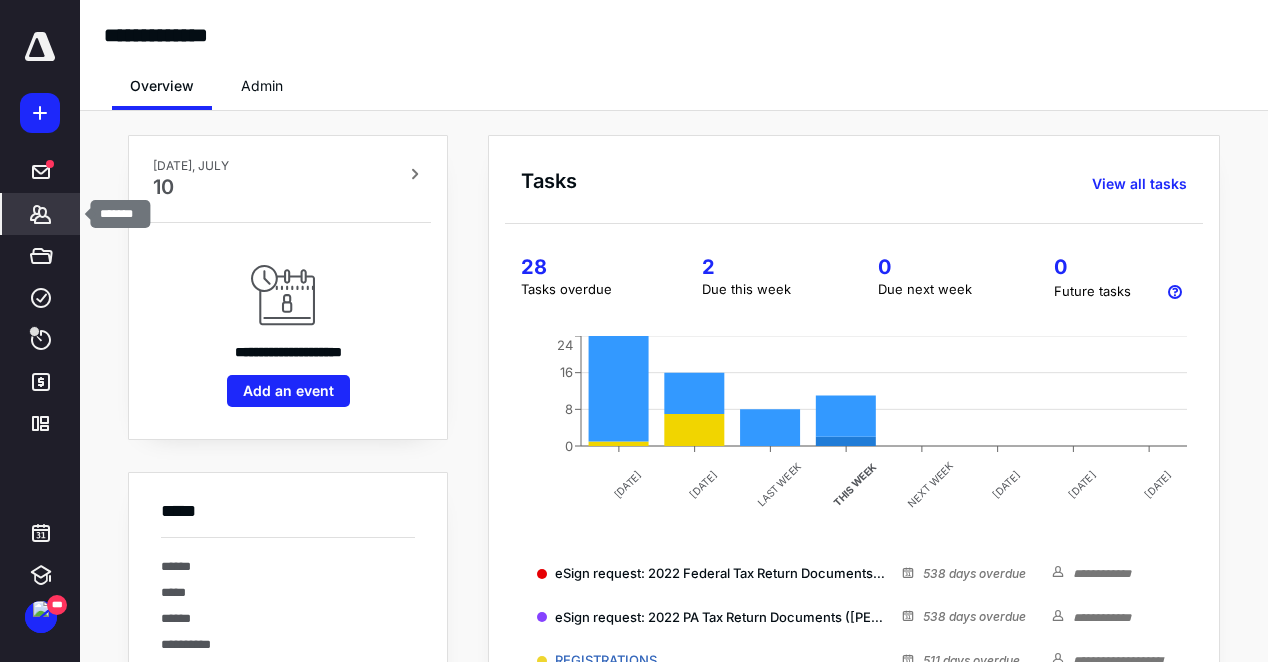 click 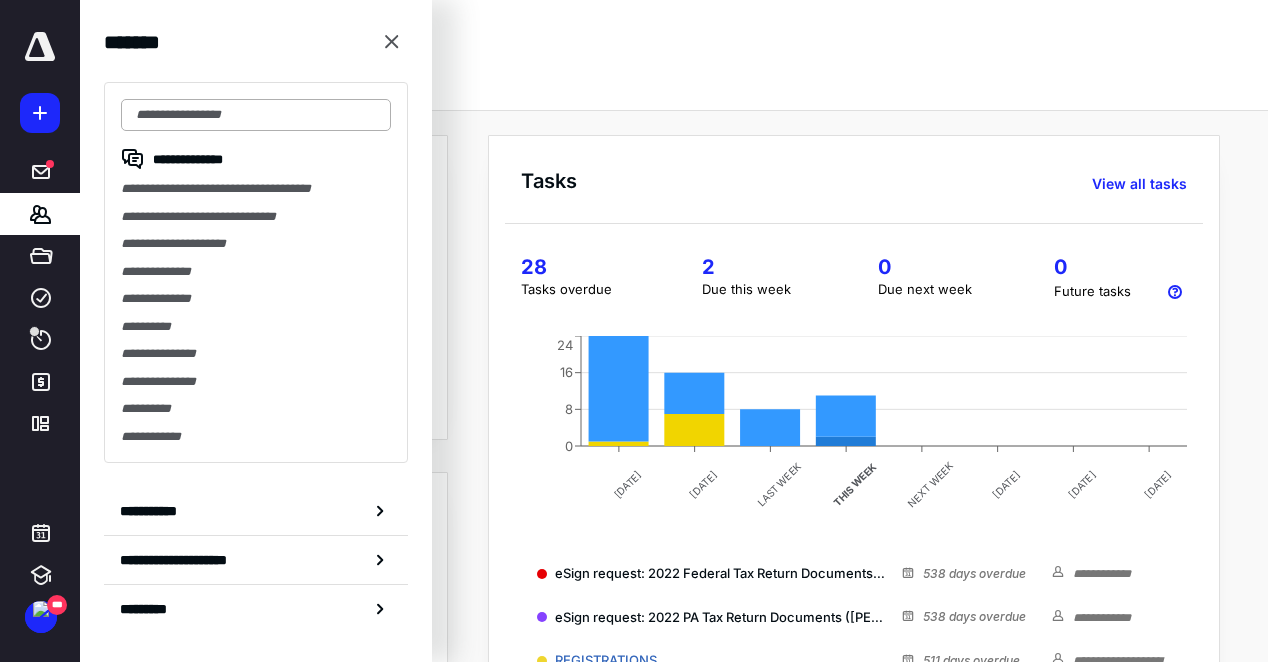 drag, startPoint x: 184, startPoint y: 112, endPoint x: 173, endPoint y: 115, distance: 11.401754 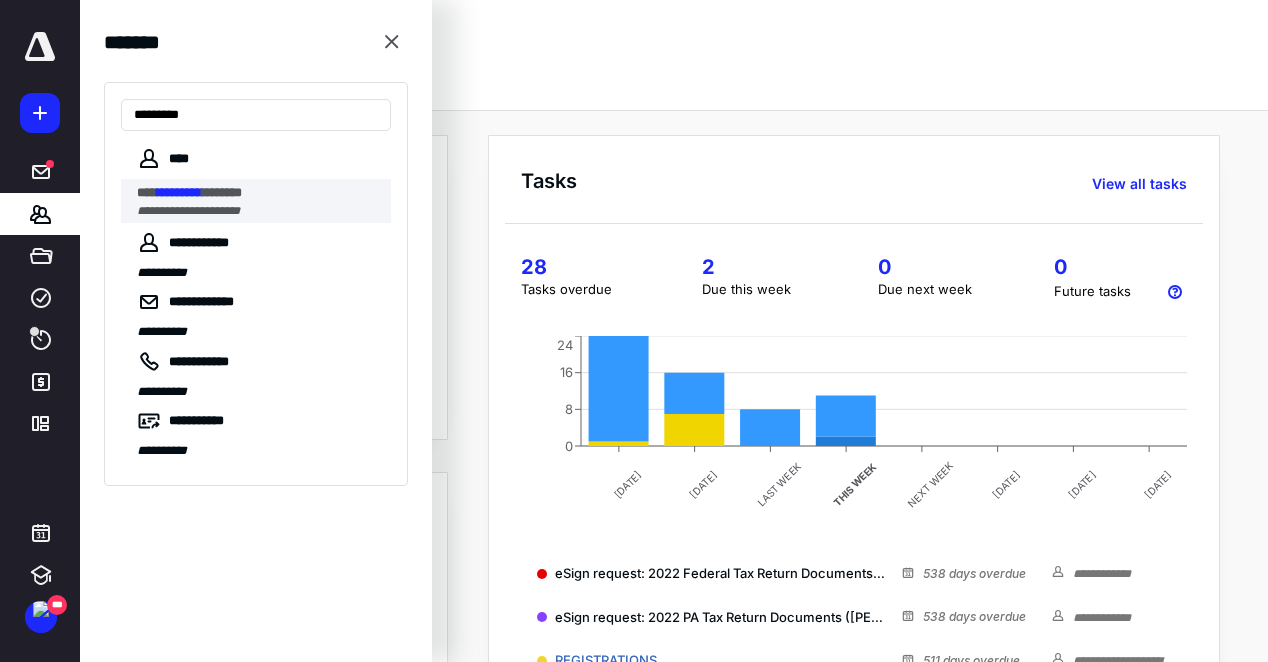 type on "*********" 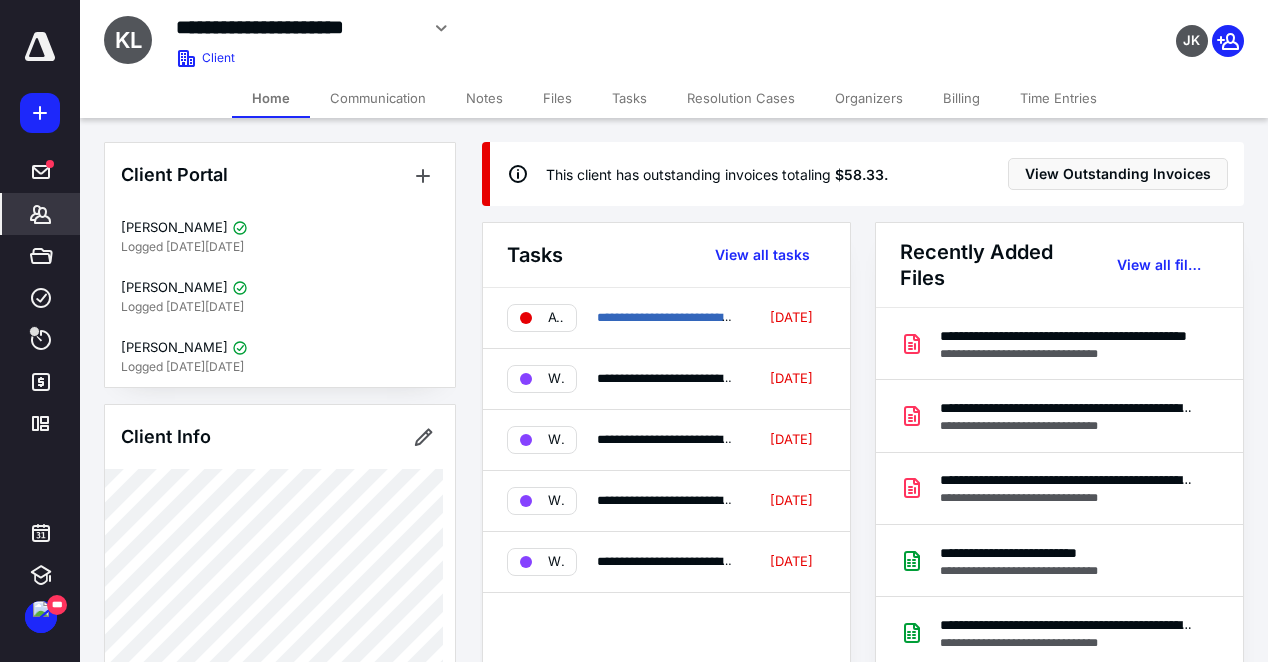 click on "Files" at bounding box center (557, 98) 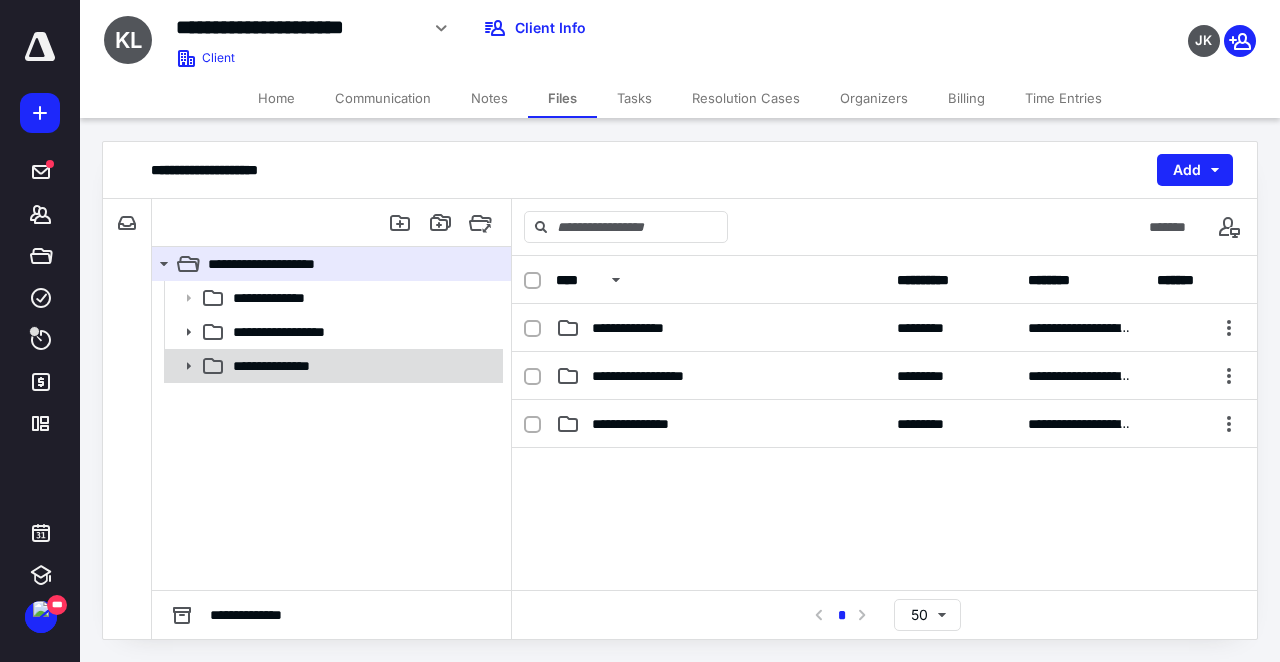 click 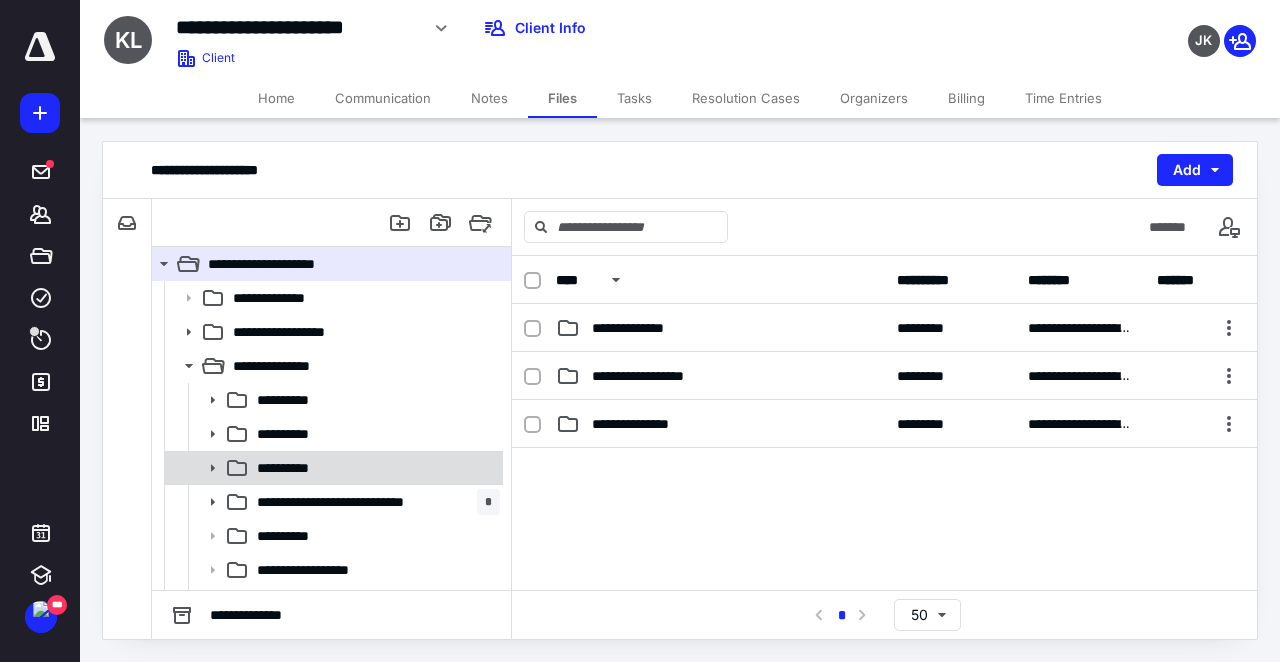 click 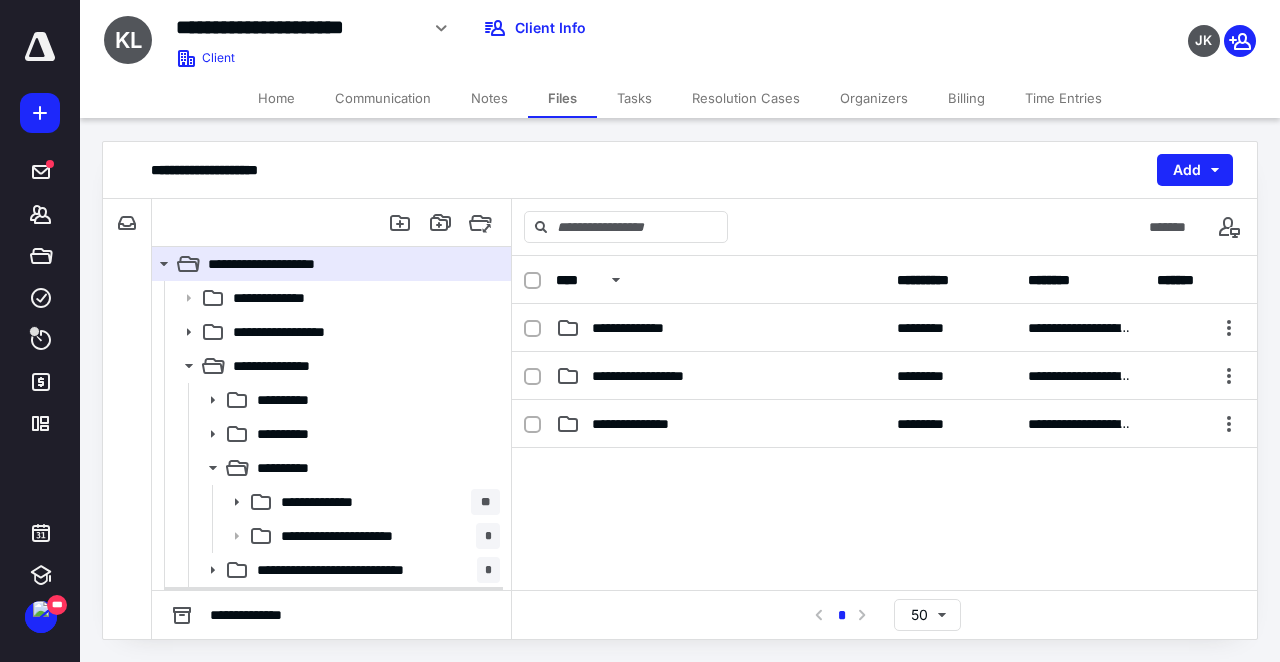 scroll, scrollTop: 131, scrollLeft: 0, axis: vertical 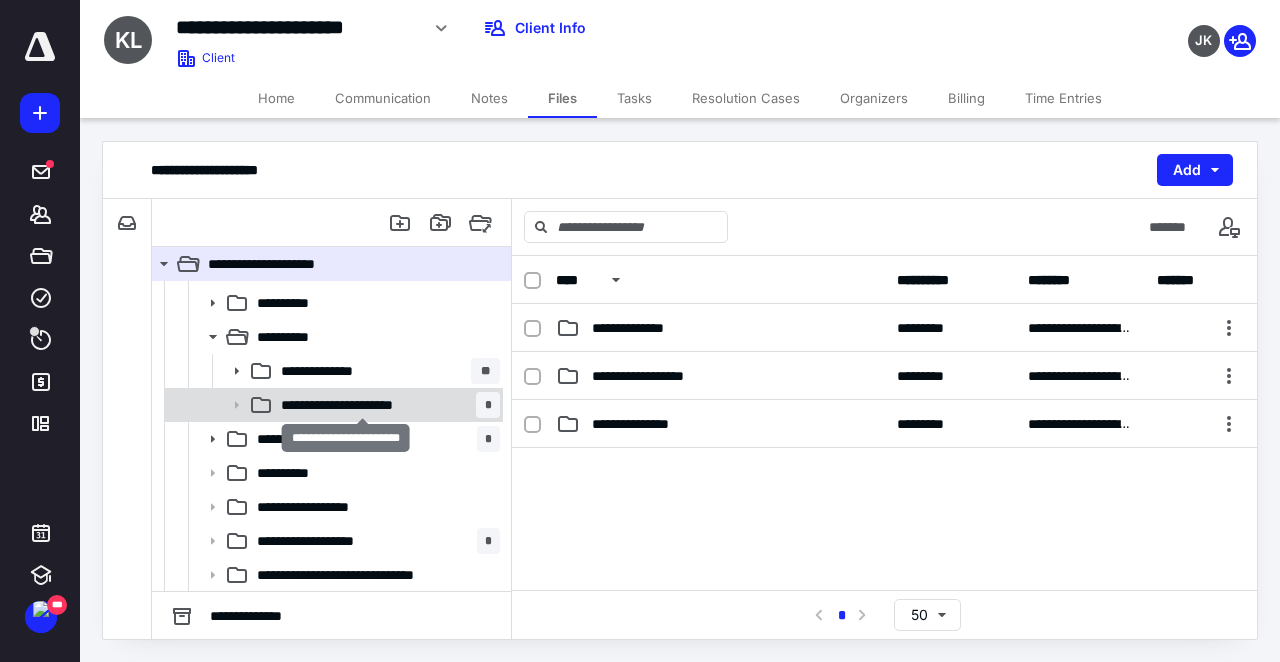 click on "**********" at bounding box center [362, 405] 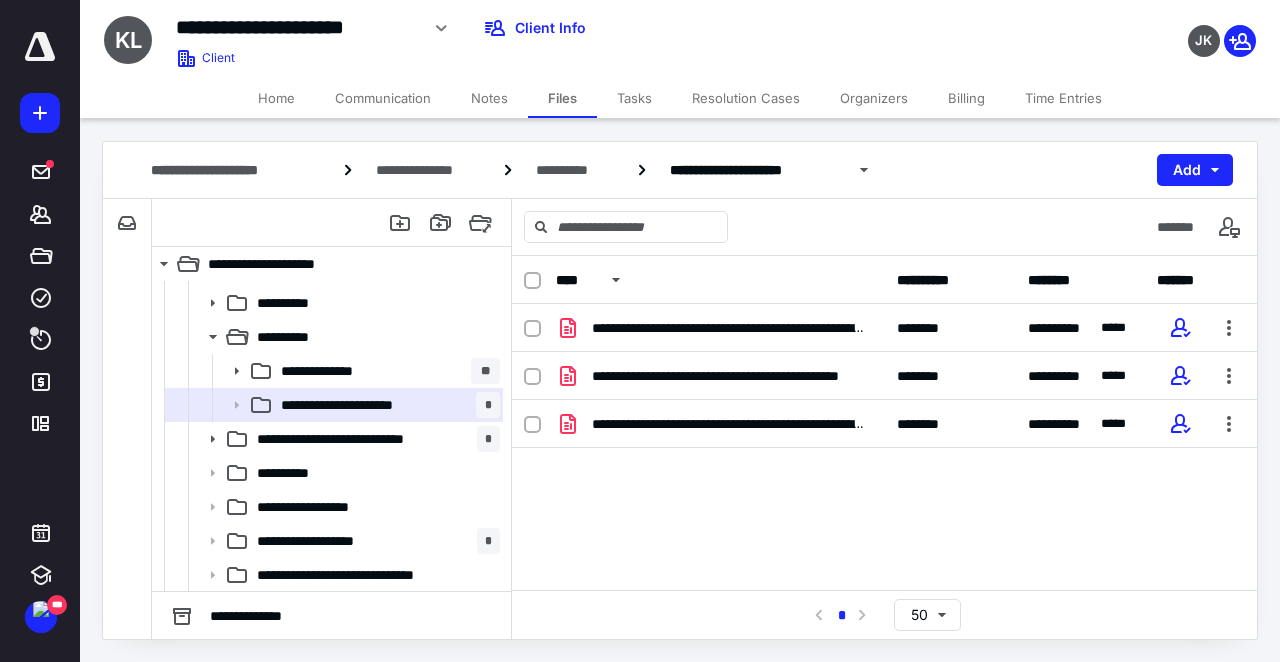 click 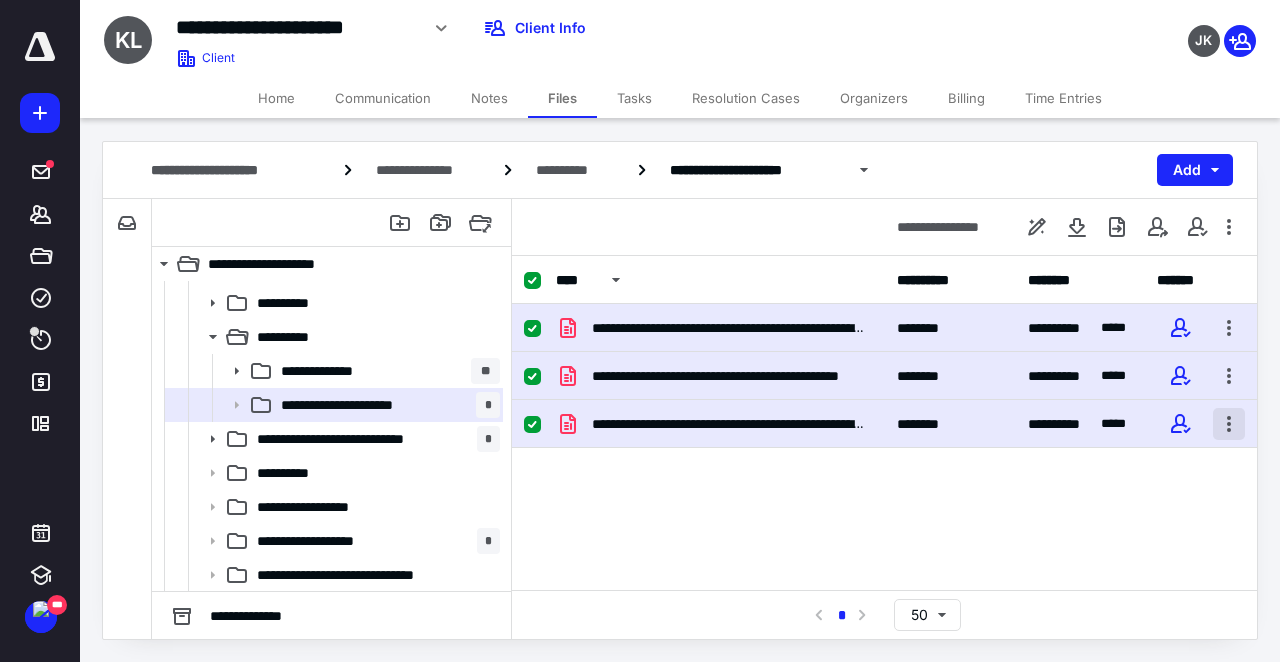 click at bounding box center (1229, 424) 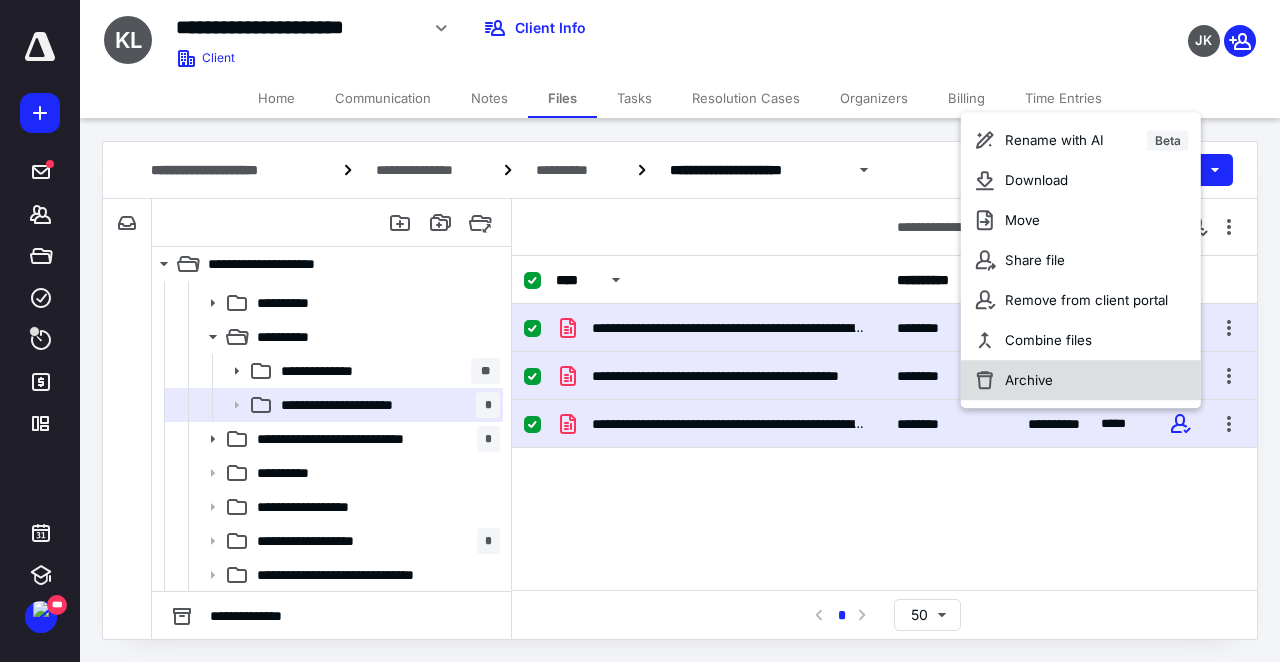 click on "Archive" at bounding box center [1029, 381] 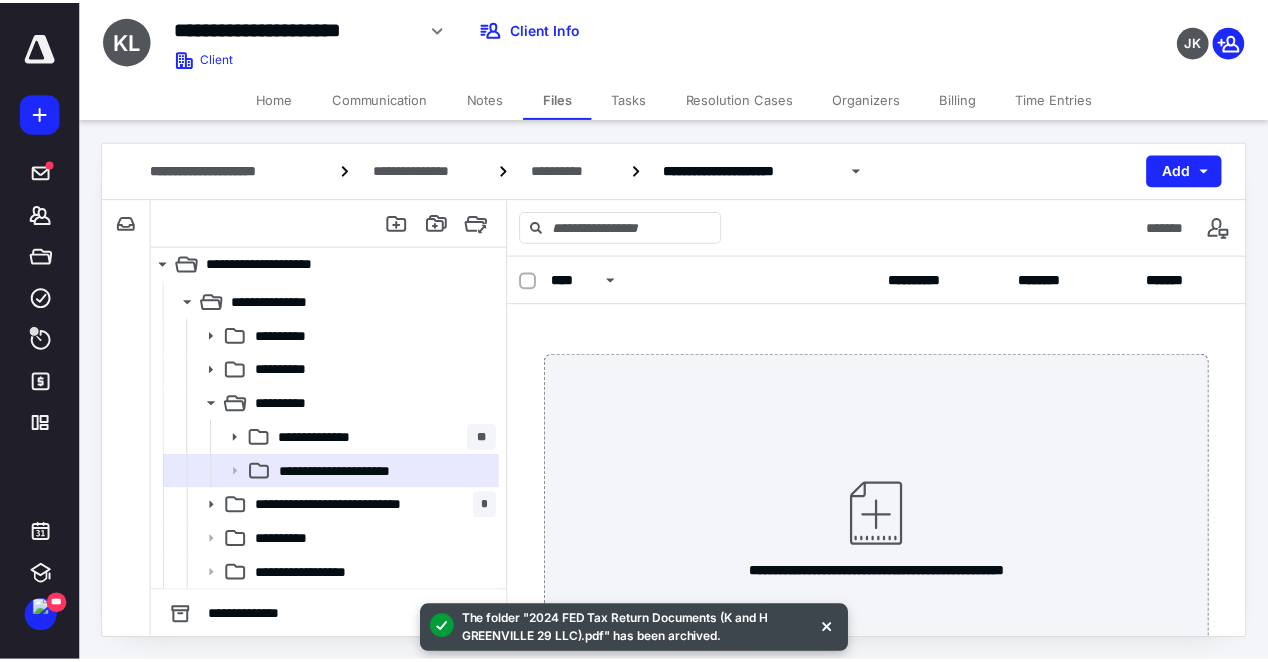 scroll, scrollTop: 131, scrollLeft: 0, axis: vertical 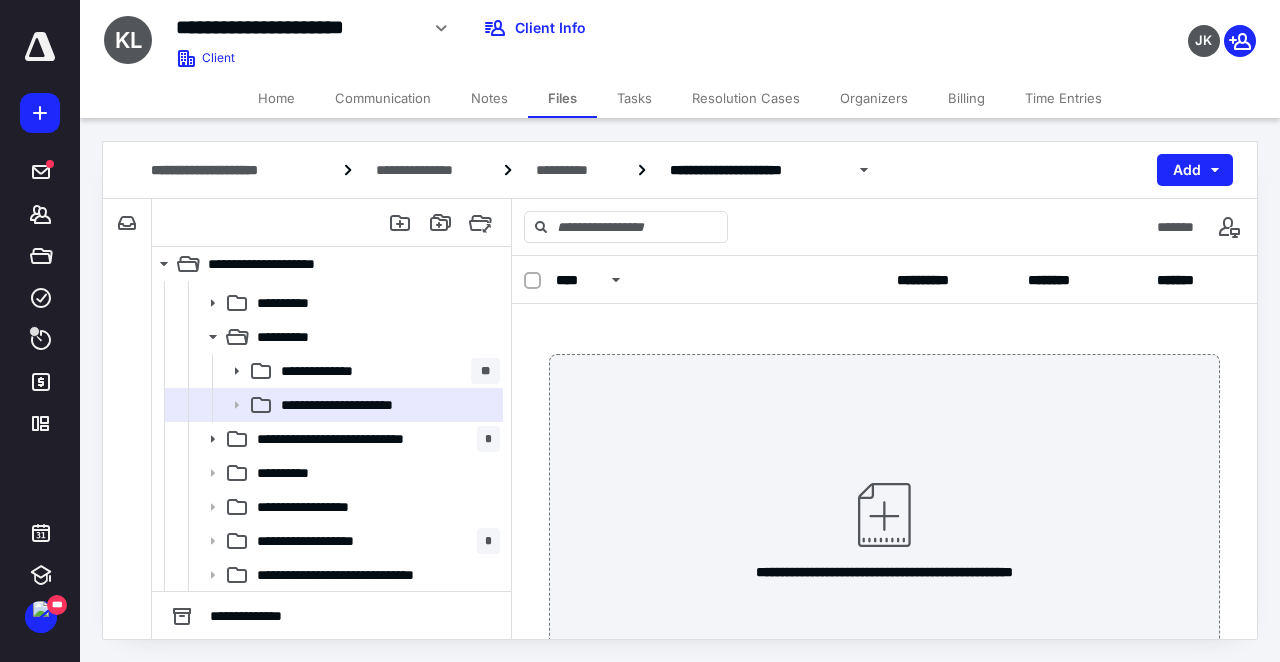 click on "Home" at bounding box center (276, 98) 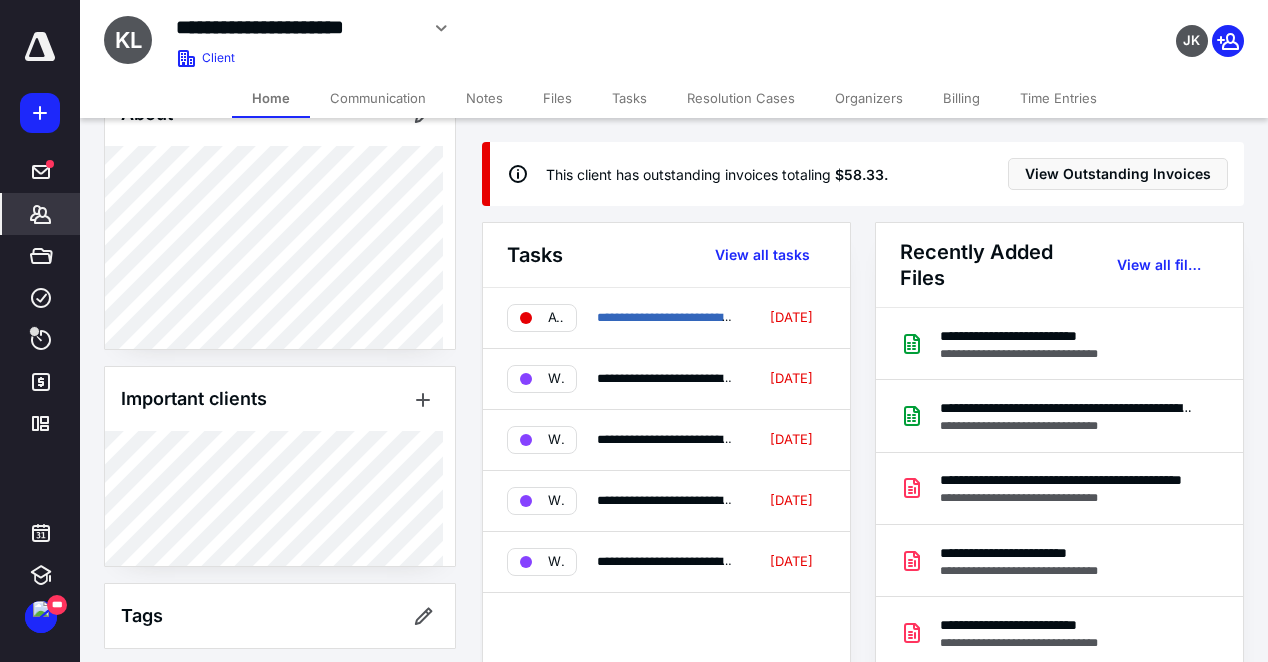 scroll, scrollTop: 824, scrollLeft: 0, axis: vertical 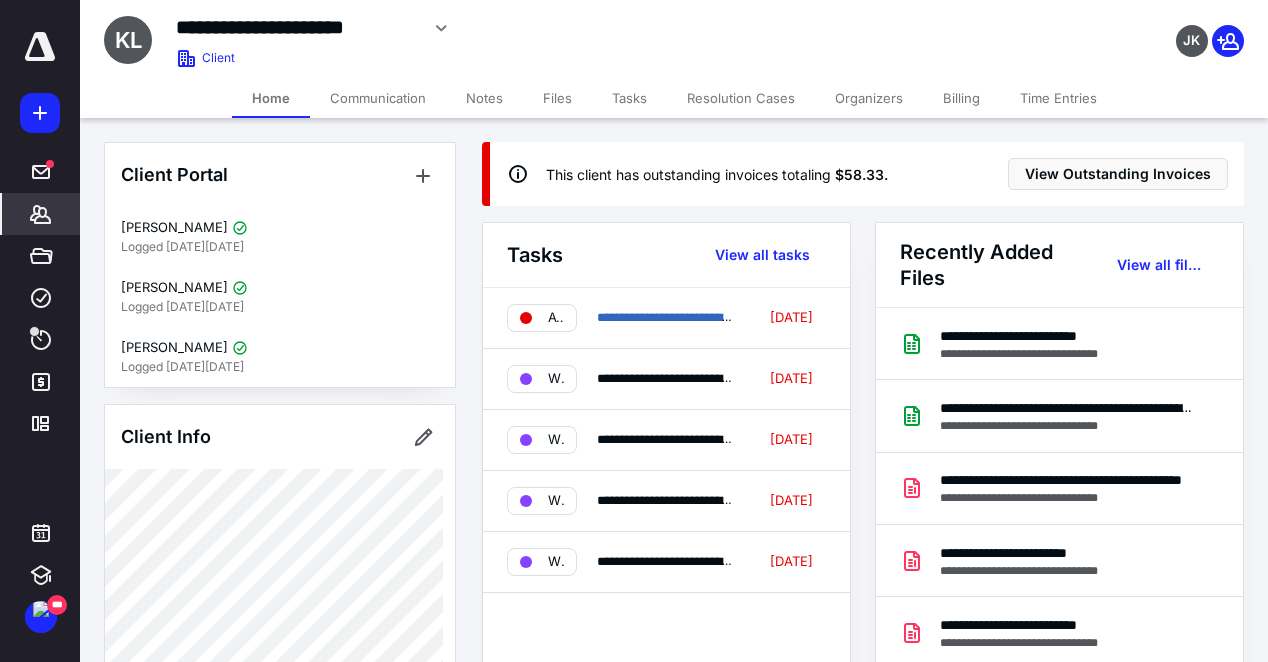 click on "Files" at bounding box center (557, 98) 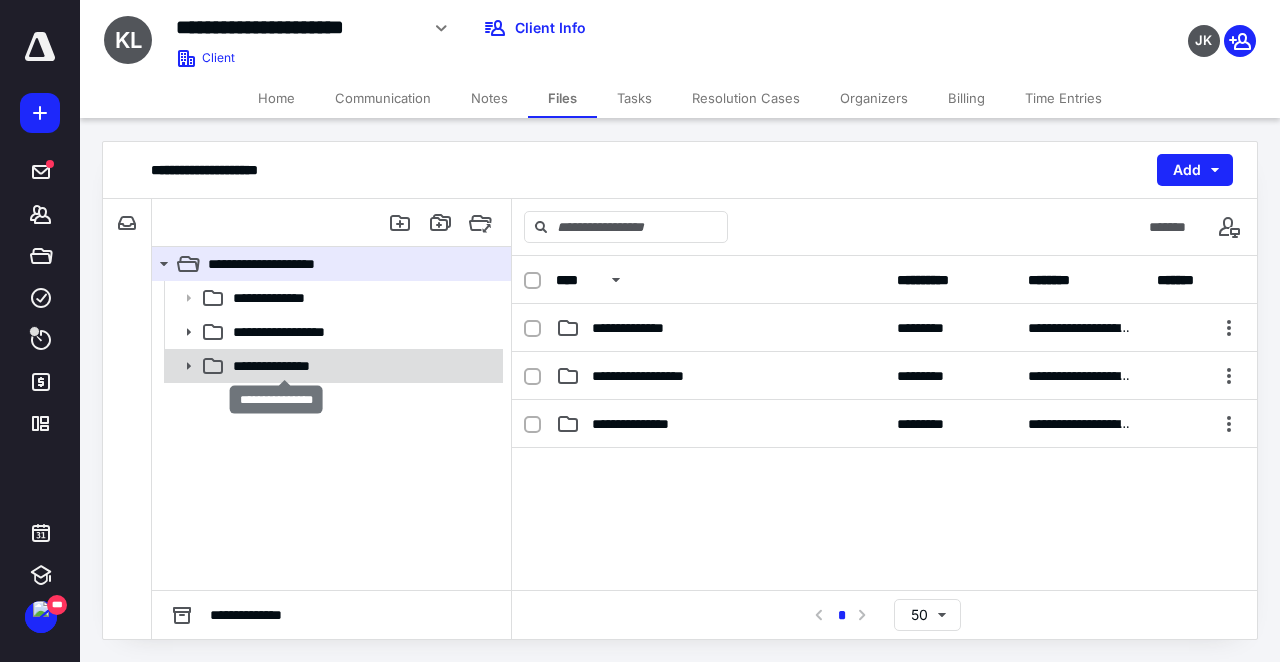 click on "**********" at bounding box center (285, 366) 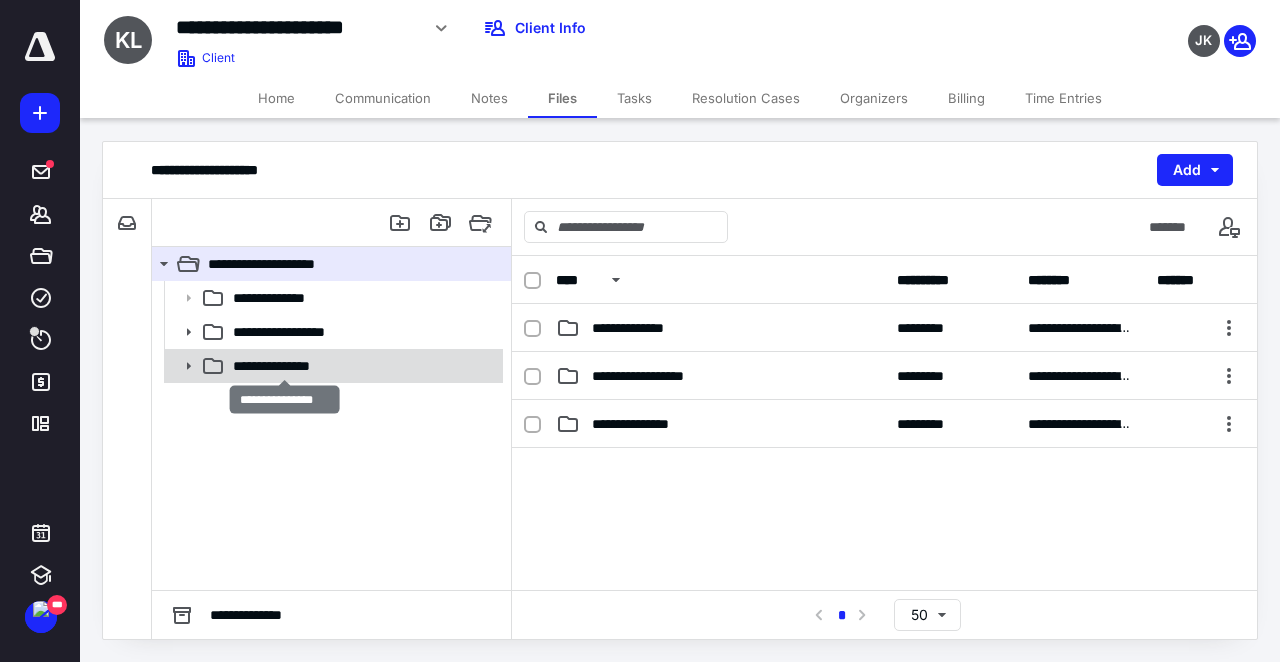 click on "**********" at bounding box center [285, 366] 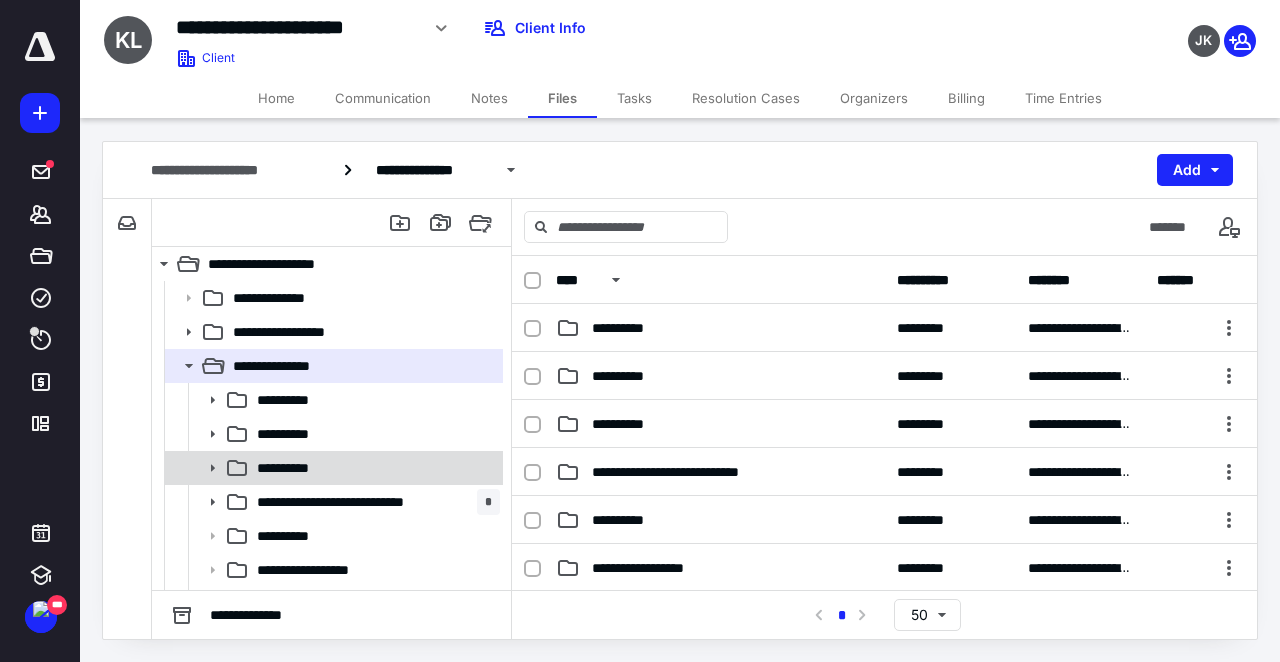click on "**********" at bounding box center (295, 468) 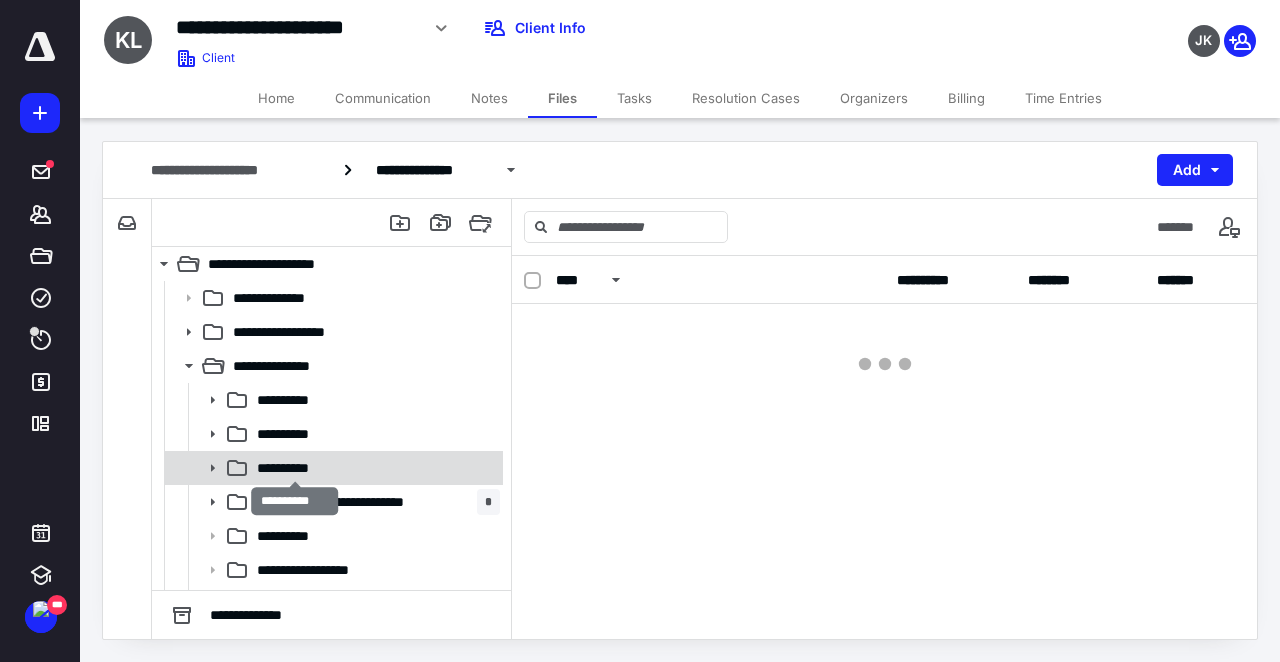 click on "**********" at bounding box center (295, 468) 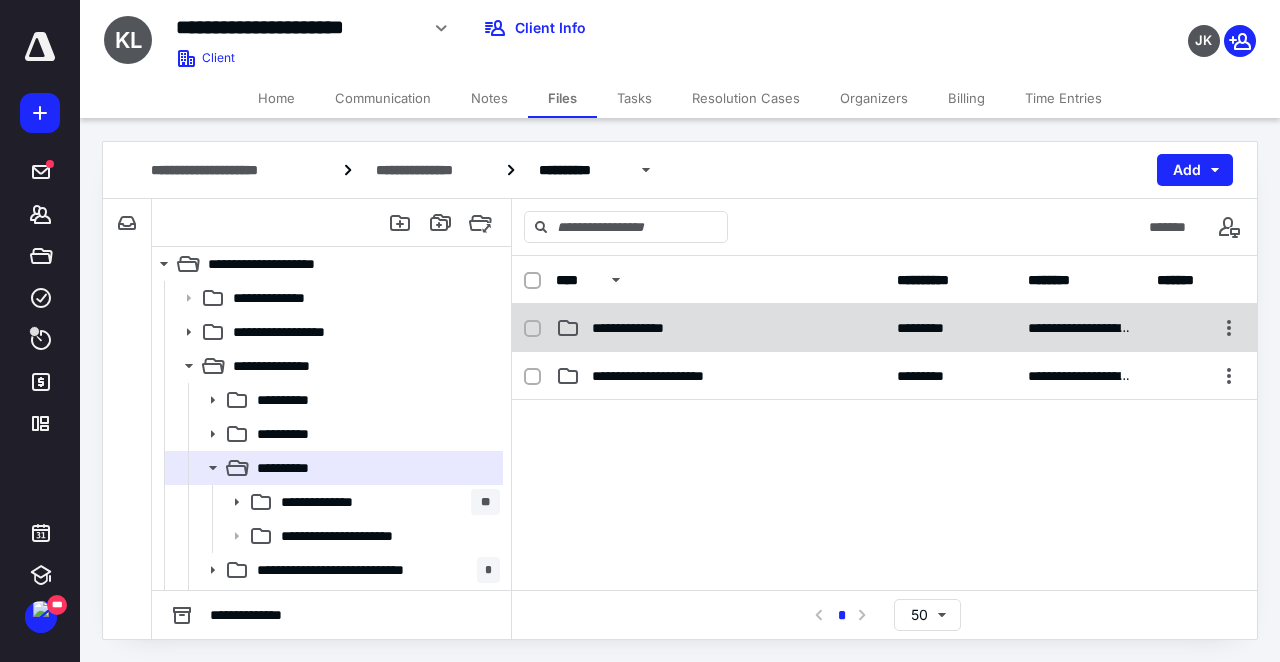 click on "**********" at bounding box center [649, 328] 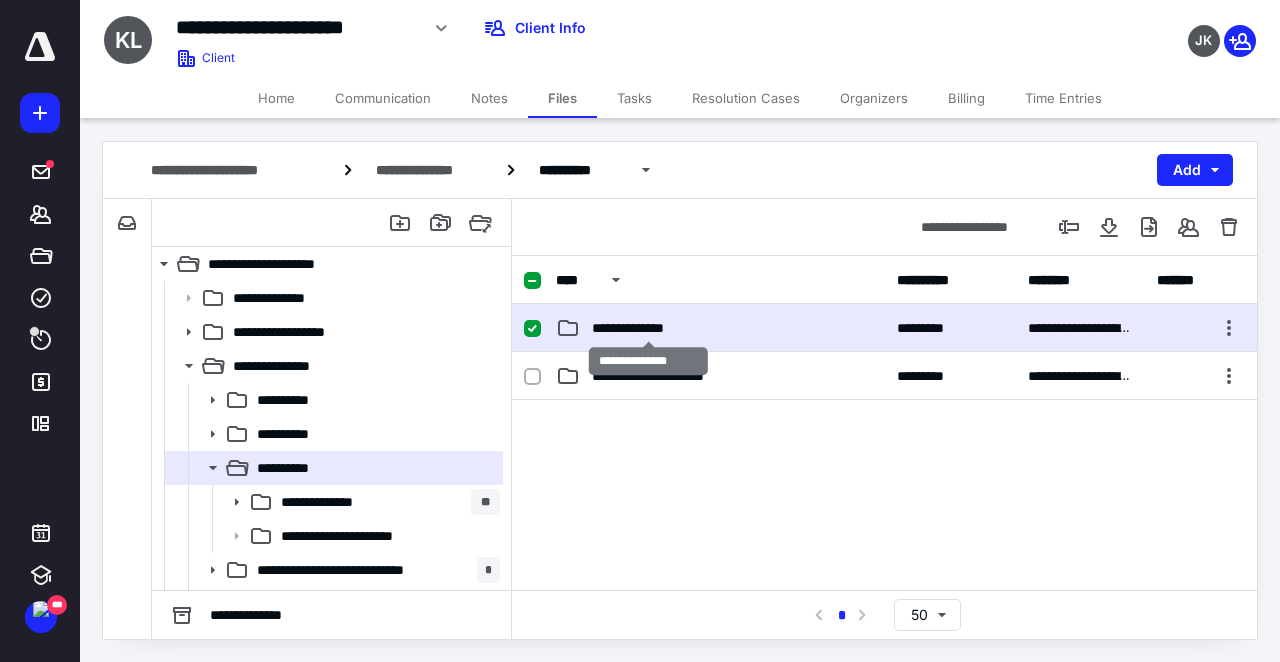 click on "**********" at bounding box center (649, 328) 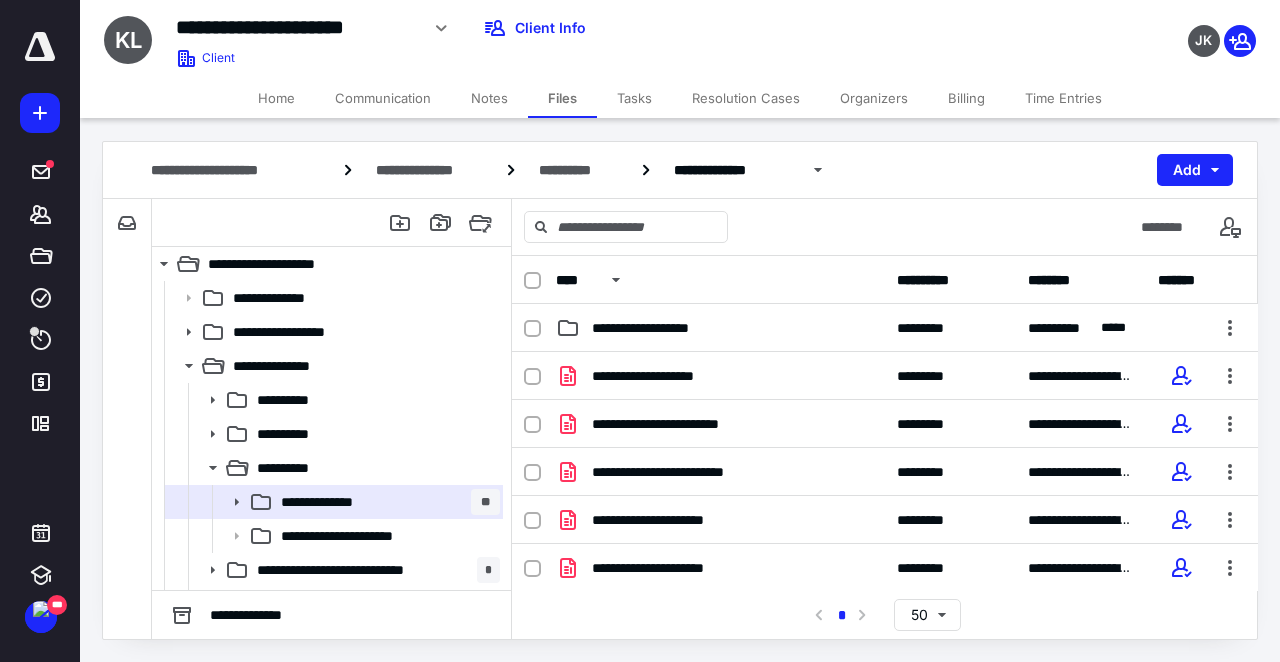 scroll, scrollTop: 400, scrollLeft: 0, axis: vertical 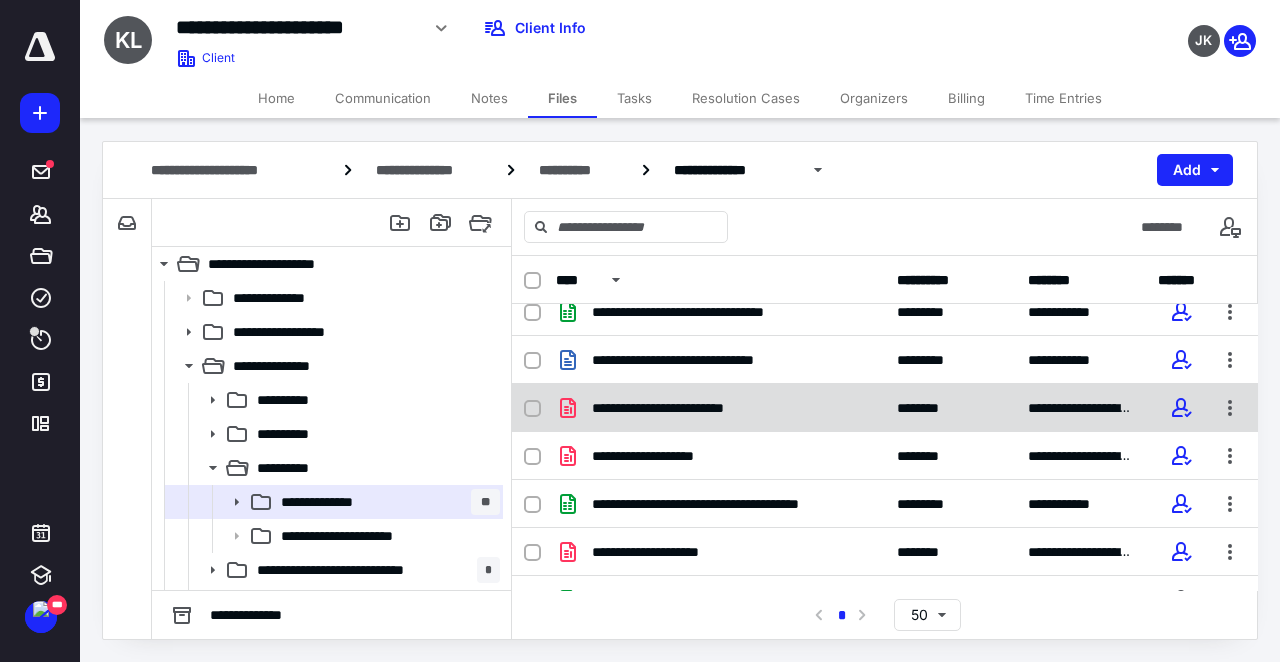 click on "**********" at bounding box center (699, 408) 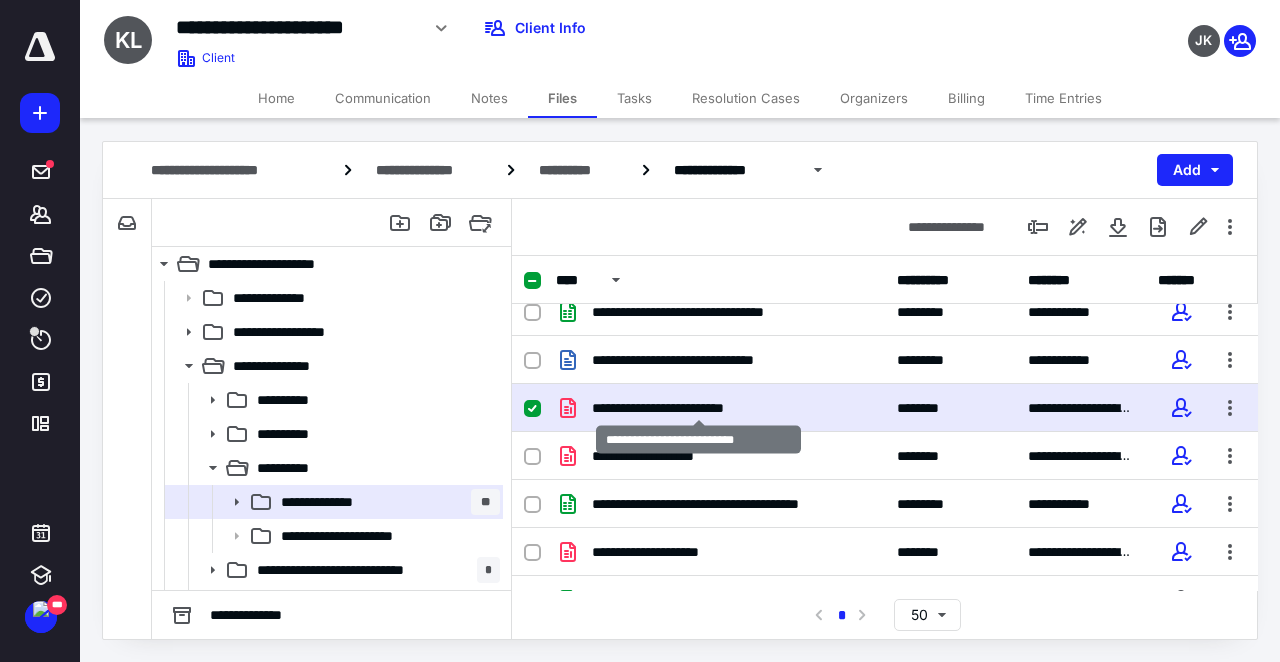 click on "**********" at bounding box center (699, 408) 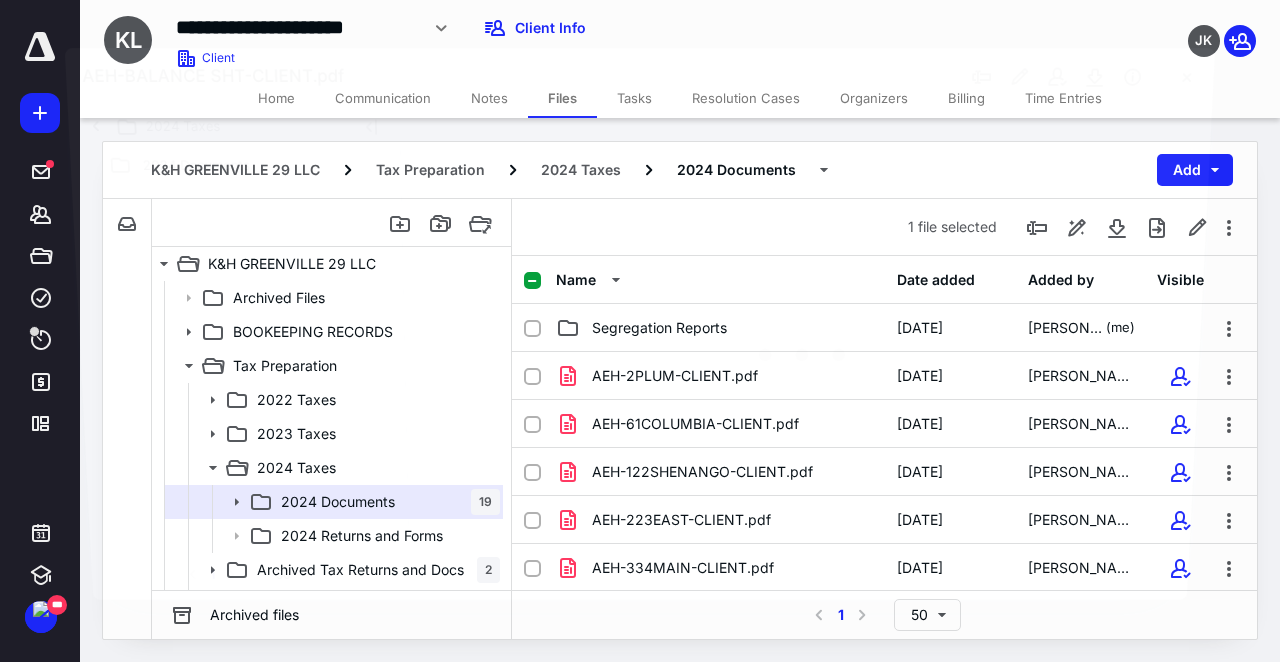 scroll, scrollTop: 400, scrollLeft: 0, axis: vertical 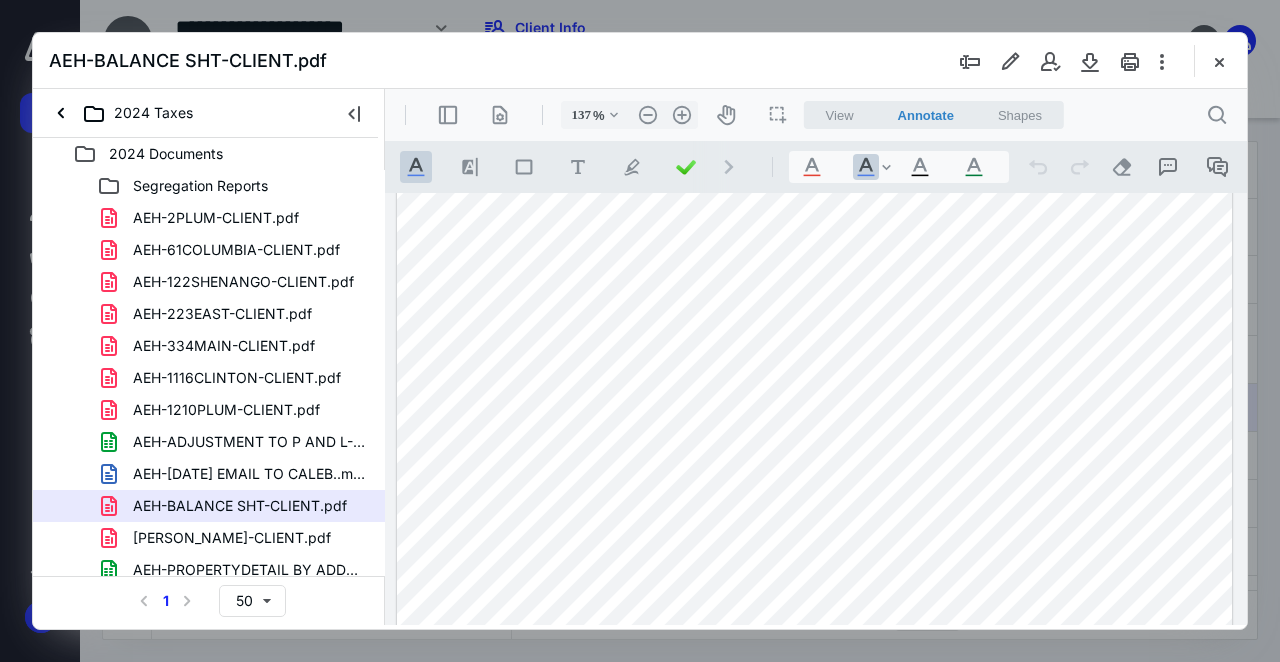 click at bounding box center [815, 179] 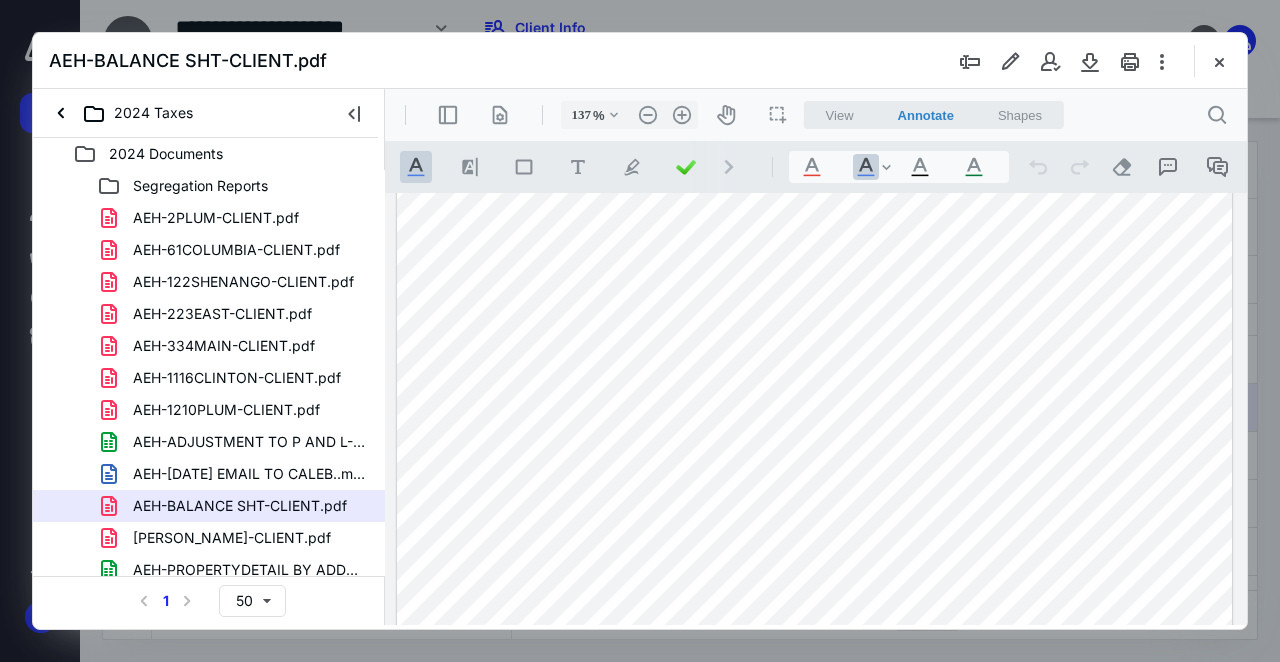 drag, startPoint x: 1129, startPoint y: 301, endPoint x: 574, endPoint y: 301, distance: 555 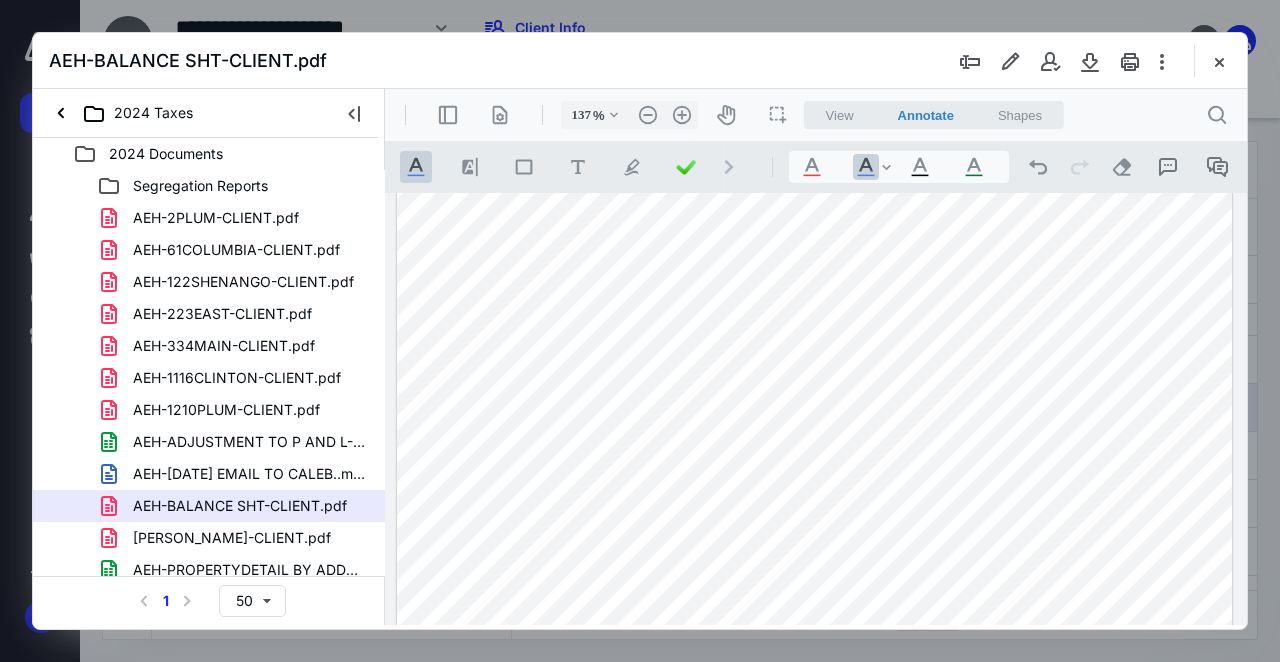 click at bounding box center (815, 179) 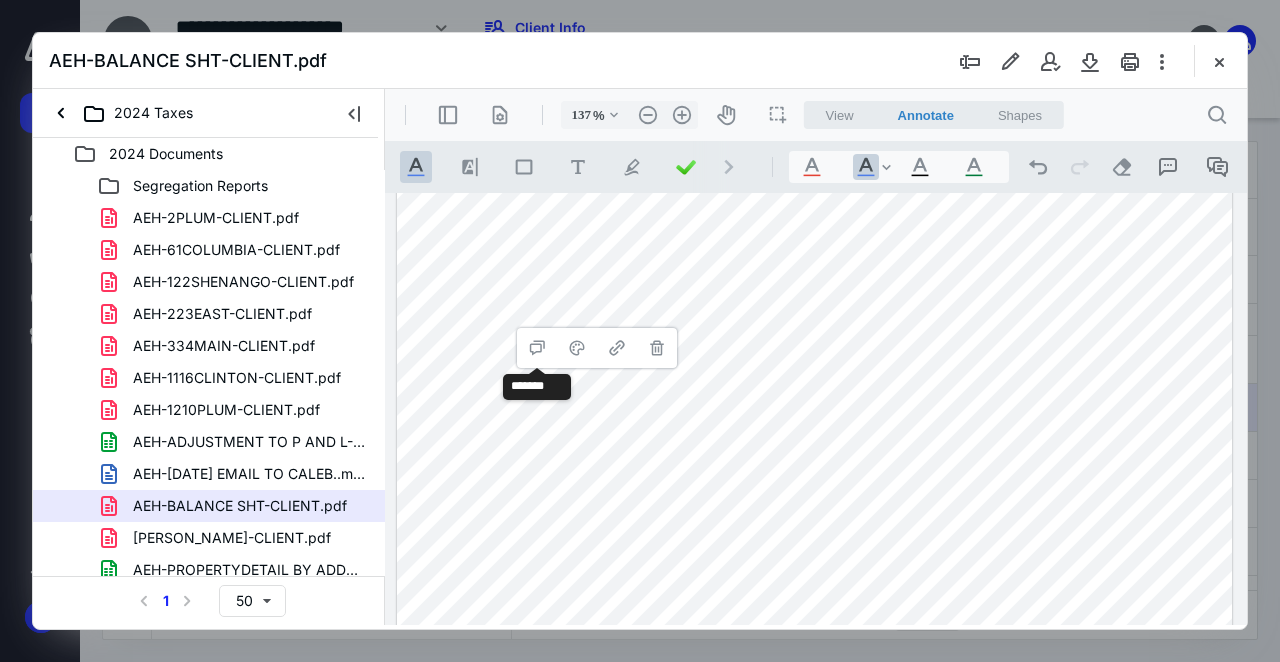 click at bounding box center [815, 179] 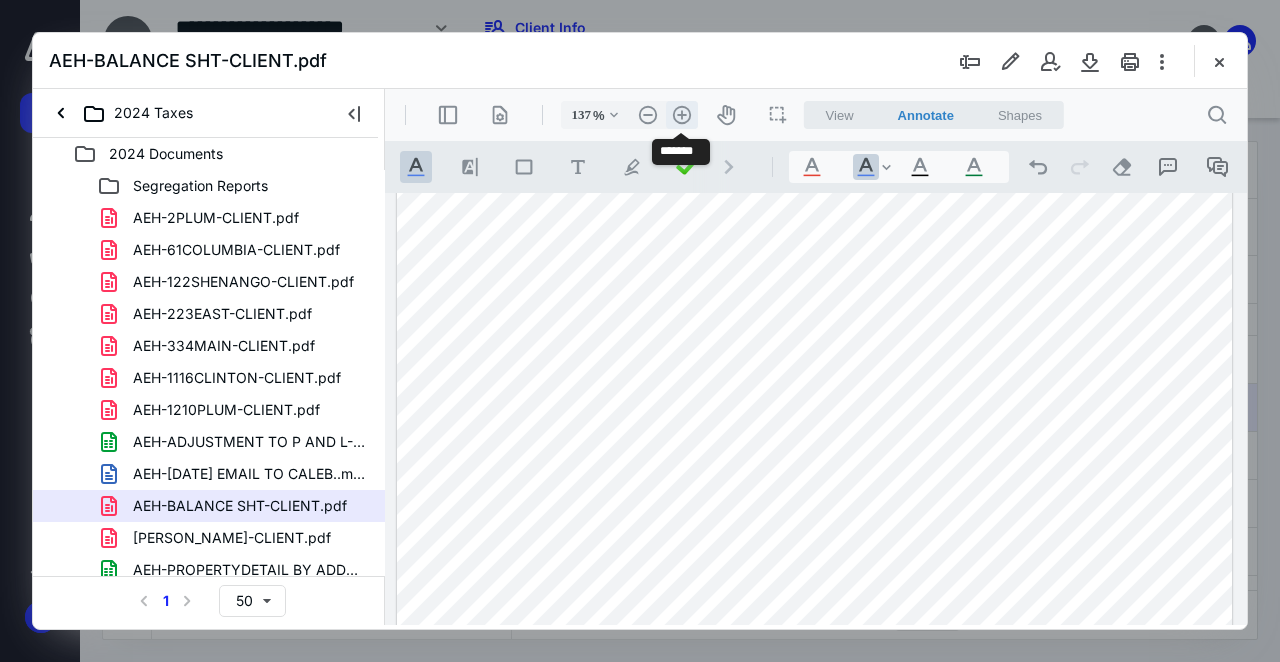 click on ".cls-1{fill:#abb0c4;} icon - header - zoom - in - line" at bounding box center (682, 115) 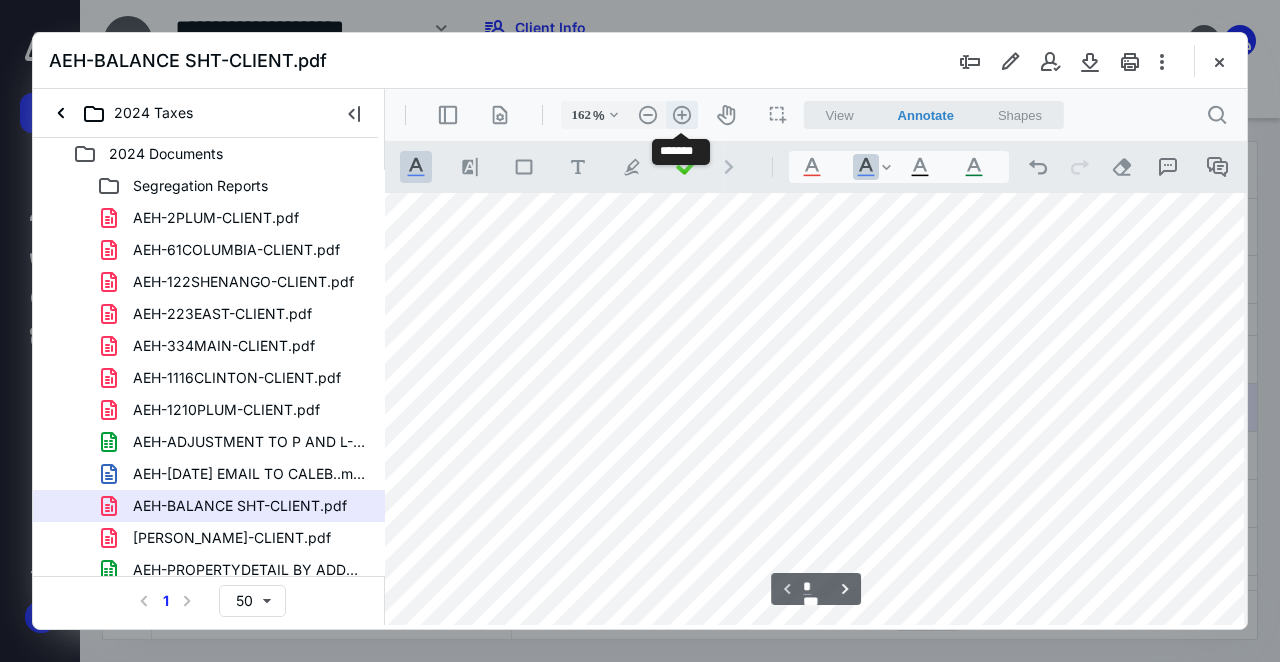 click on ".cls-1{fill:#abb0c4;} icon - header - zoom - in - line" at bounding box center (682, 115) 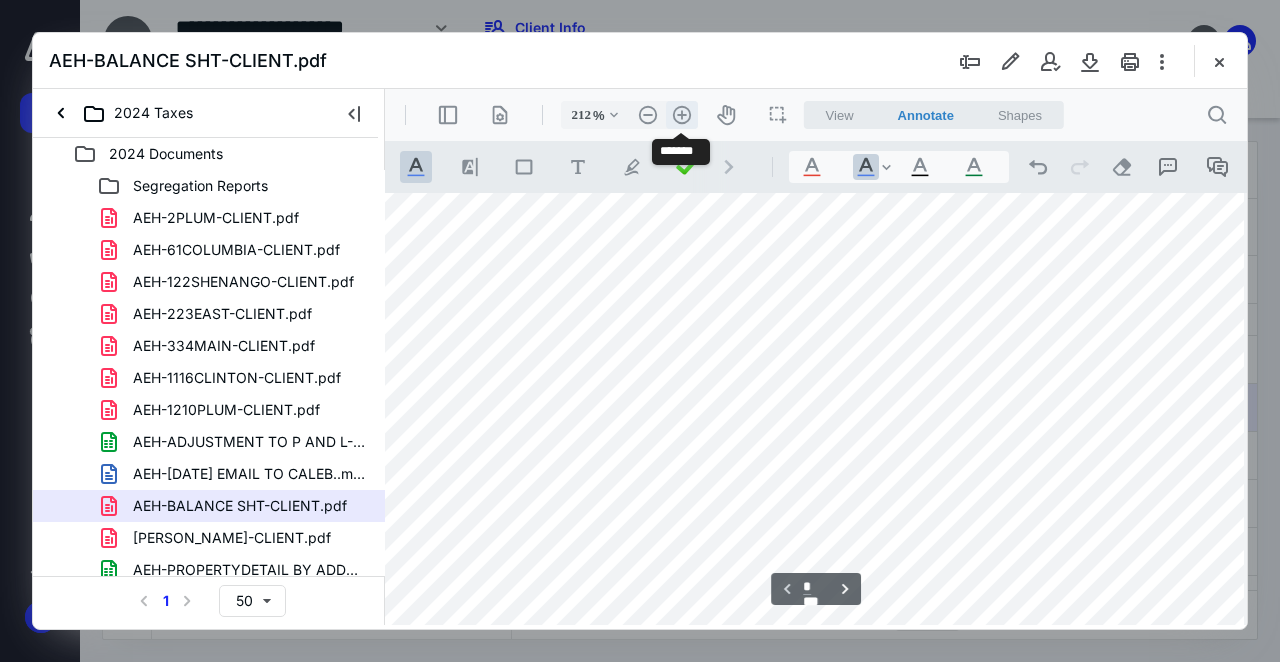 click on ".cls-1{fill:#abb0c4;} icon - header - zoom - in - line" at bounding box center [682, 115] 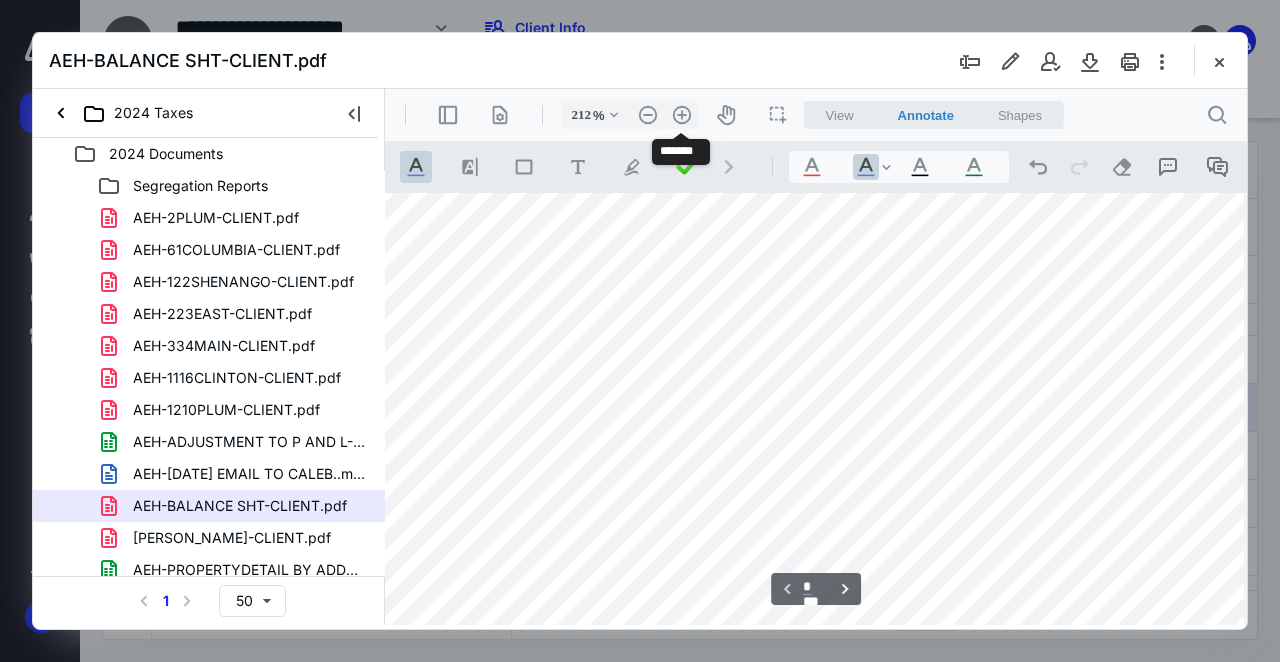 type on "262" 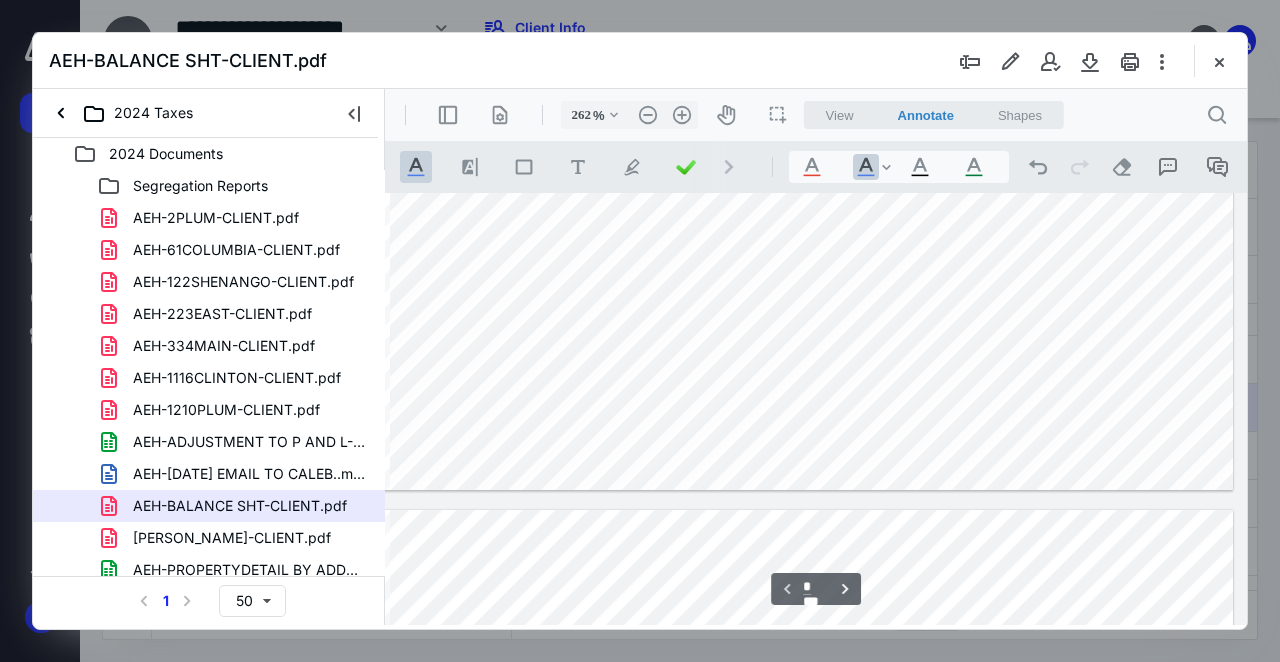 scroll, scrollTop: 1544, scrollLeft: 767, axis: both 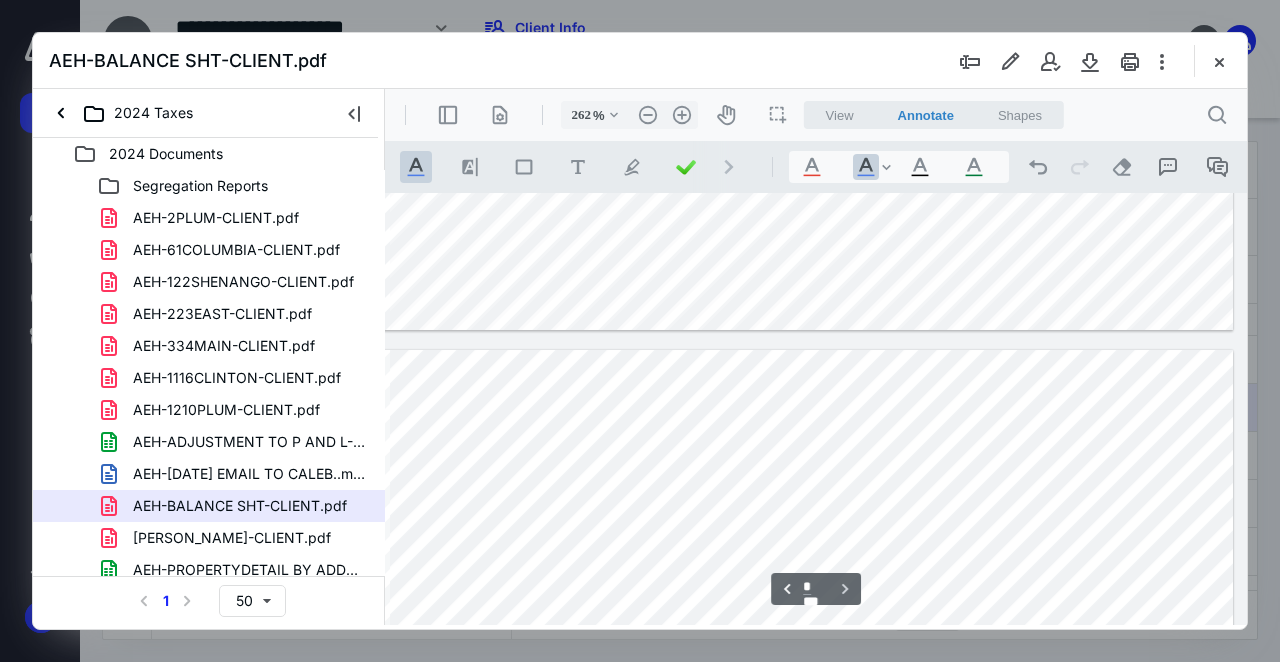 type on "*" 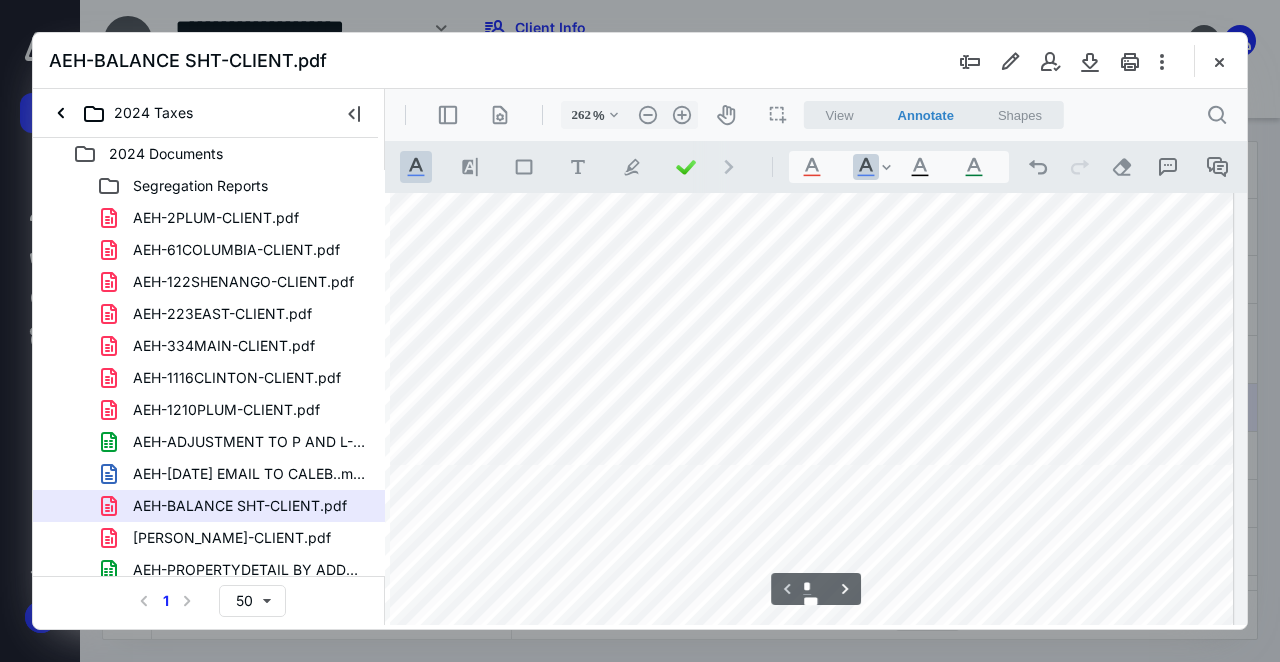 scroll, scrollTop: 1064, scrollLeft: 767, axis: both 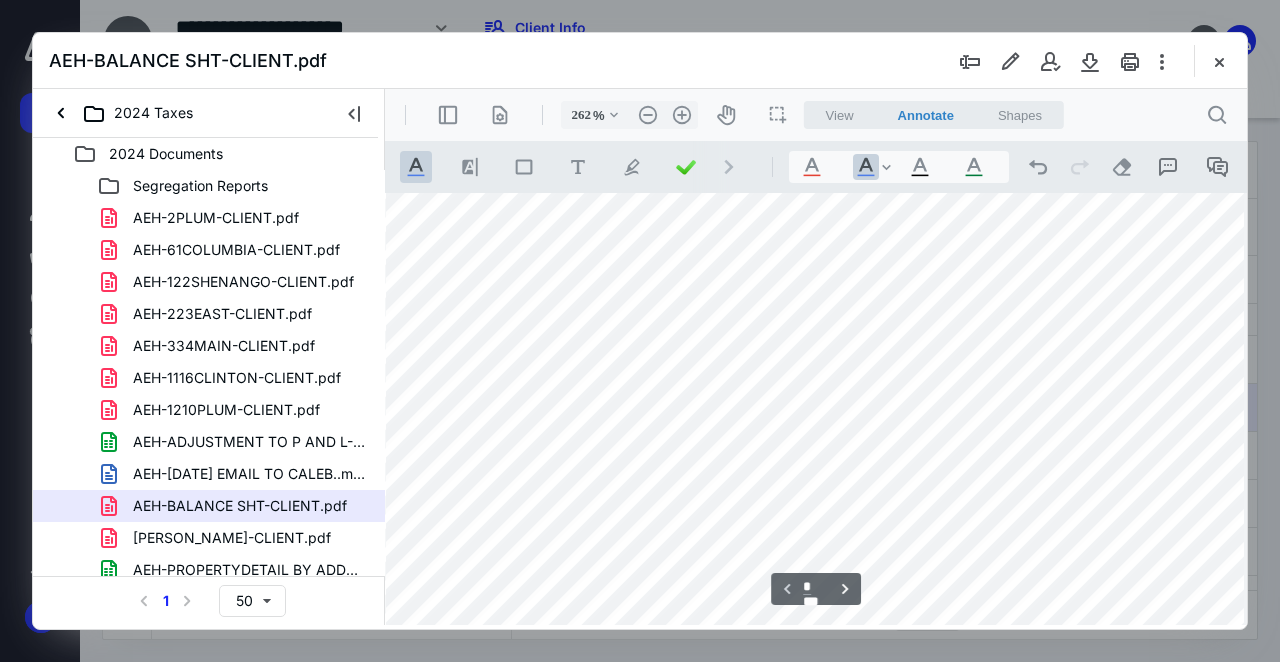 click at bounding box center [543, 95] 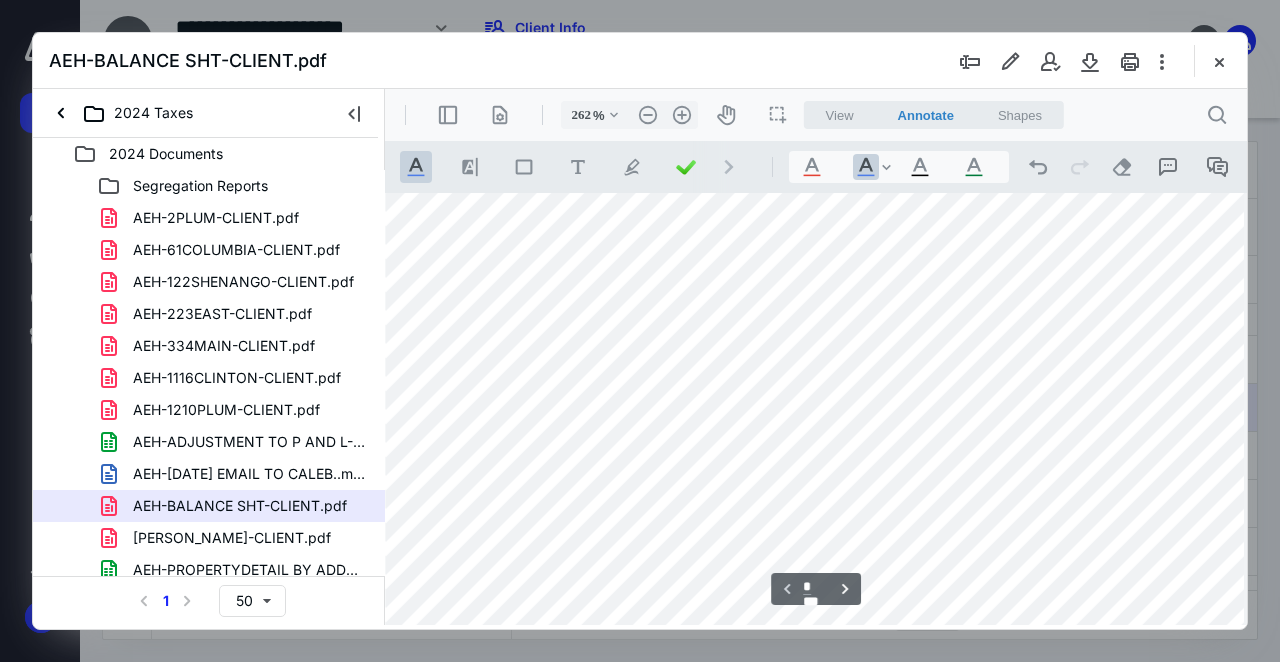 scroll, scrollTop: 320, scrollLeft: 652, axis: both 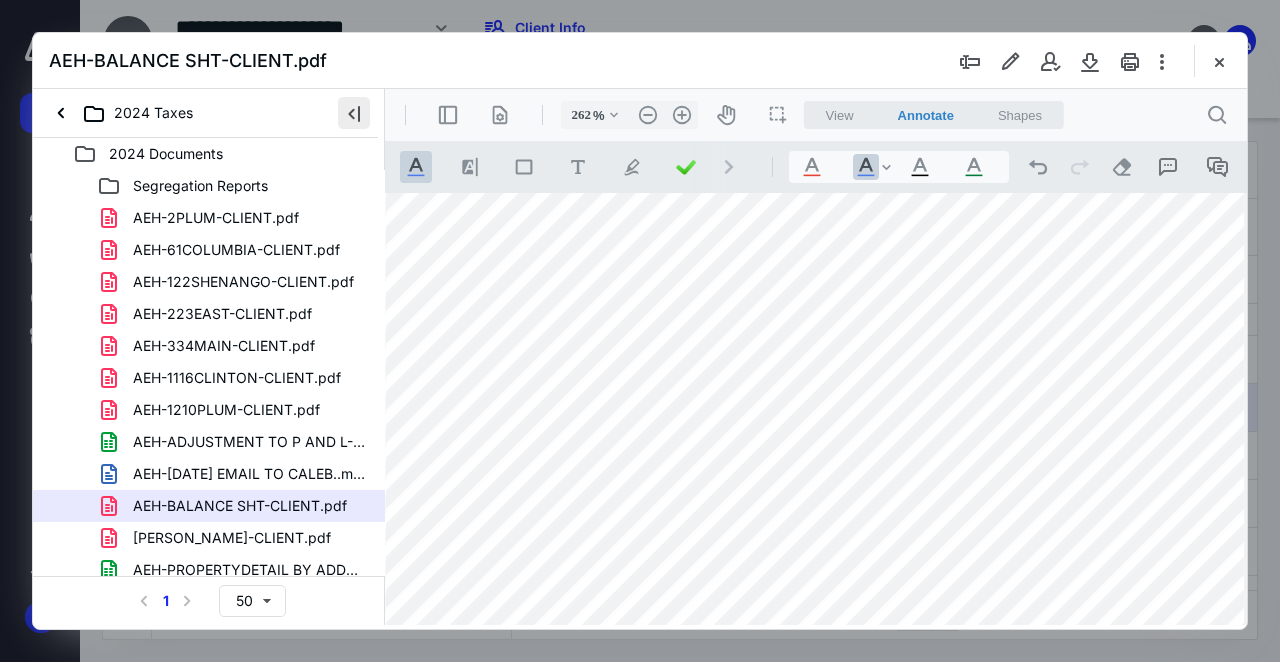 click at bounding box center [354, 113] 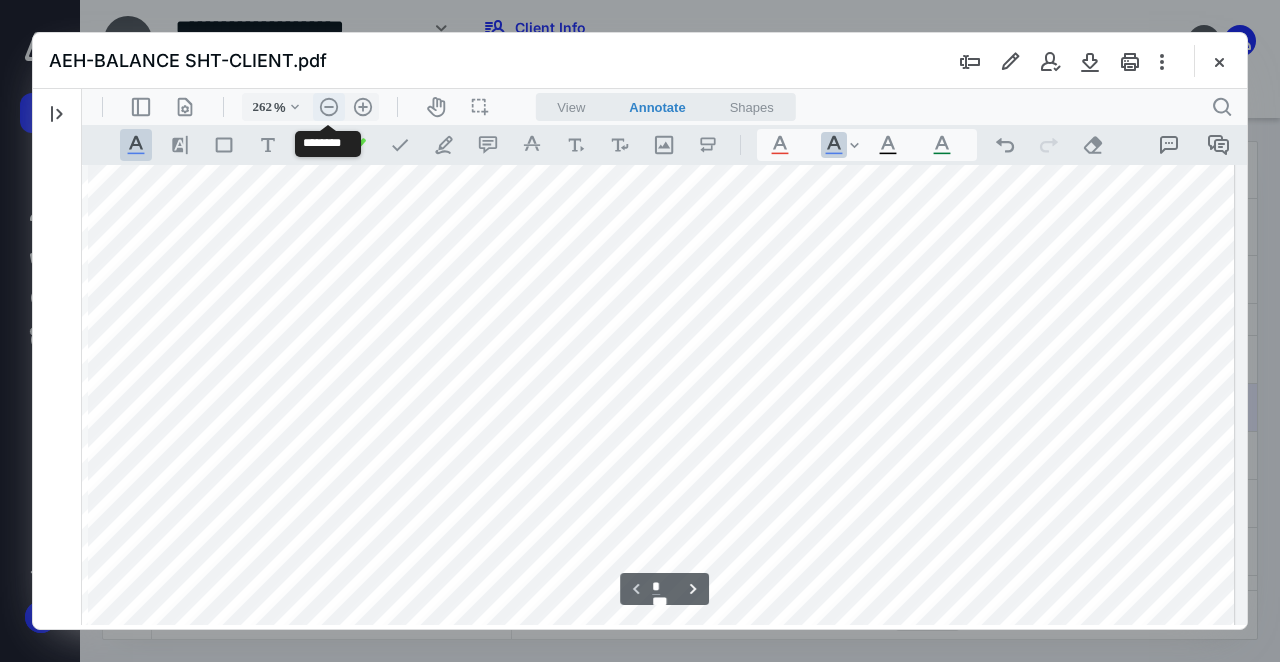 click on ".cls-1{fill:#abb0c4;} icon - header - zoom - out - line" at bounding box center [329, 107] 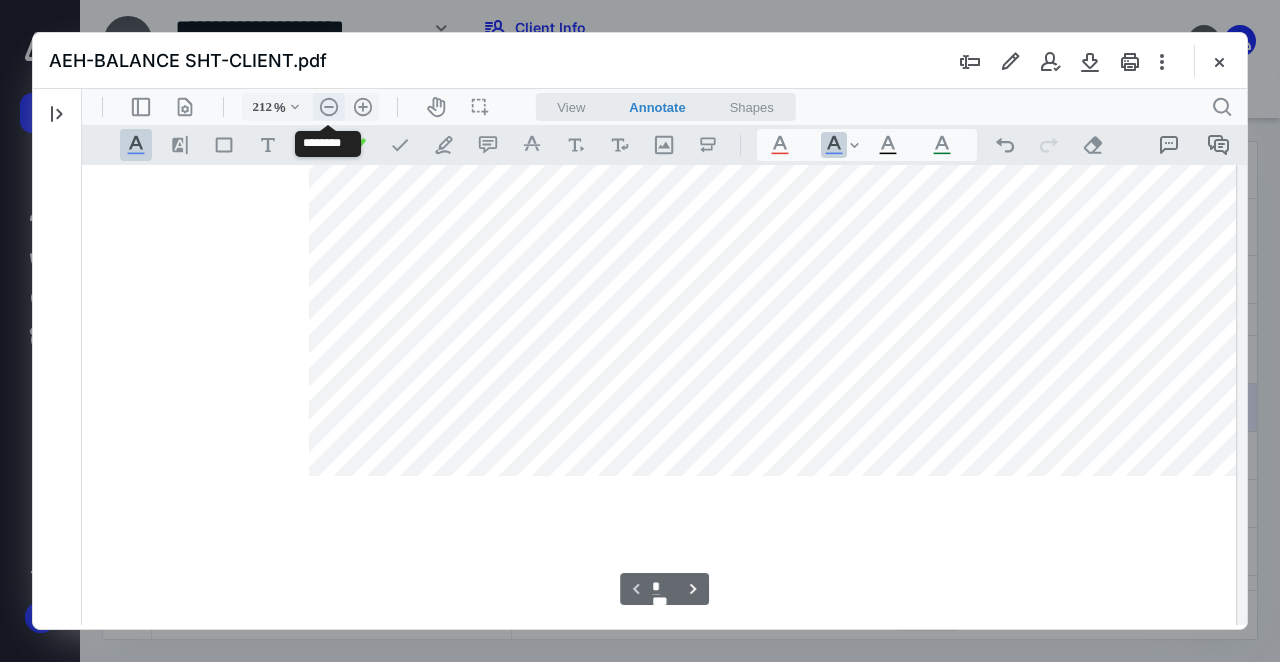 scroll, scrollTop: 222, scrollLeft: 154, axis: both 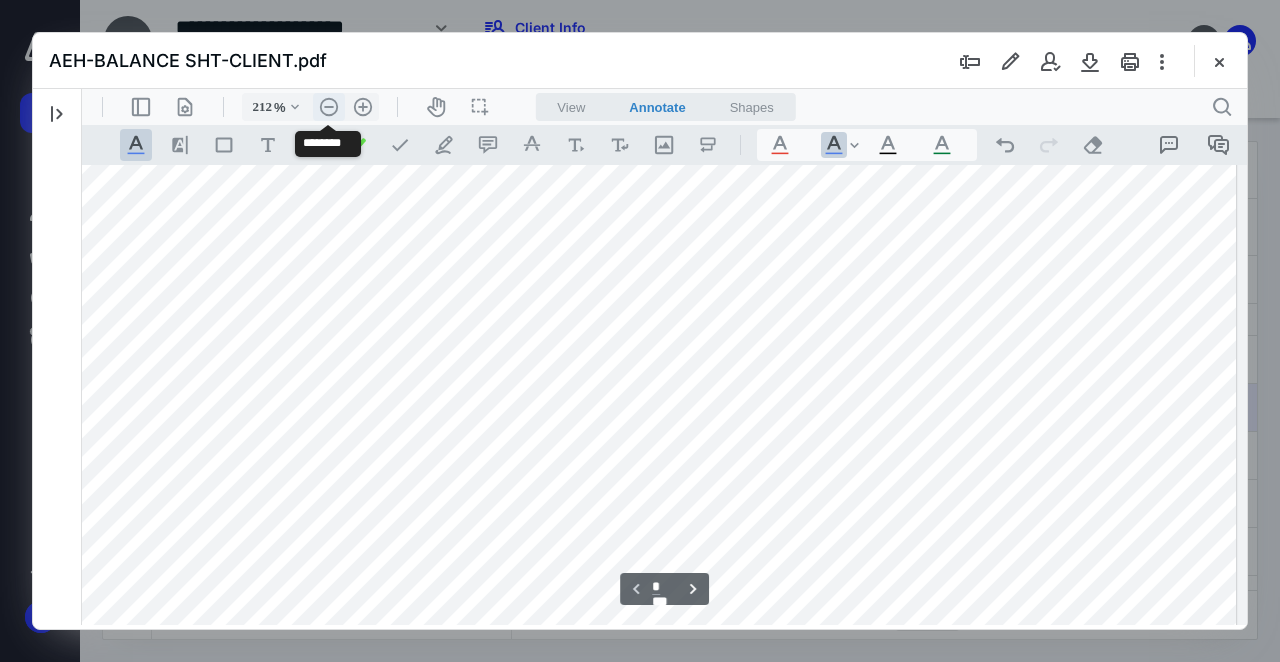 click on ".cls-1{fill:#abb0c4;} icon - header - zoom - out - line" at bounding box center [329, 107] 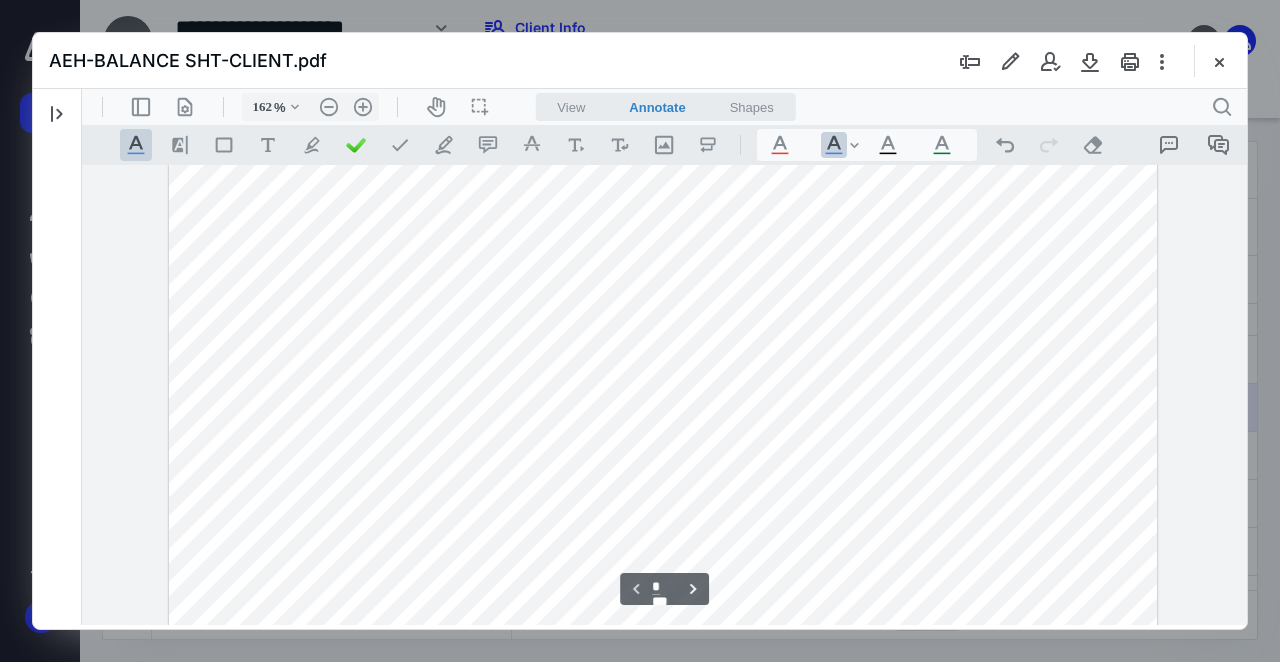 scroll, scrollTop: 320, scrollLeft: 0, axis: vertical 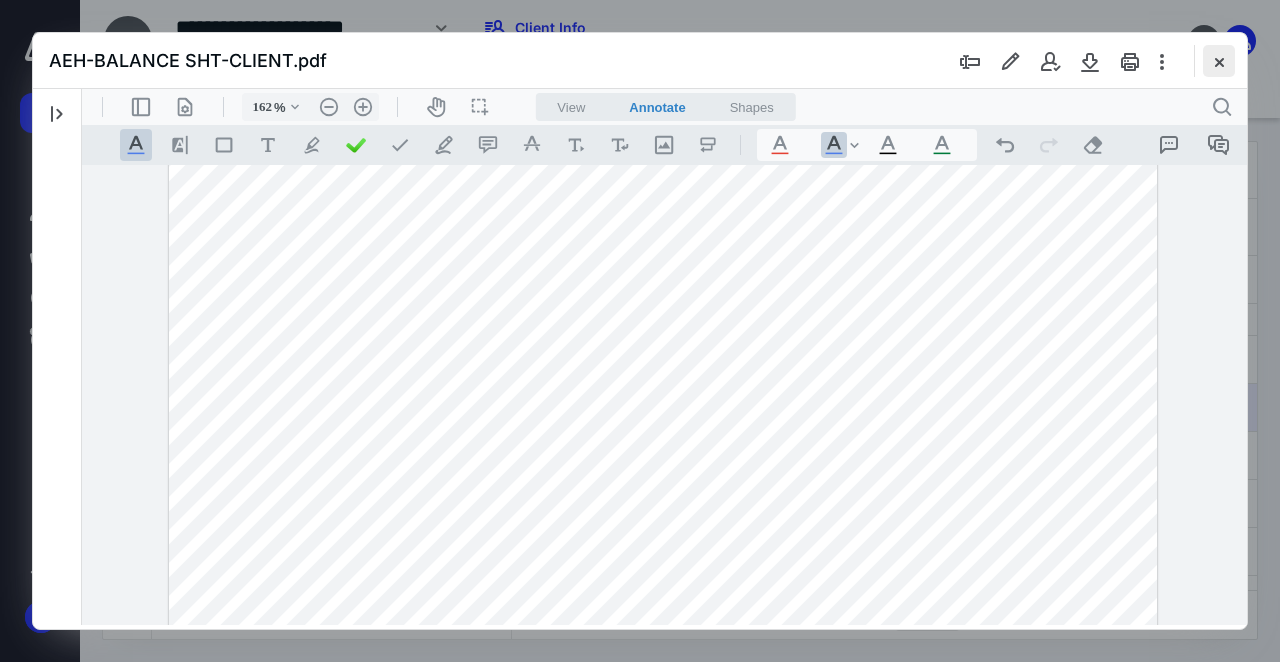 click at bounding box center (1219, 61) 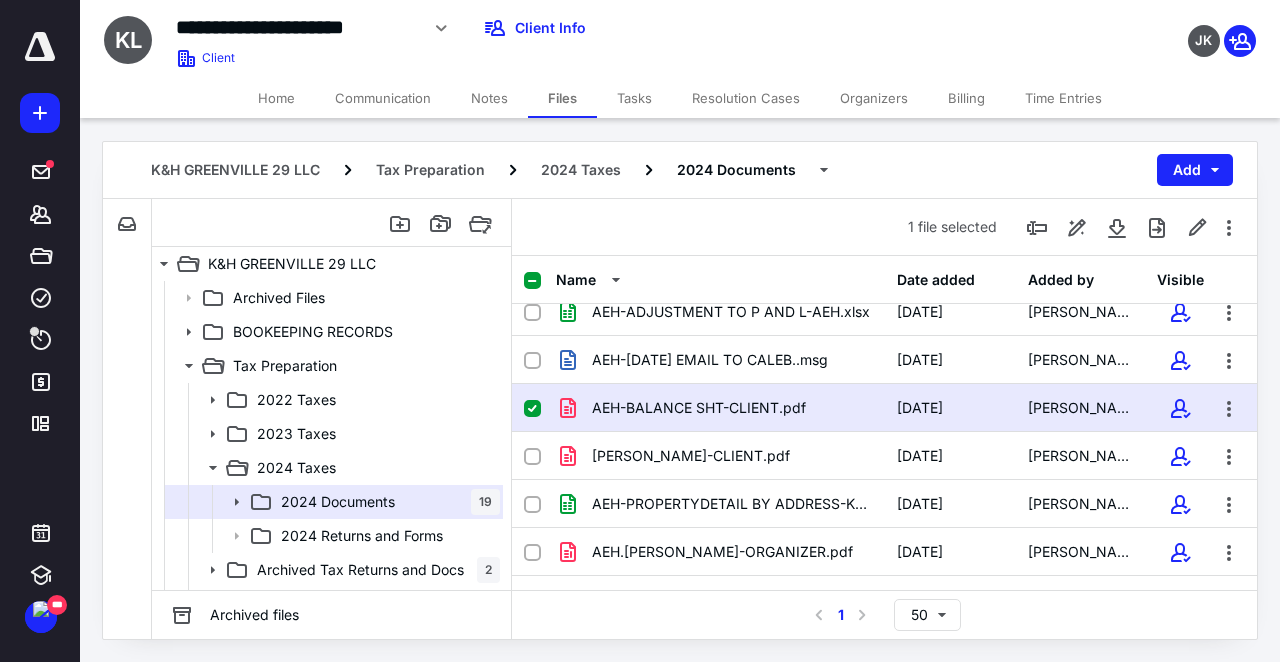 scroll, scrollTop: 0, scrollLeft: 0, axis: both 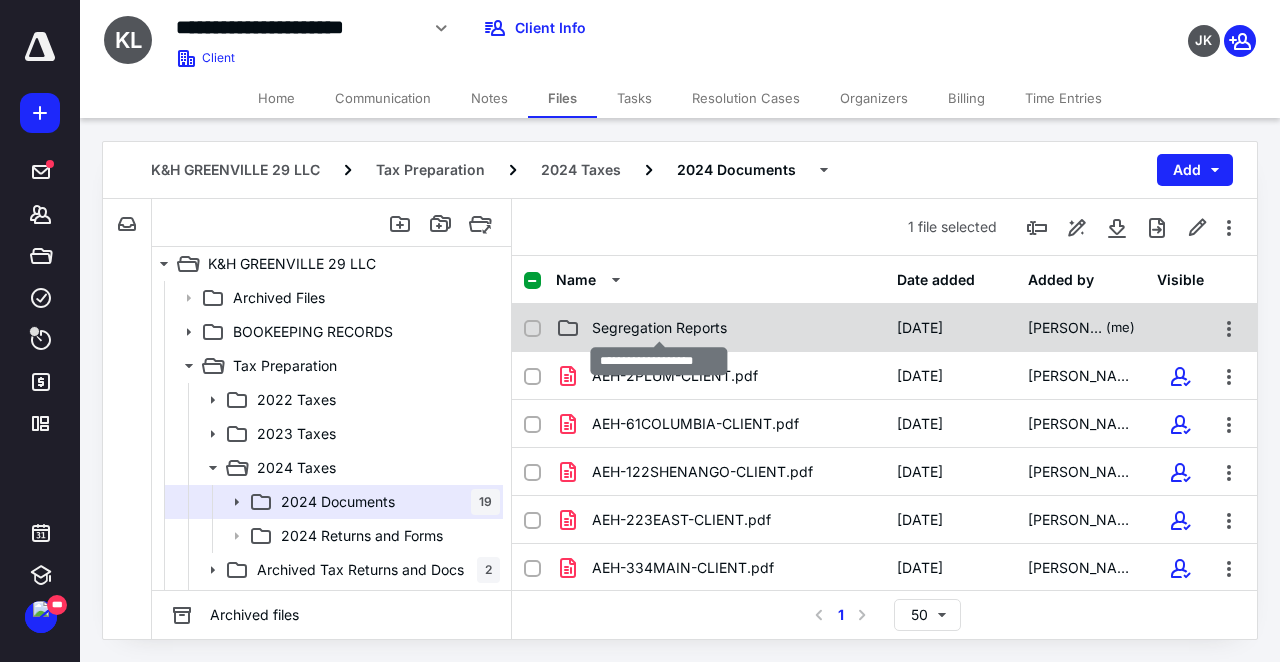 click on "Segregation Reports" at bounding box center (659, 328) 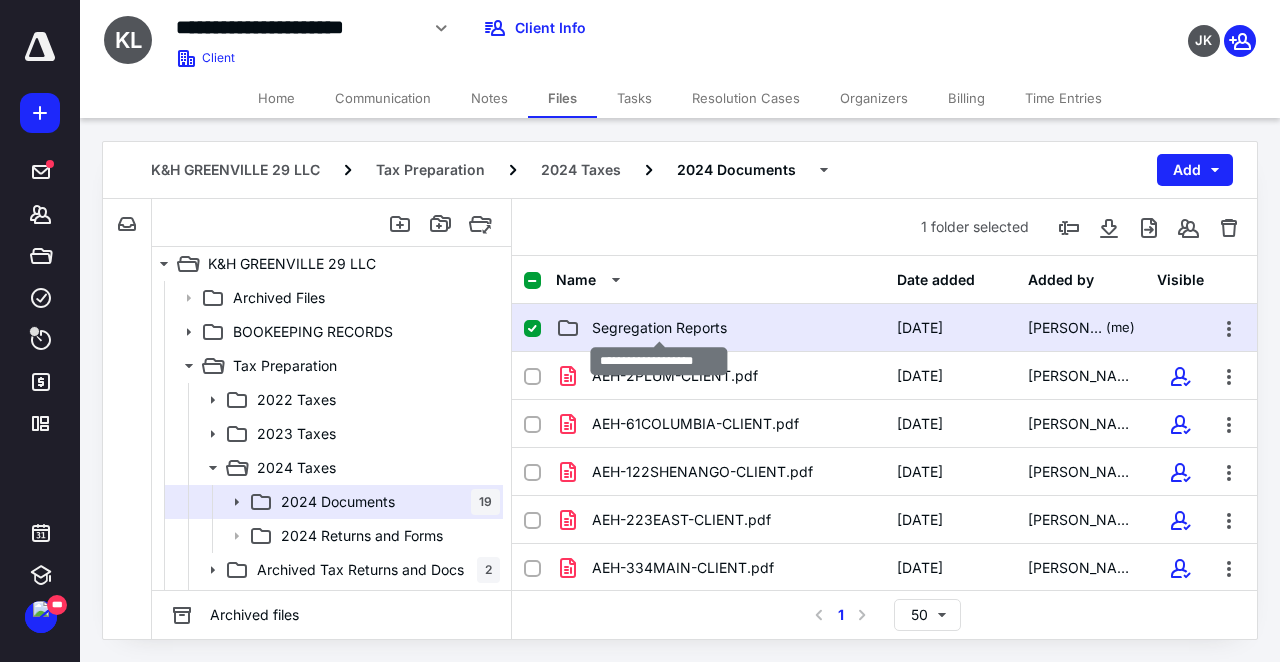 click on "Segregation Reports" at bounding box center [659, 328] 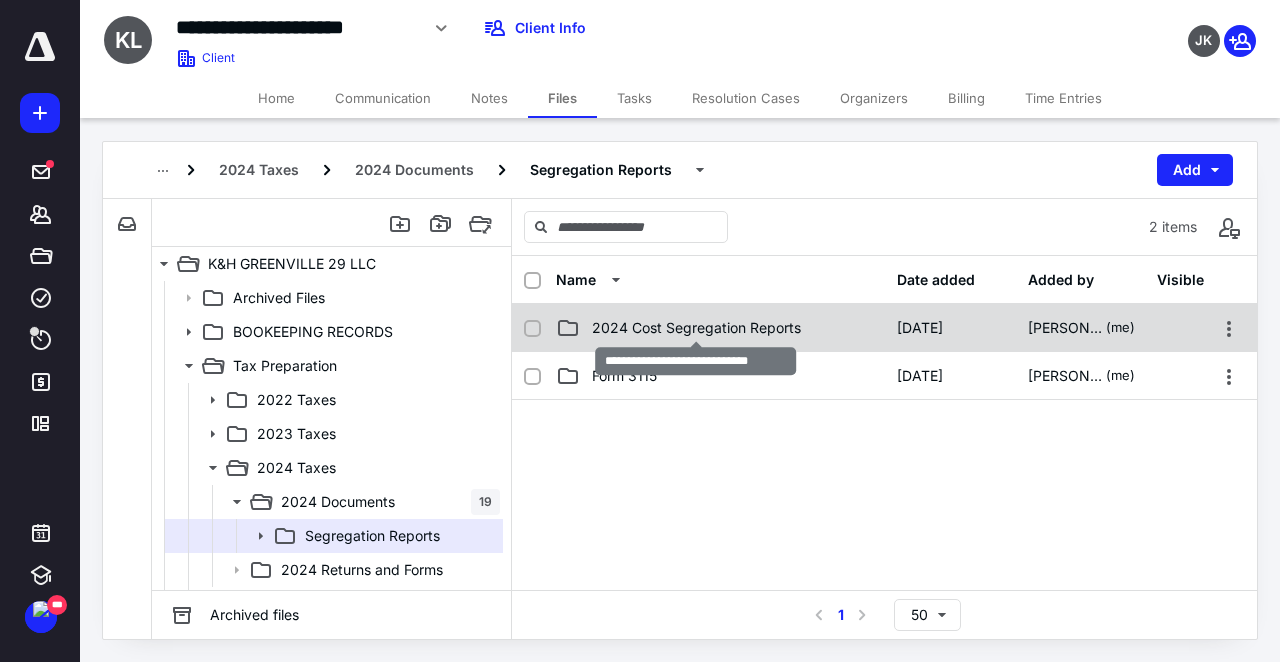 click on "2024 Cost Segregation Reports" at bounding box center (696, 328) 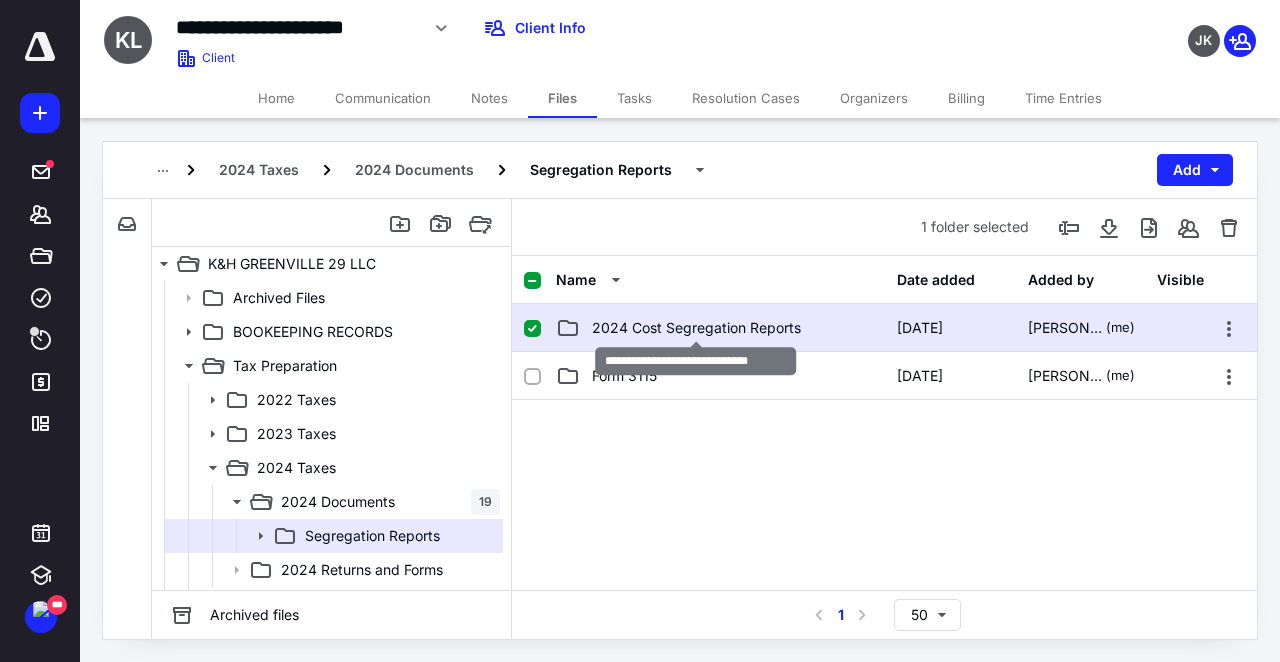 click on "2024 Cost Segregation Reports" at bounding box center (696, 328) 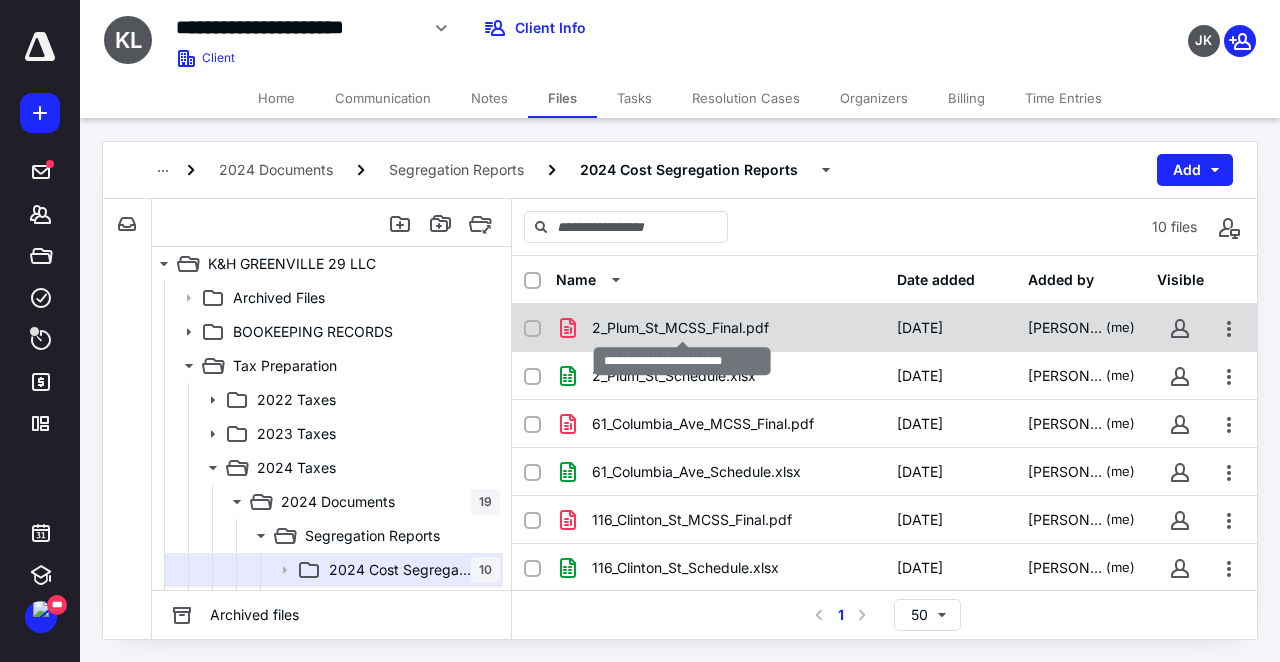 click on "2_Plum_St_MCSS_Final.pdf" at bounding box center [680, 328] 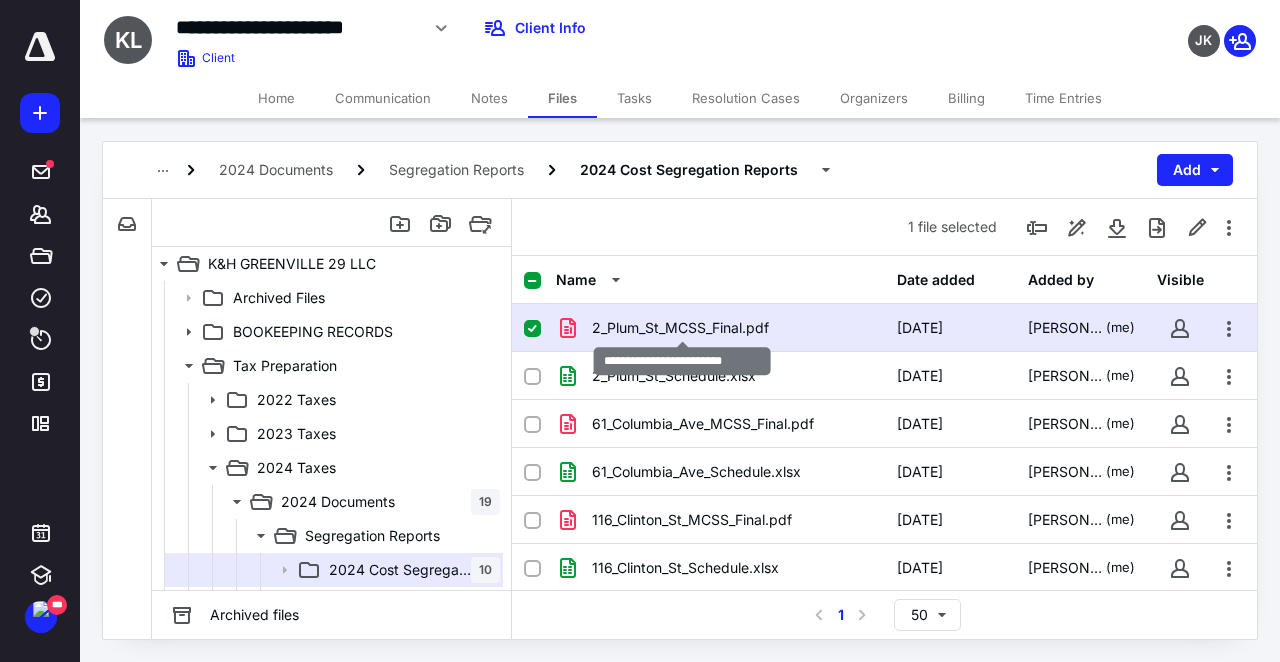 click on "2_Plum_St_MCSS_Final.pdf" at bounding box center [680, 328] 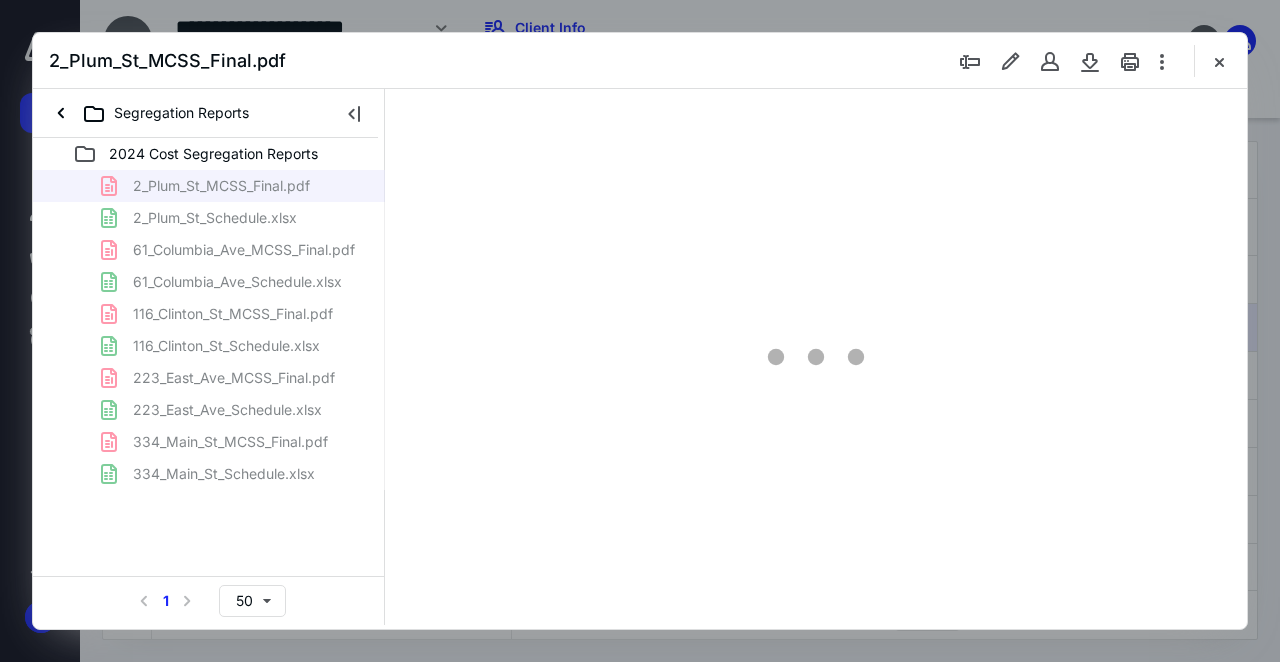 scroll, scrollTop: 0, scrollLeft: 0, axis: both 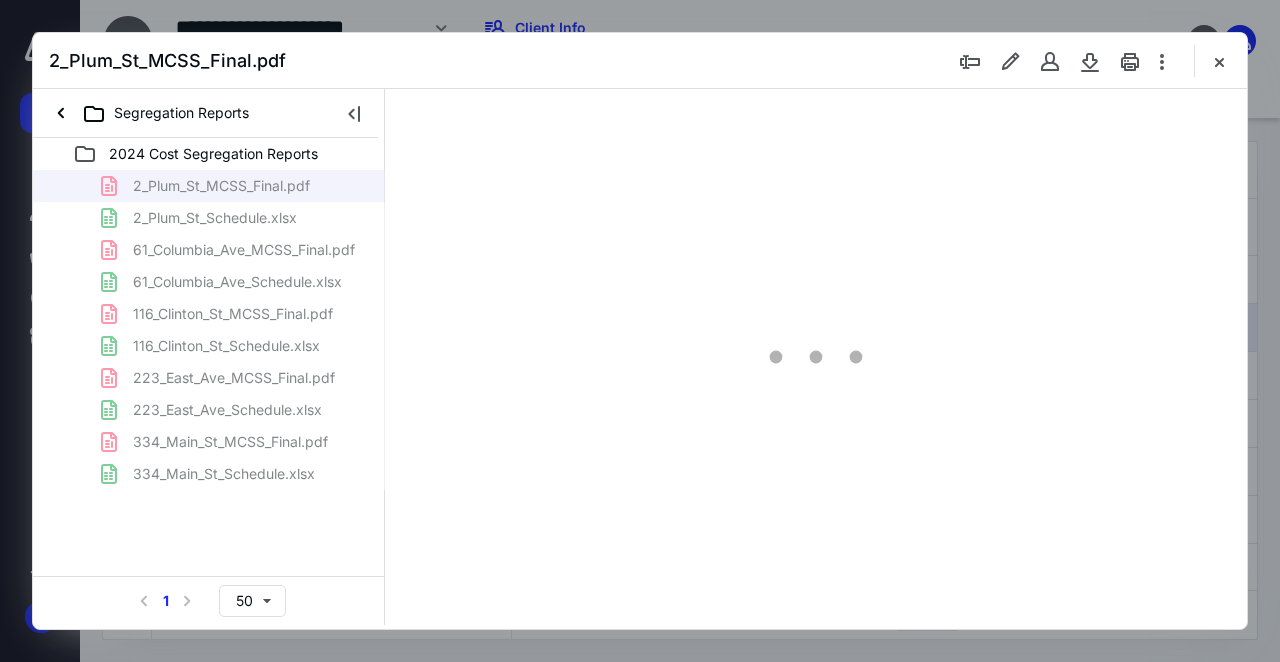 type on "138" 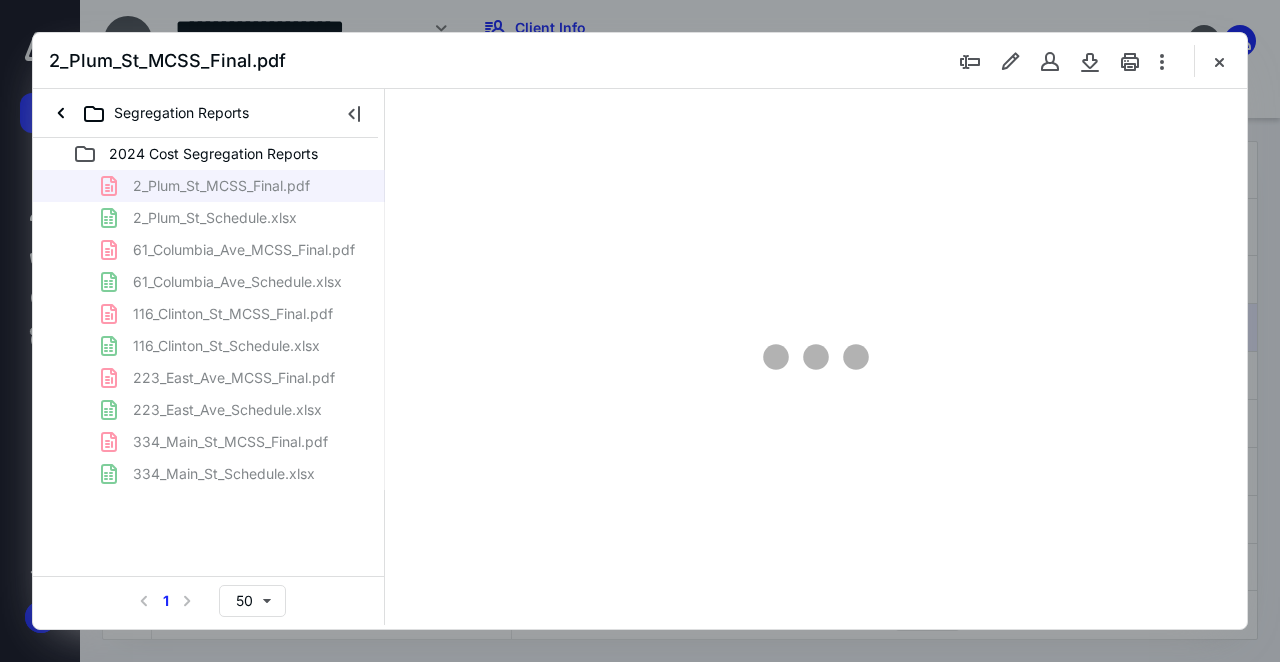 scroll, scrollTop: 110, scrollLeft: 0, axis: vertical 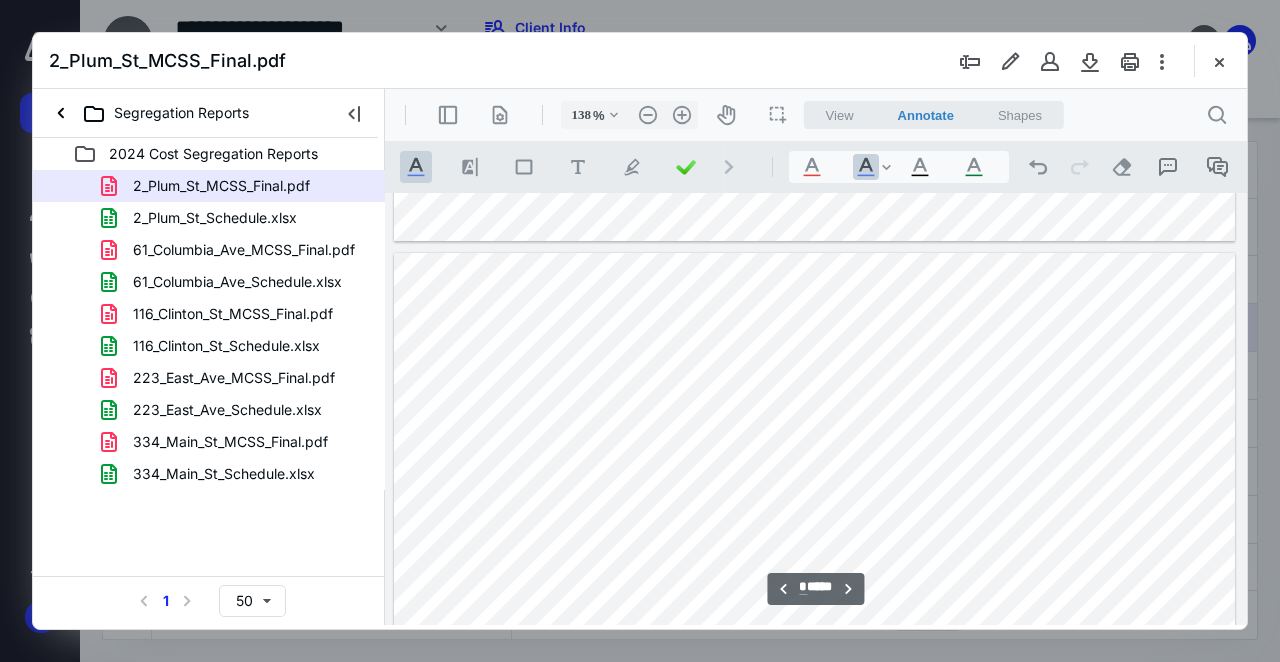 type on "*" 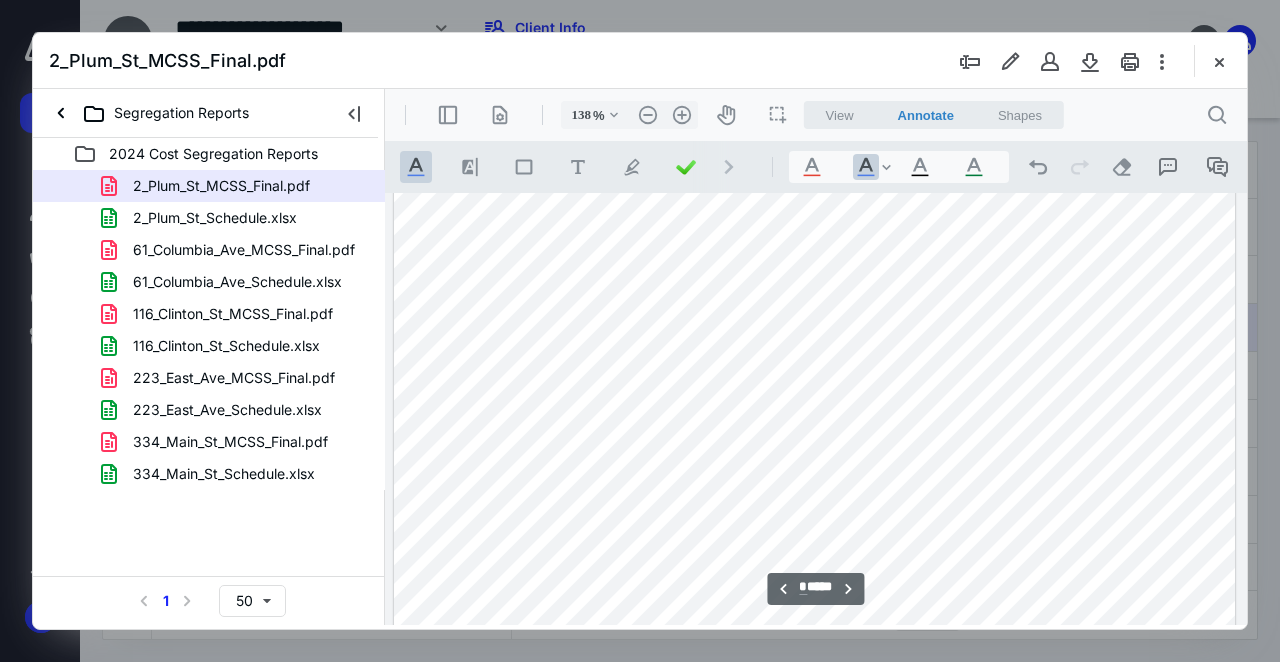 scroll, scrollTop: 3710, scrollLeft: 0, axis: vertical 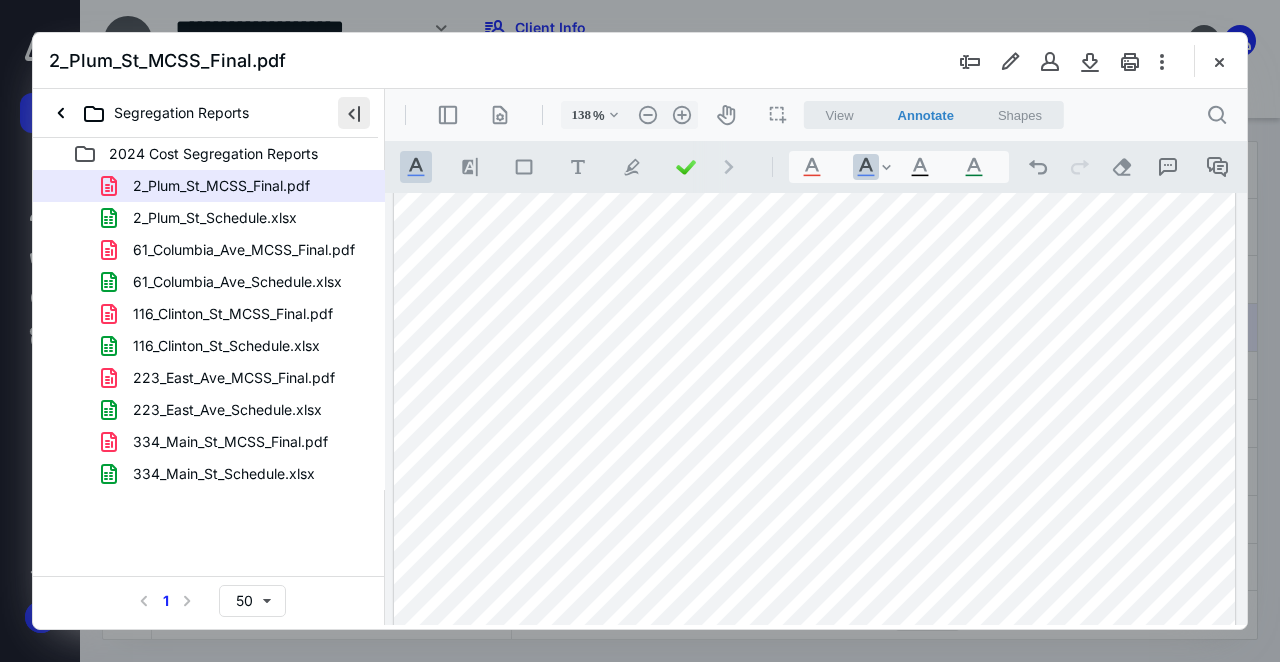 click at bounding box center (354, 113) 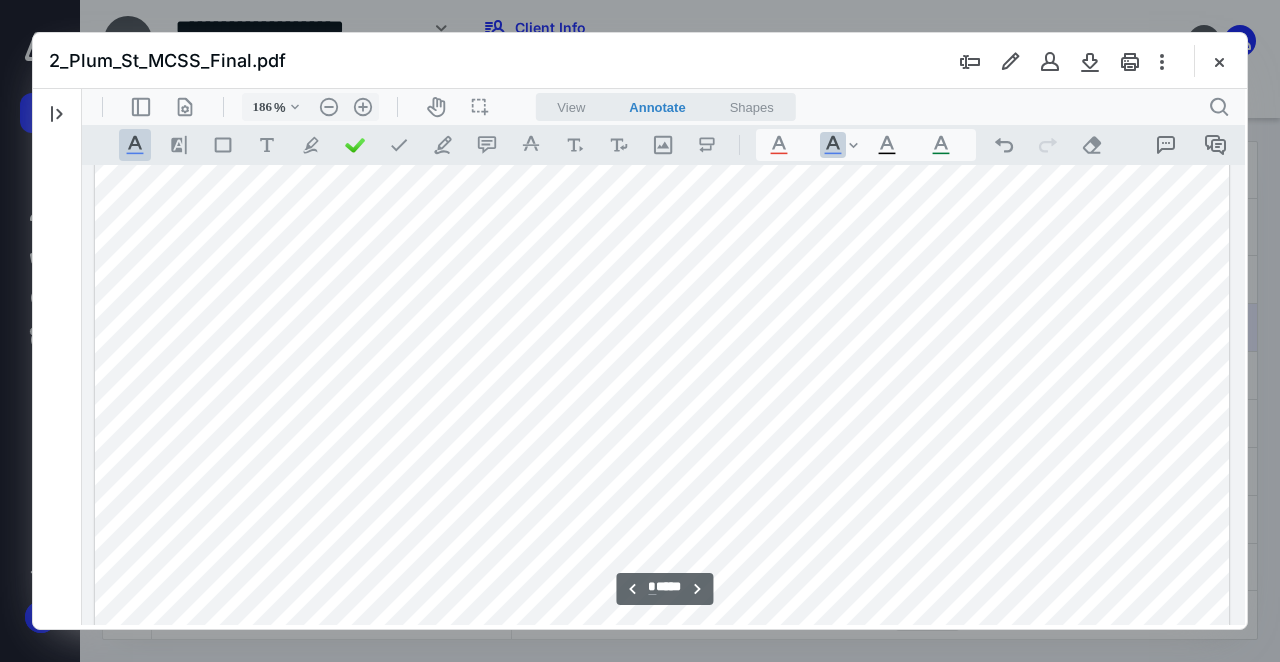scroll, scrollTop: 4823, scrollLeft: 0, axis: vertical 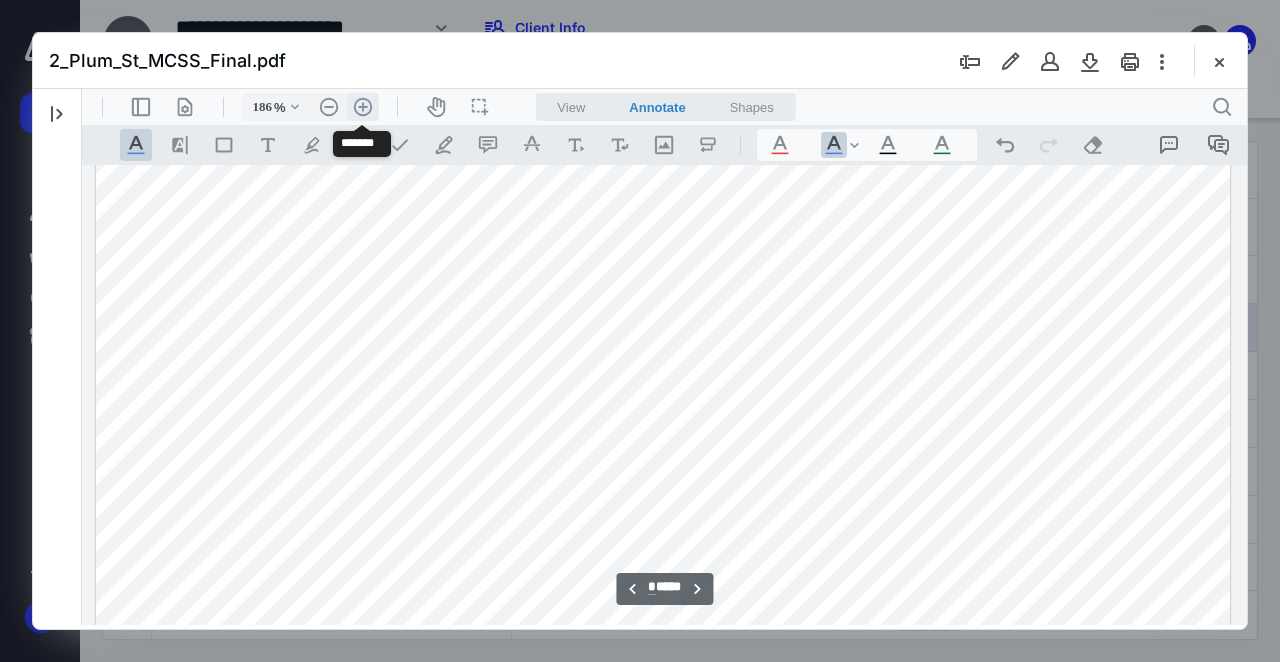 click on ".cls-1{fill:#abb0c4;} icon - header - zoom - in - line" at bounding box center [363, 107] 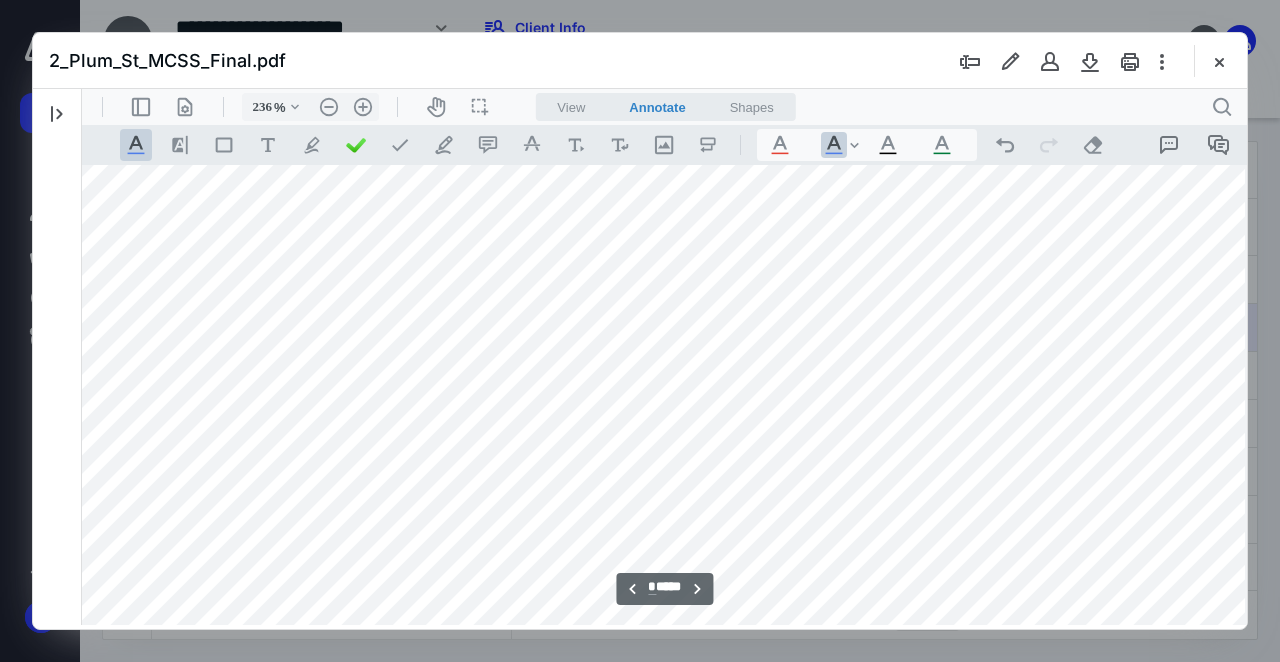 scroll, scrollTop: 6336, scrollLeft: 152, axis: both 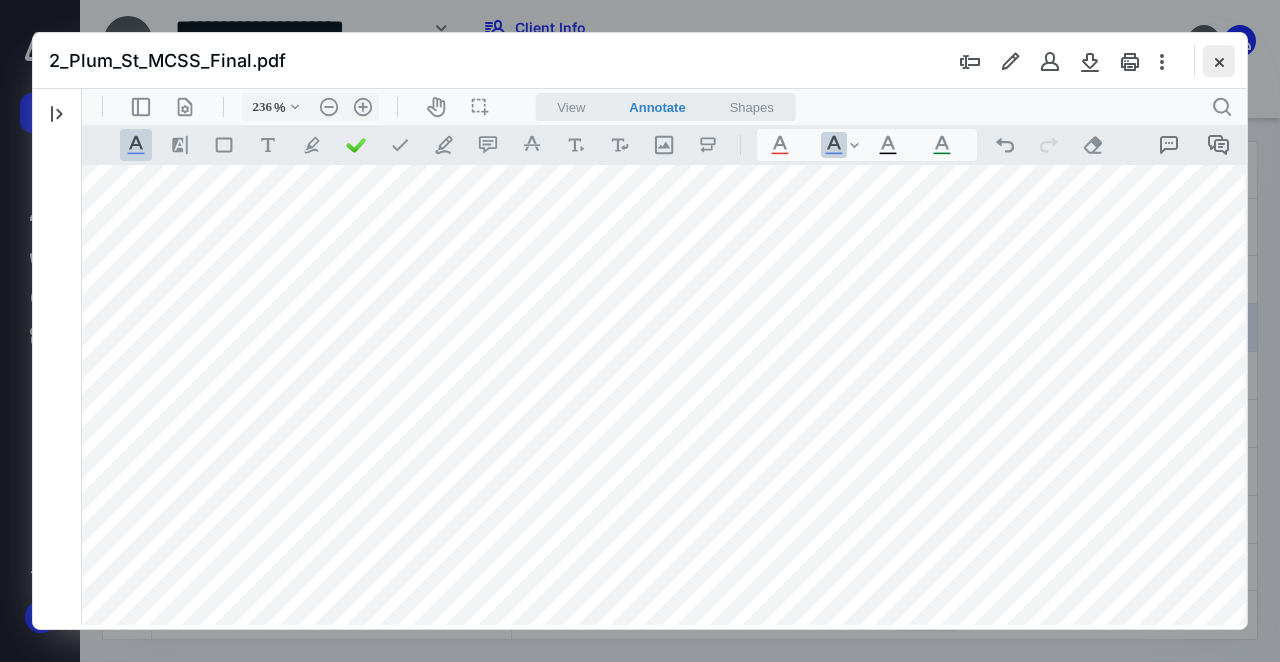 click at bounding box center [1219, 61] 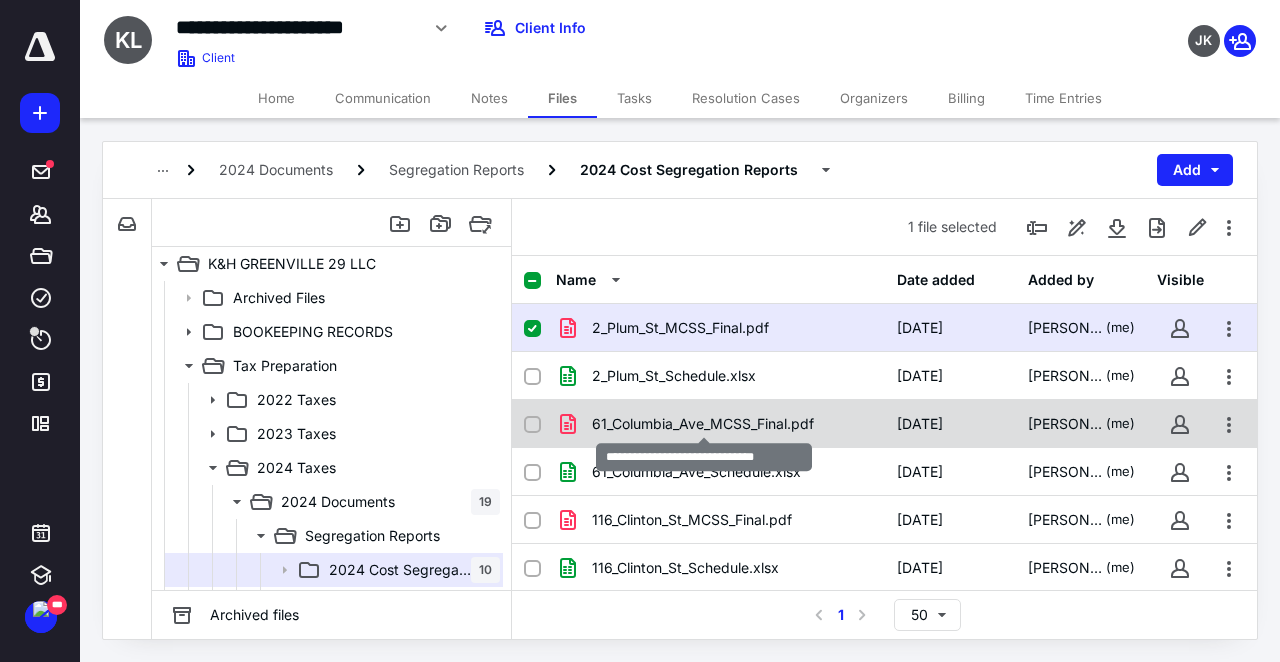 click on "61_Columbia_Ave_MCSS_Final.pdf" at bounding box center (703, 424) 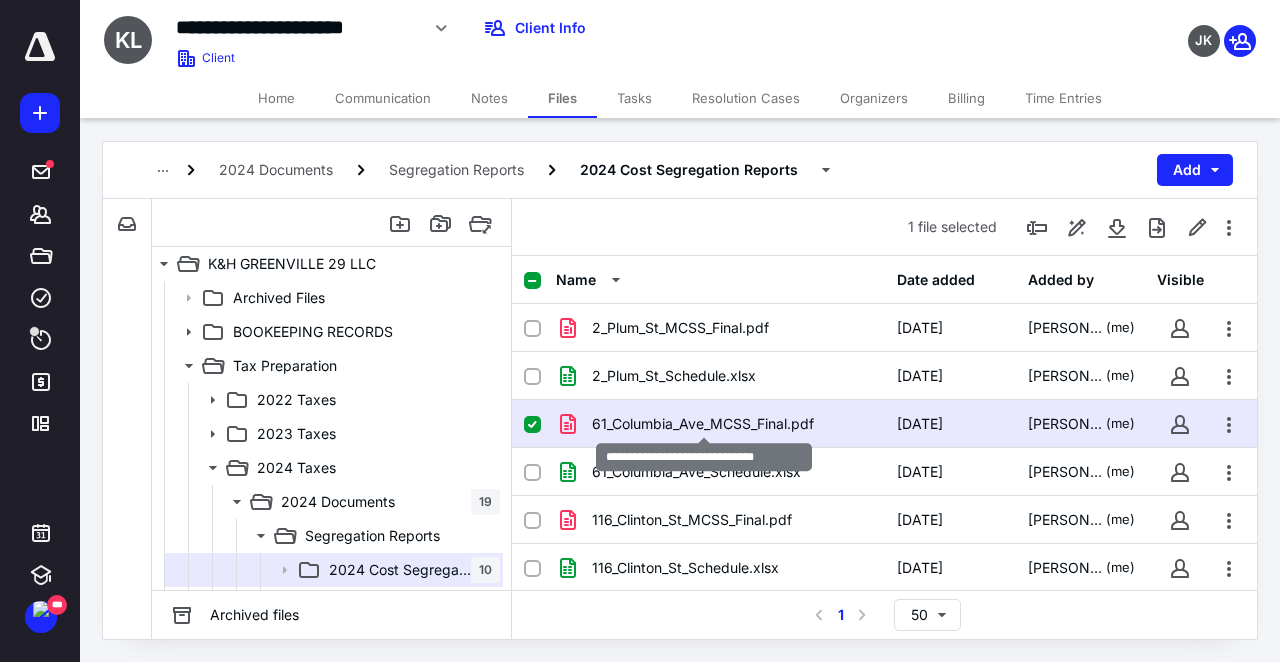 click on "61_Columbia_Ave_MCSS_Final.pdf" at bounding box center [703, 424] 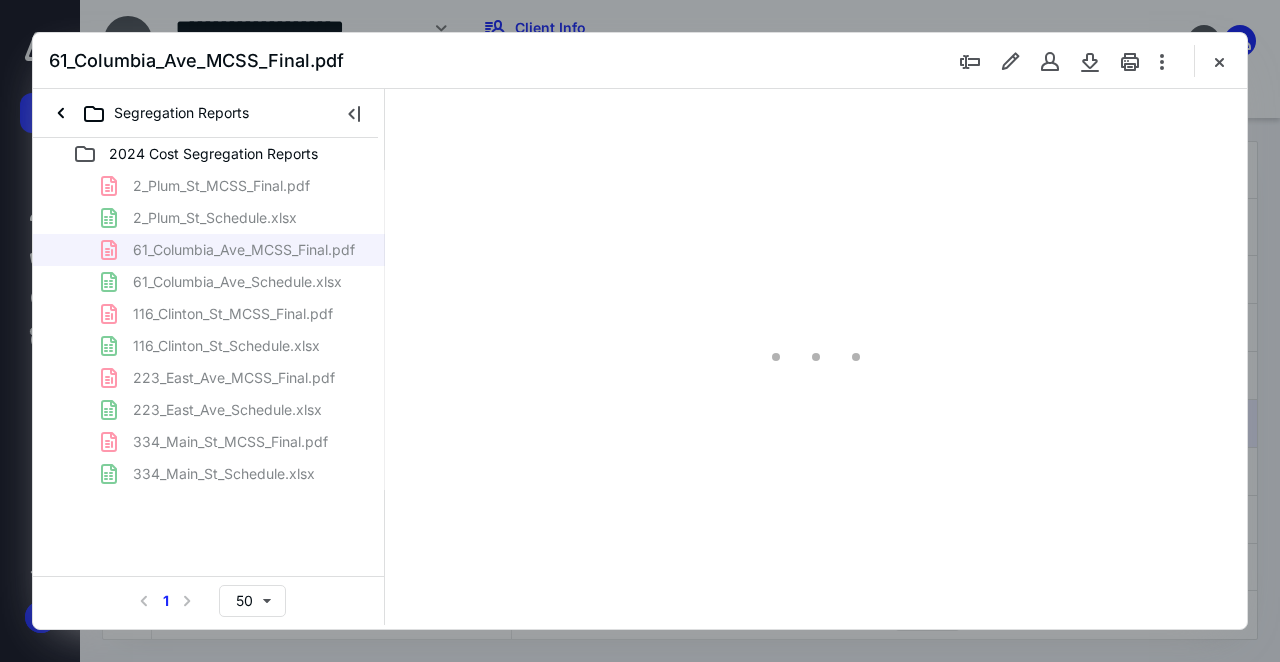 scroll, scrollTop: 0, scrollLeft: 0, axis: both 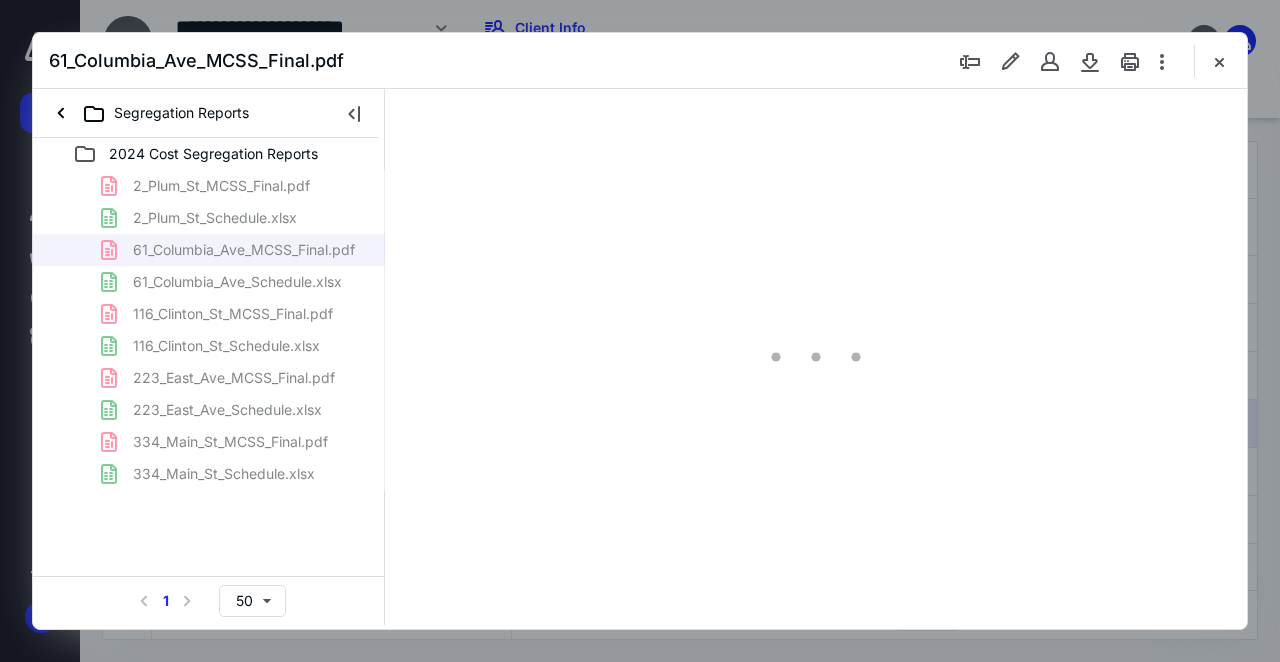 type on "138" 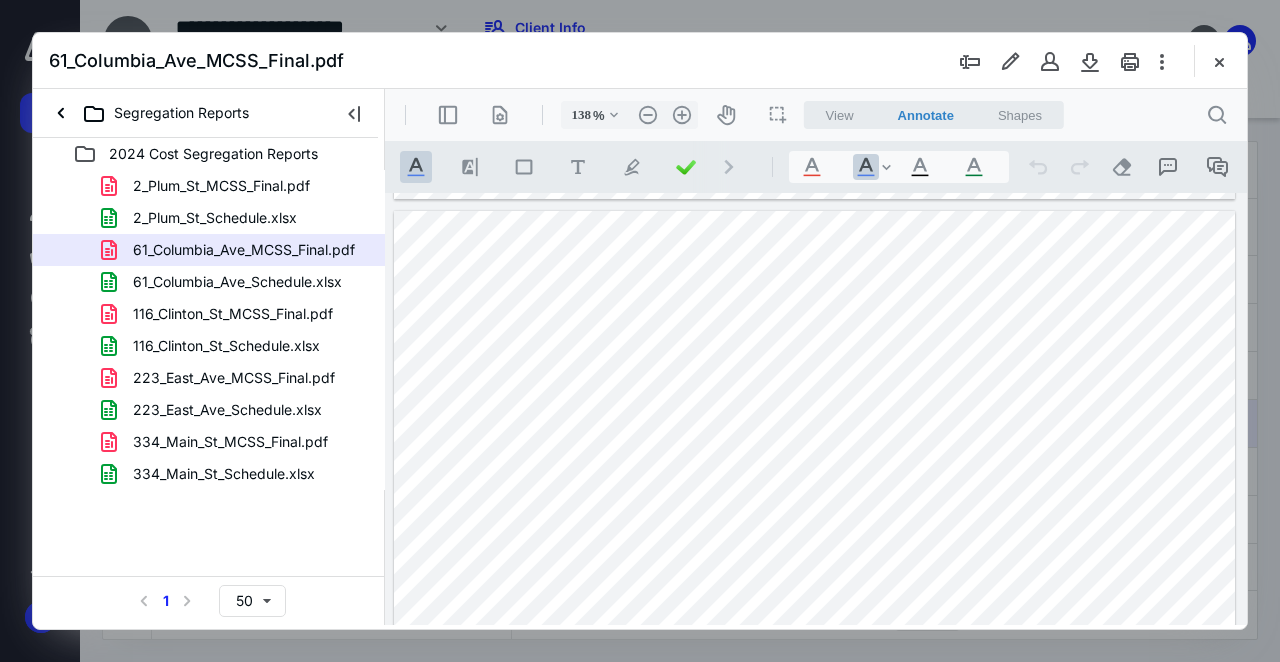 scroll, scrollTop: 2670, scrollLeft: 0, axis: vertical 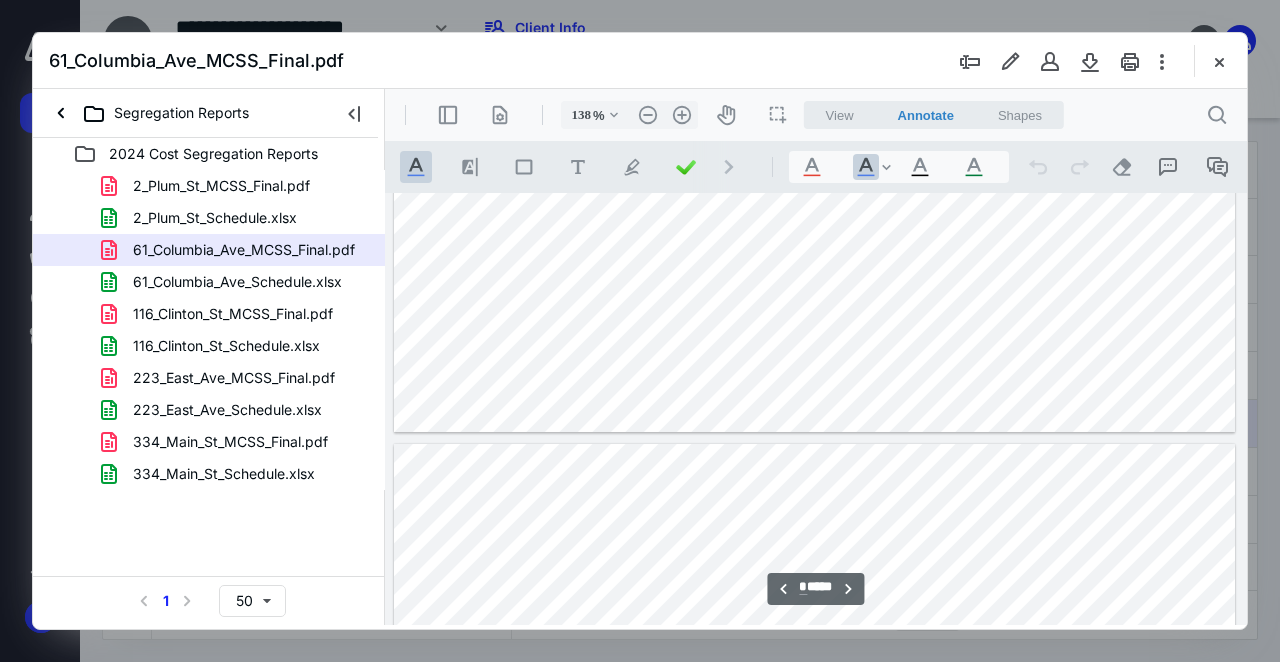 type on "*" 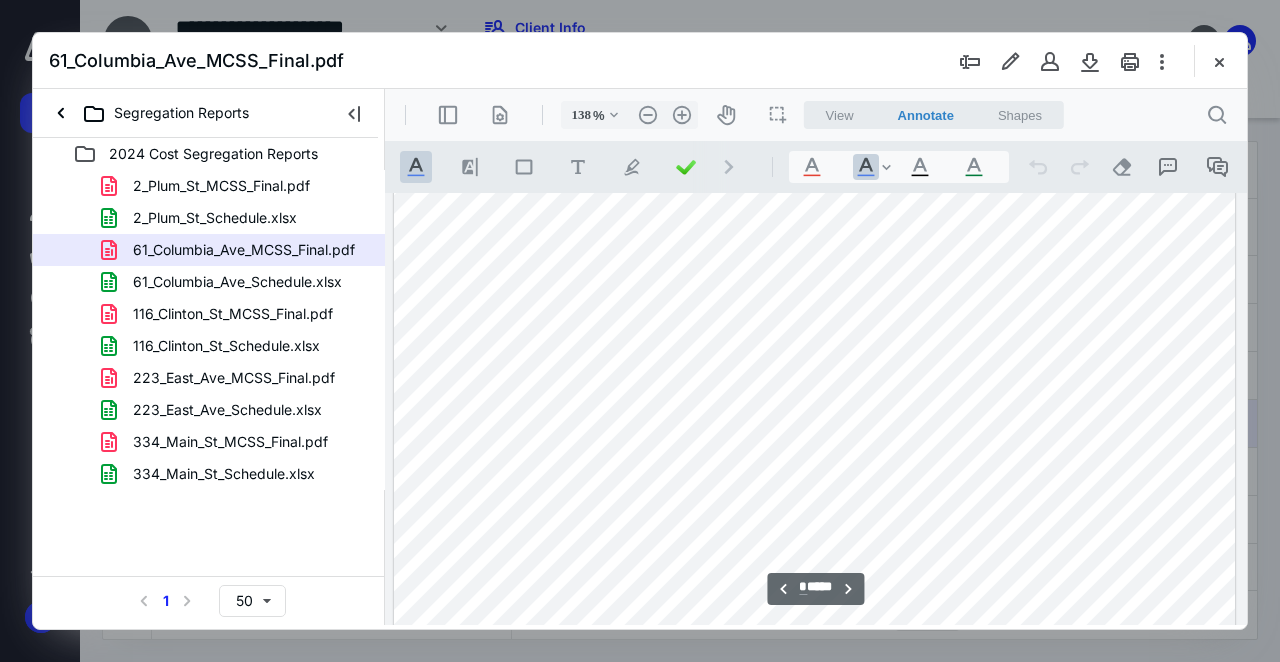 scroll, scrollTop: 3698, scrollLeft: 0, axis: vertical 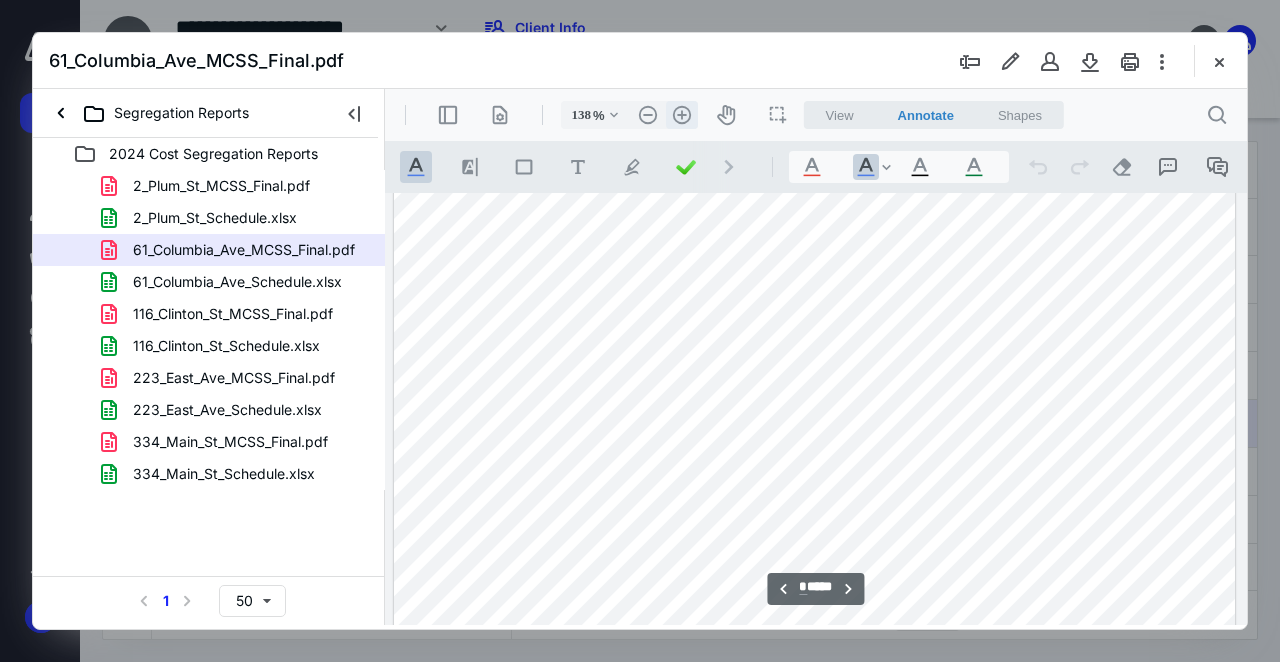 click on ".cls-1{fill:#abb0c4;} icon - header - zoom - in - line" at bounding box center [682, 115] 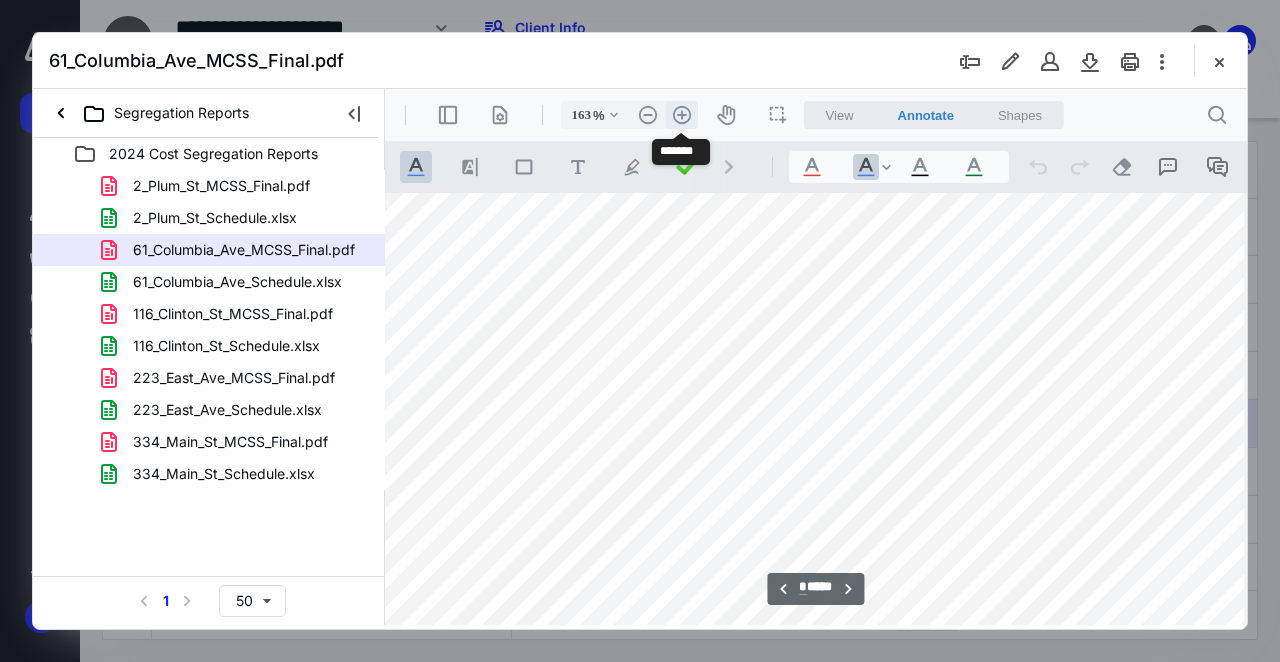 click on ".cls-1{fill:#abb0c4;} icon - header - zoom - in - line" at bounding box center (682, 115) 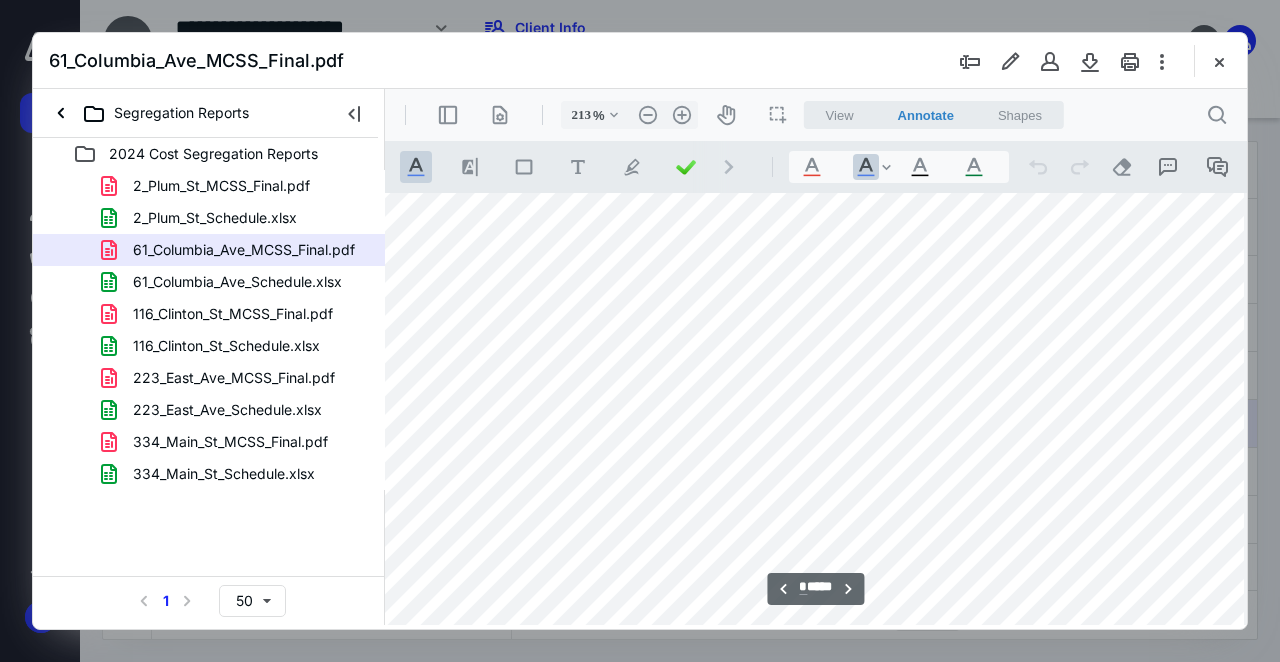 scroll, scrollTop: 5725, scrollLeft: 235, axis: both 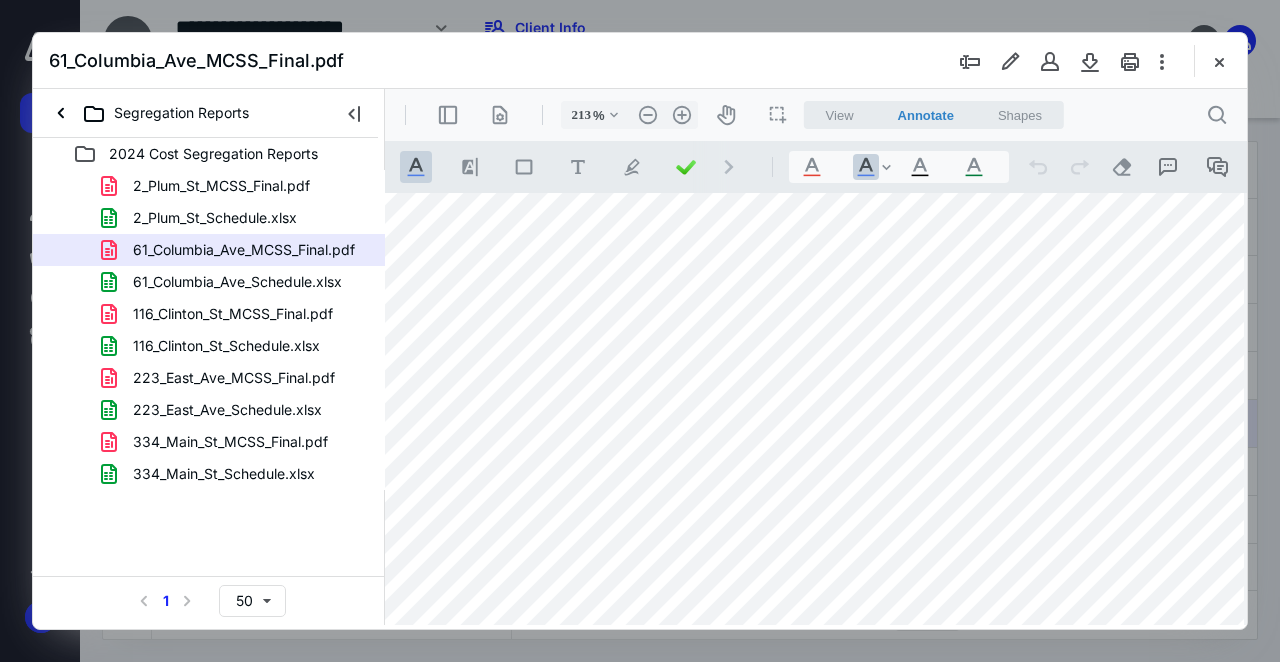 type 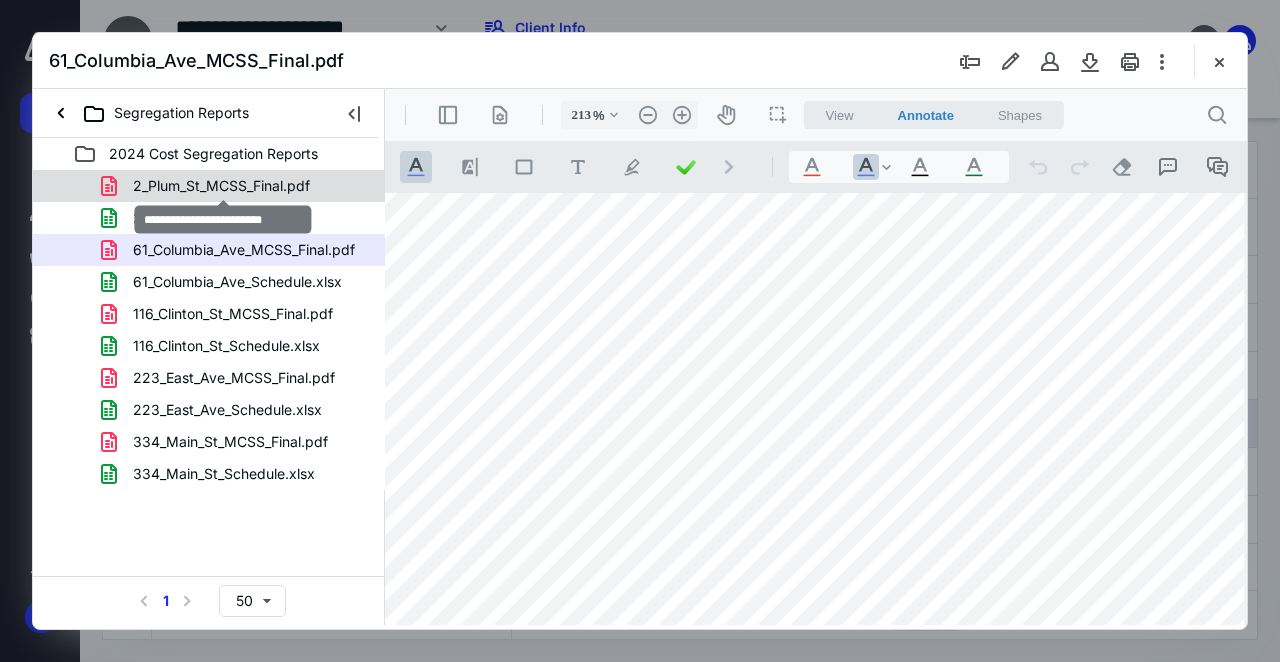 click on "2_Plum_St_MCSS_Final.pdf" at bounding box center (221, 186) 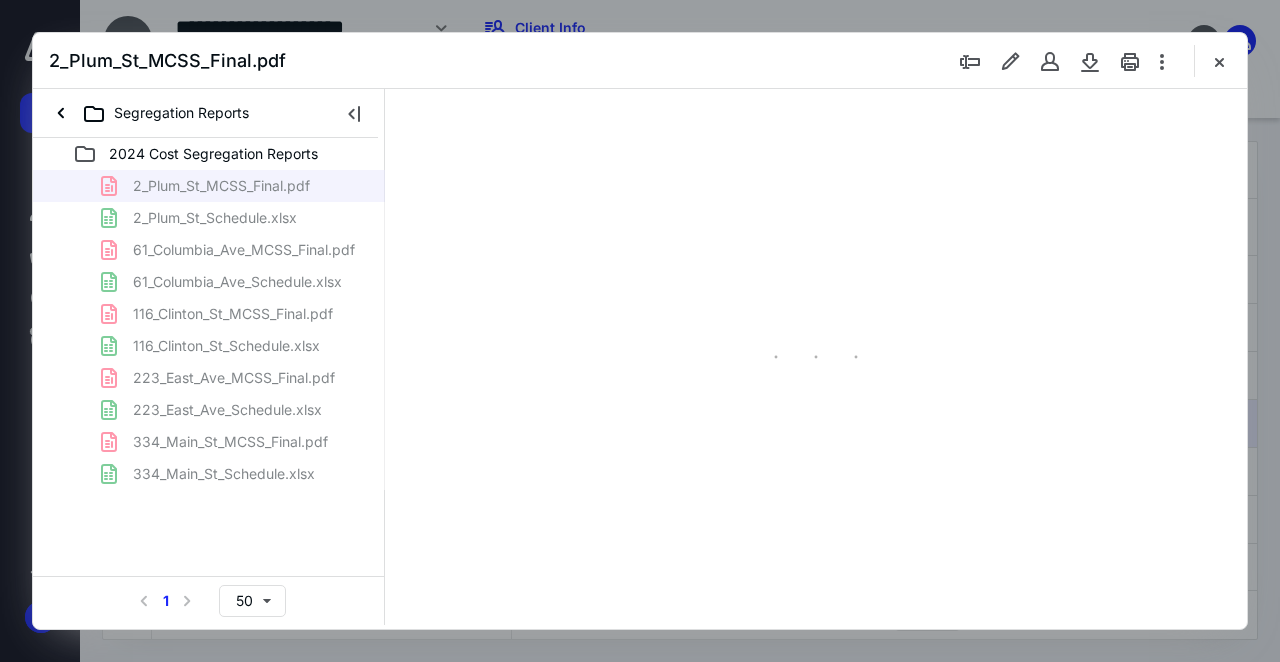 type on "138" 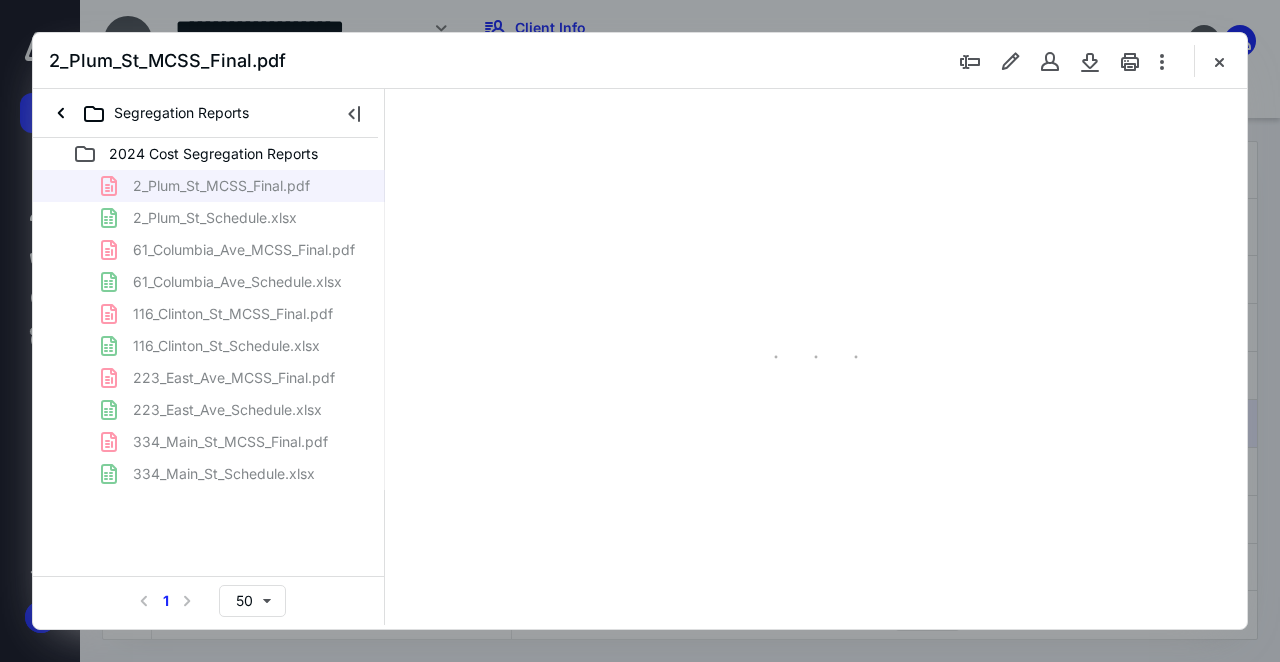 scroll, scrollTop: 110, scrollLeft: 0, axis: vertical 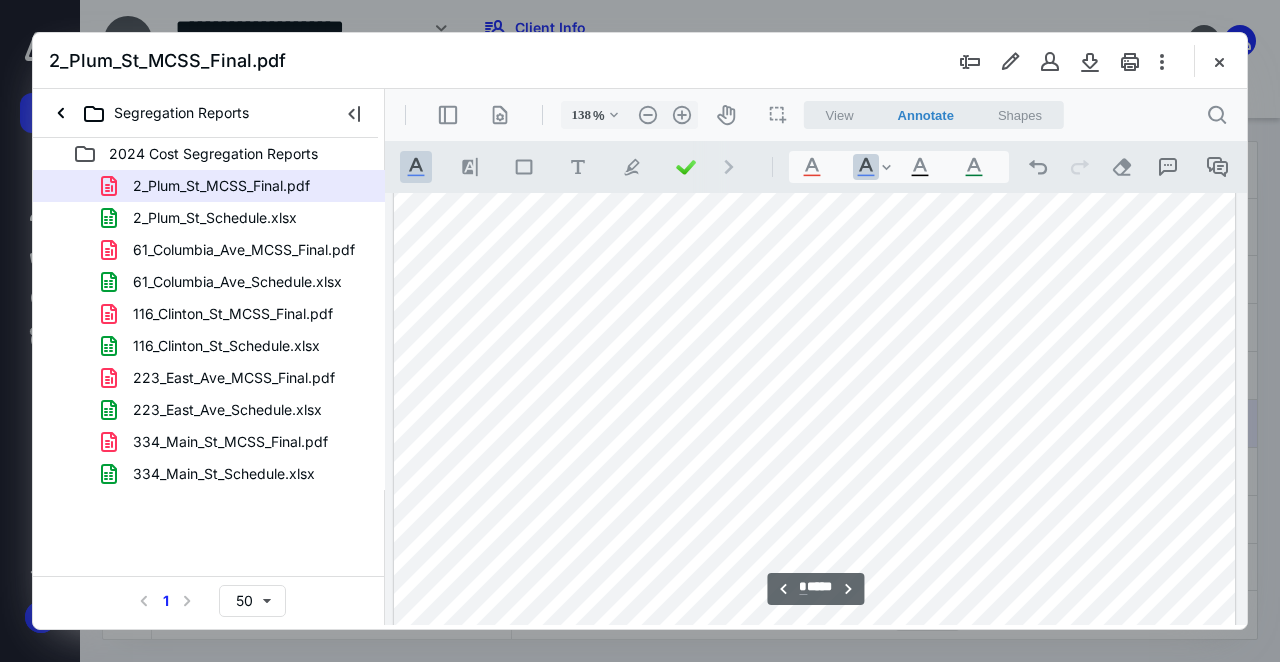 type on "*" 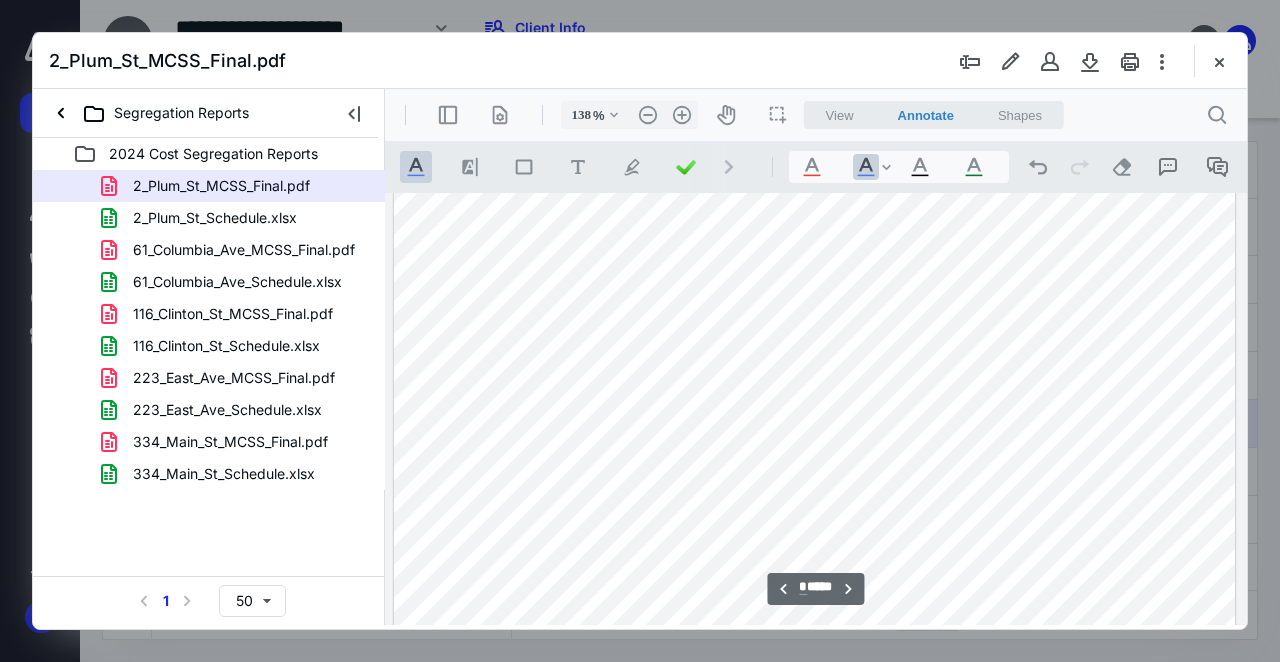 scroll, scrollTop: 3630, scrollLeft: 0, axis: vertical 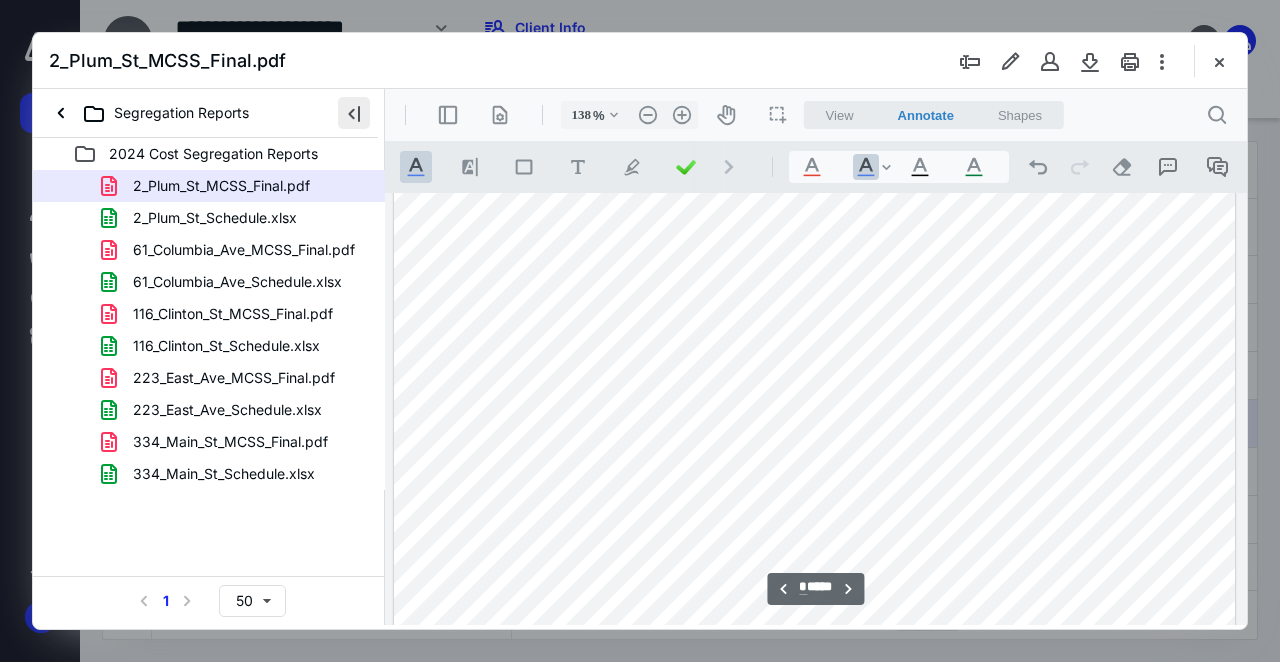 drag, startPoint x: 348, startPoint y: 111, endPoint x: 376, endPoint y: 108, distance: 28.160255 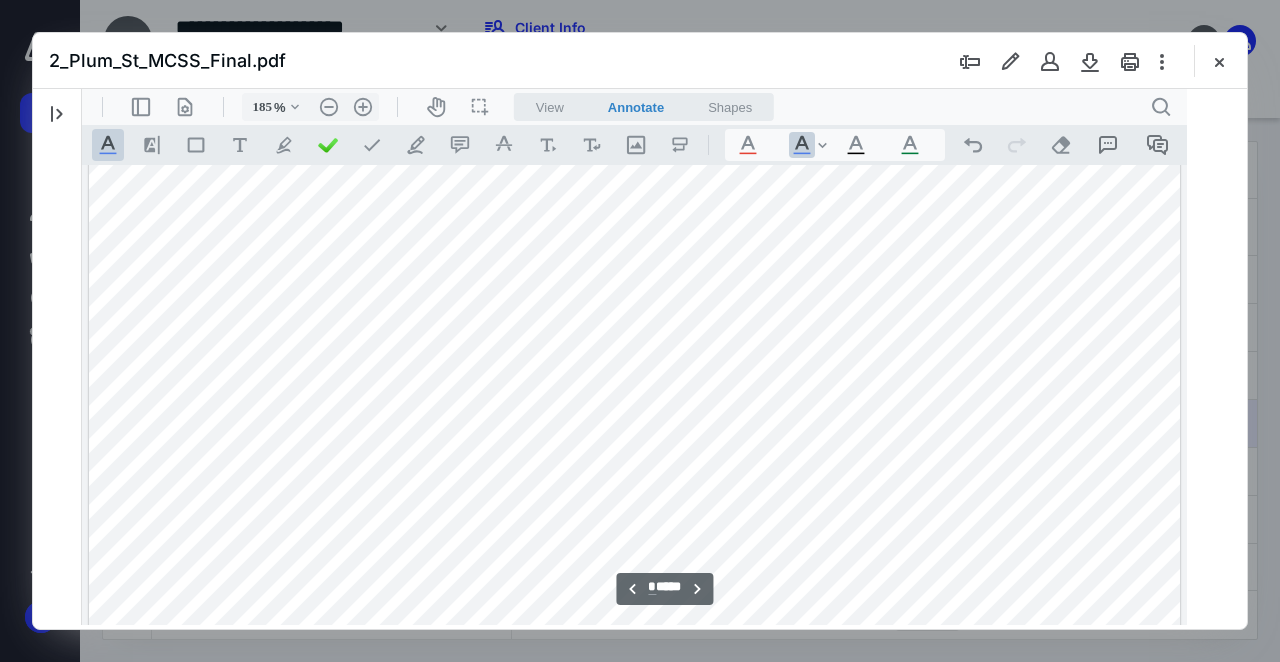 type on "186" 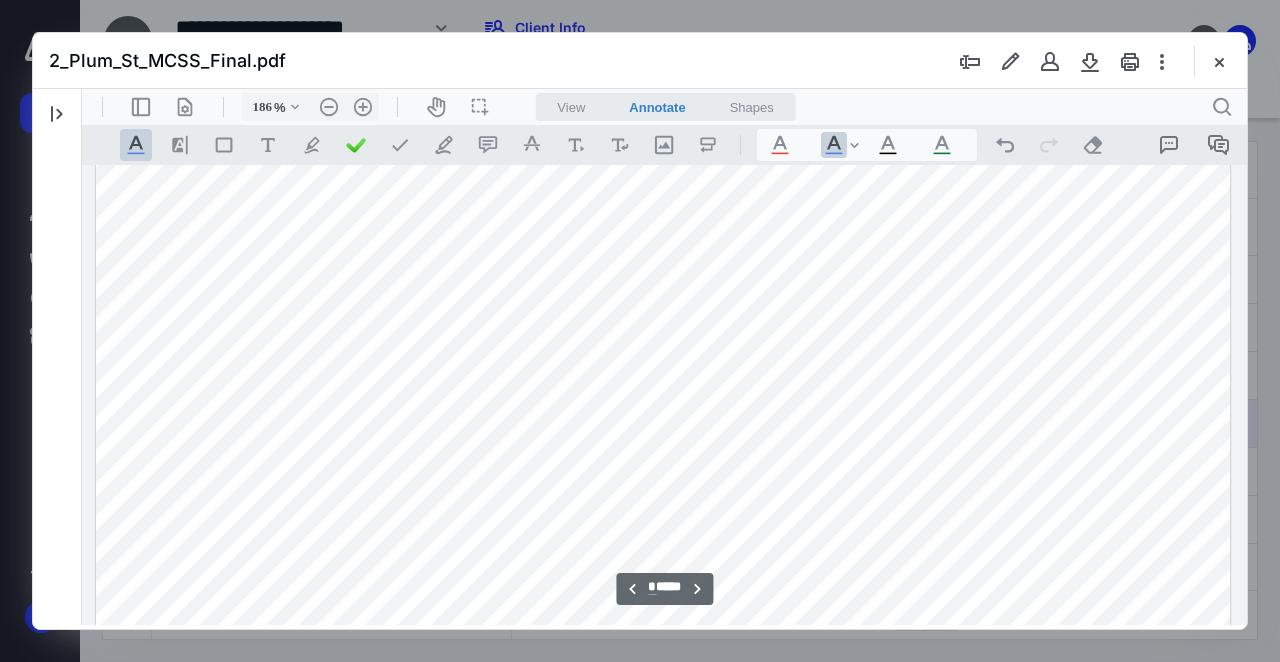 scroll, scrollTop: 4905, scrollLeft: 0, axis: vertical 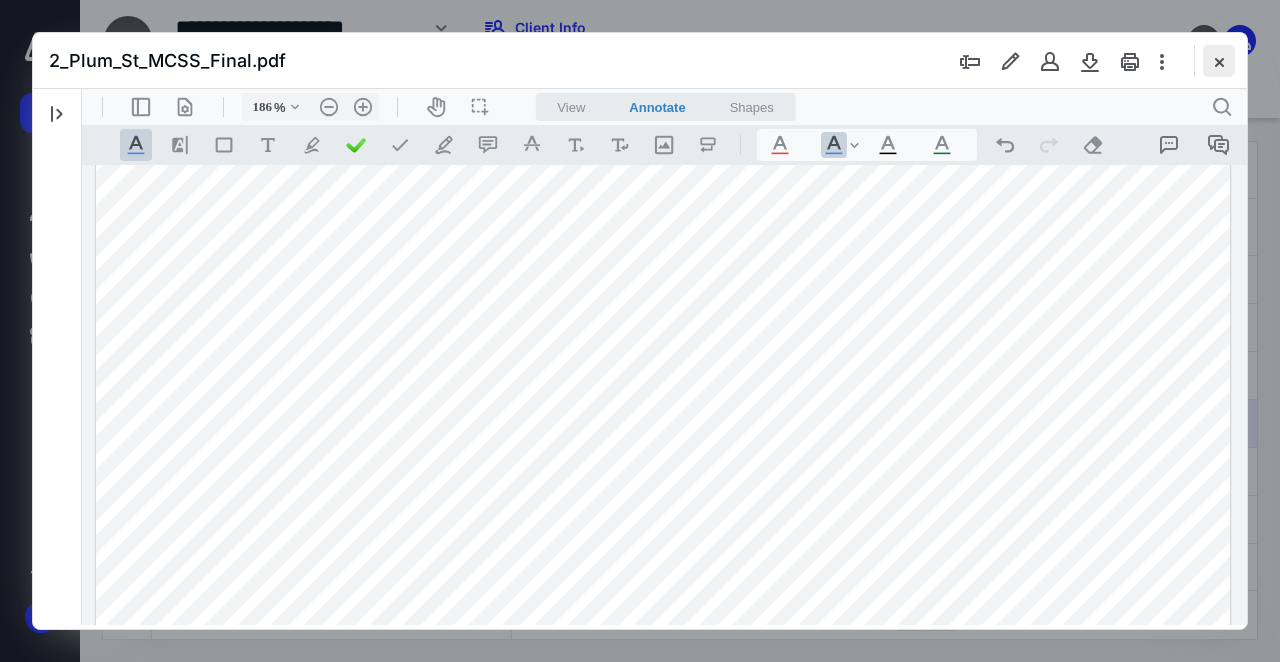 click at bounding box center [1219, 61] 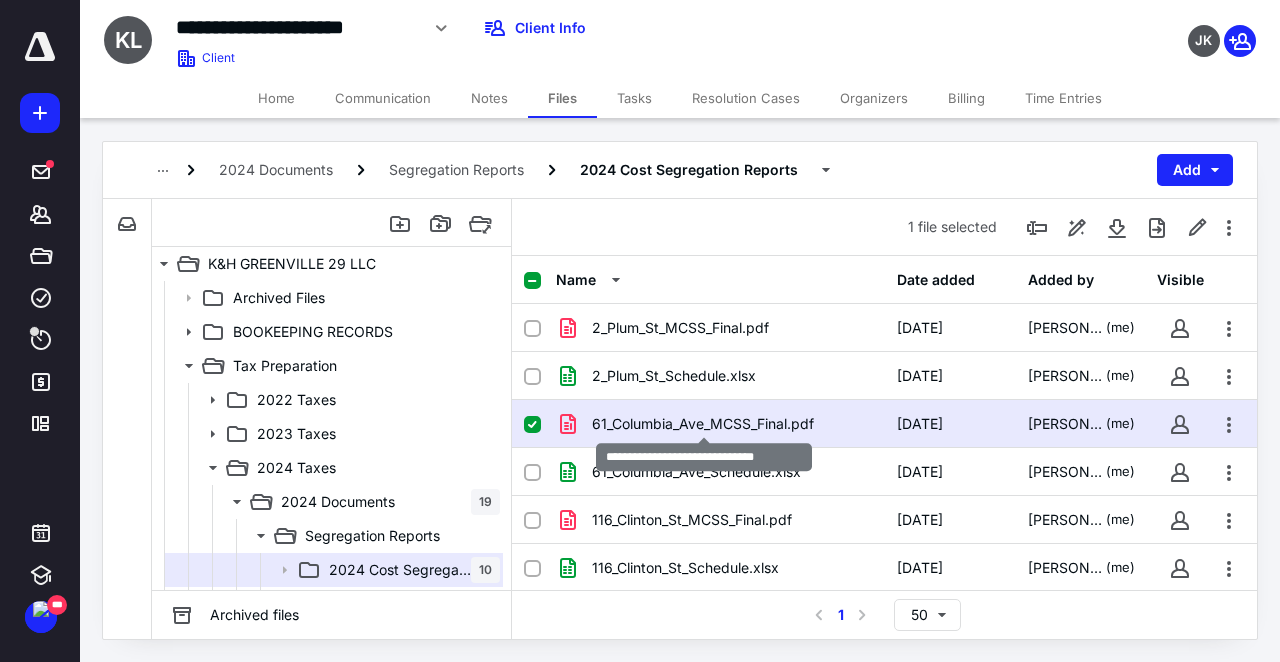 click on "61_Columbia_Ave_MCSS_Final.pdf" at bounding box center (703, 424) 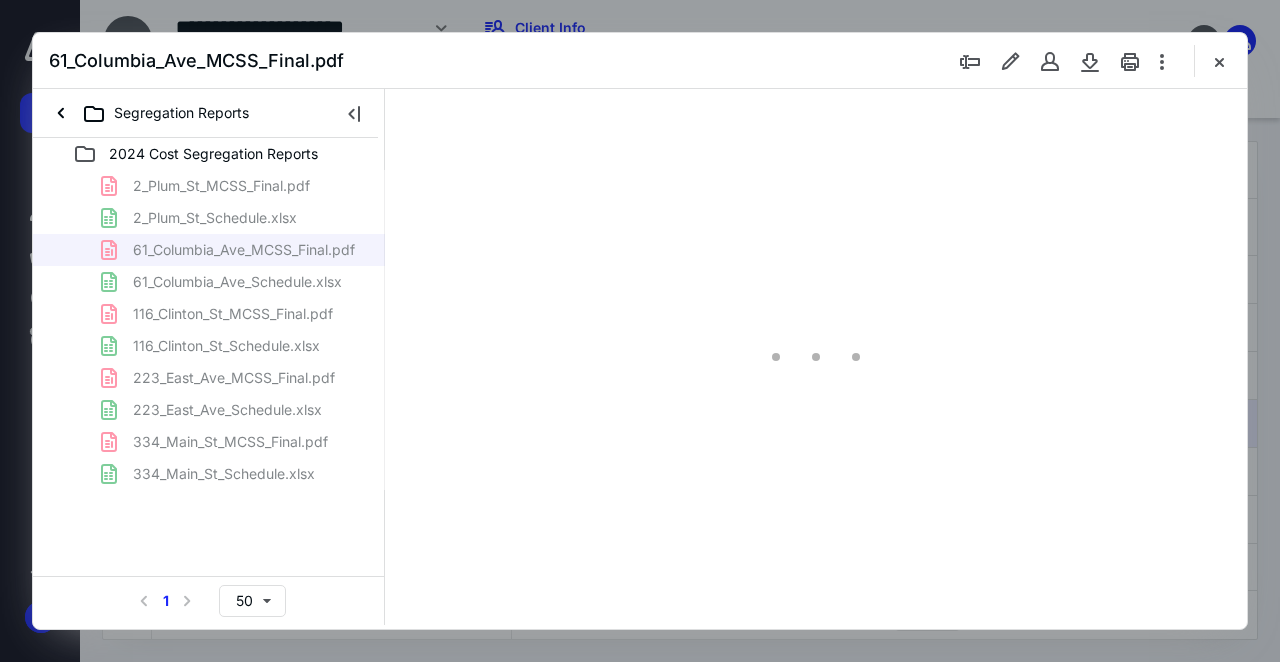 scroll, scrollTop: 0, scrollLeft: 0, axis: both 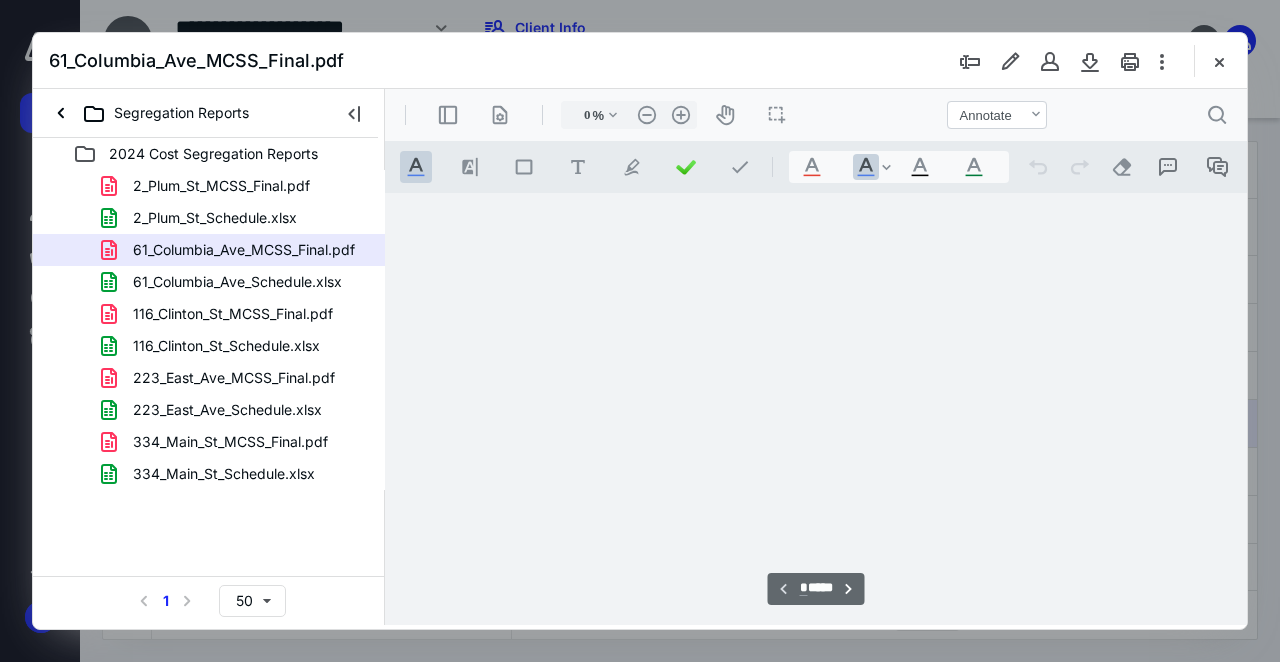 type on "138" 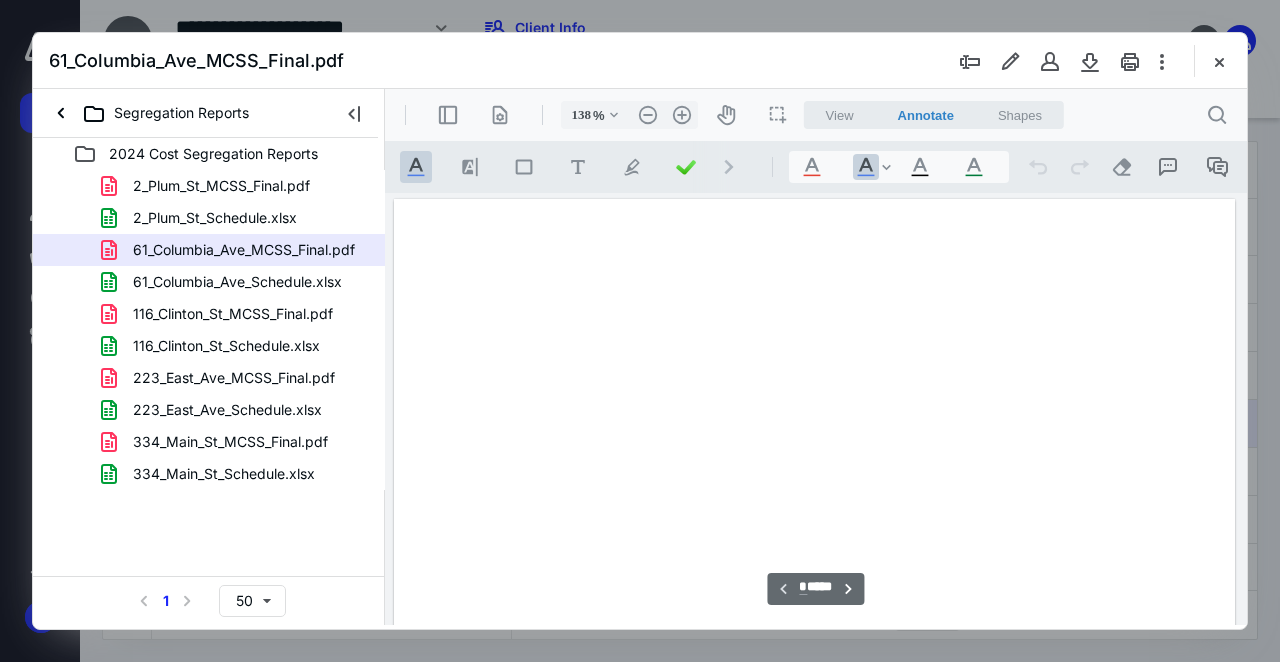 scroll, scrollTop: 110, scrollLeft: 0, axis: vertical 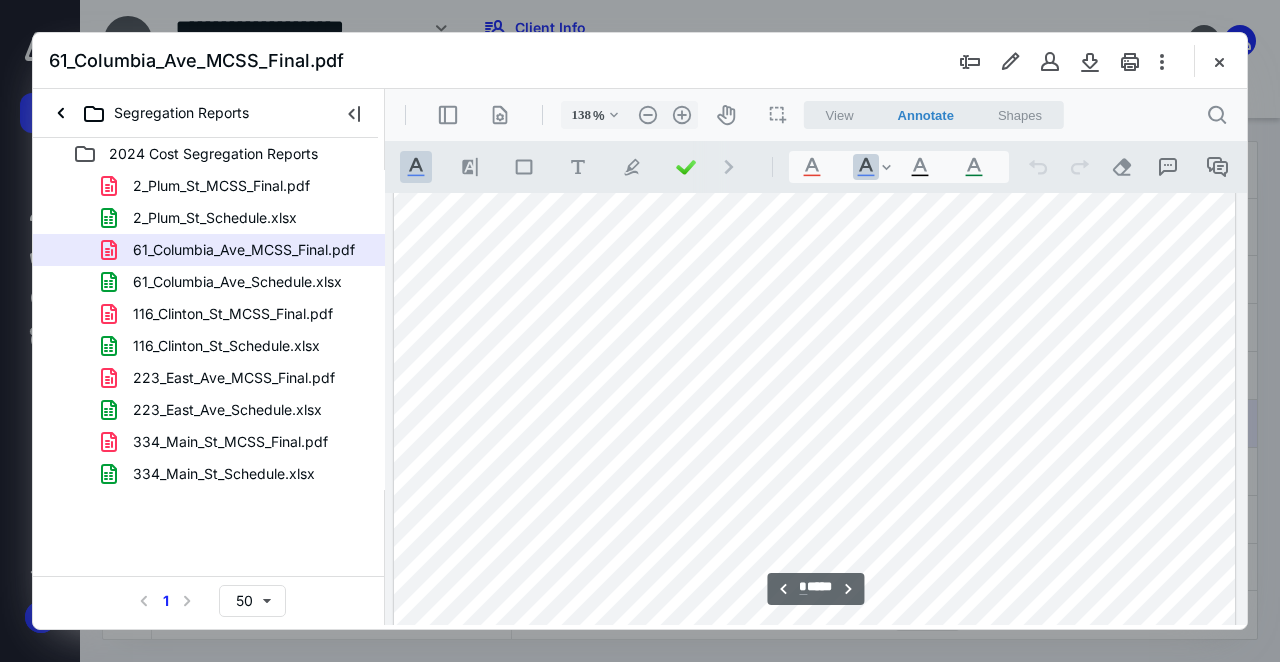 type on "*" 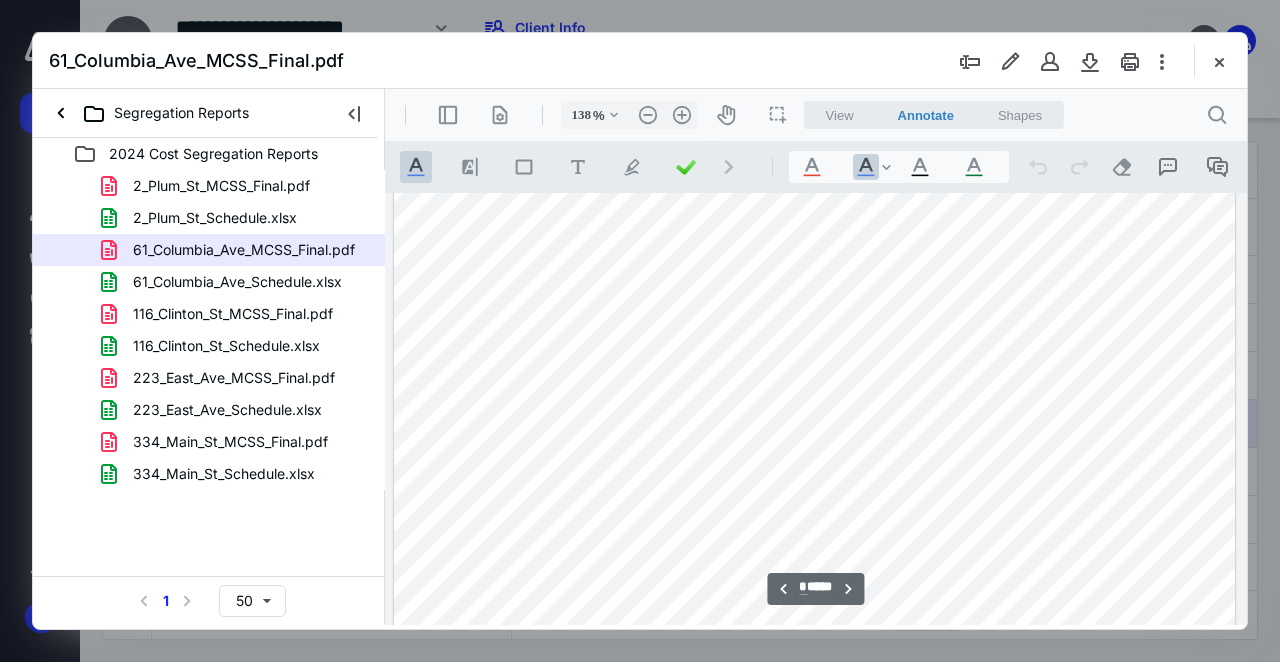 scroll, scrollTop: 2750, scrollLeft: 0, axis: vertical 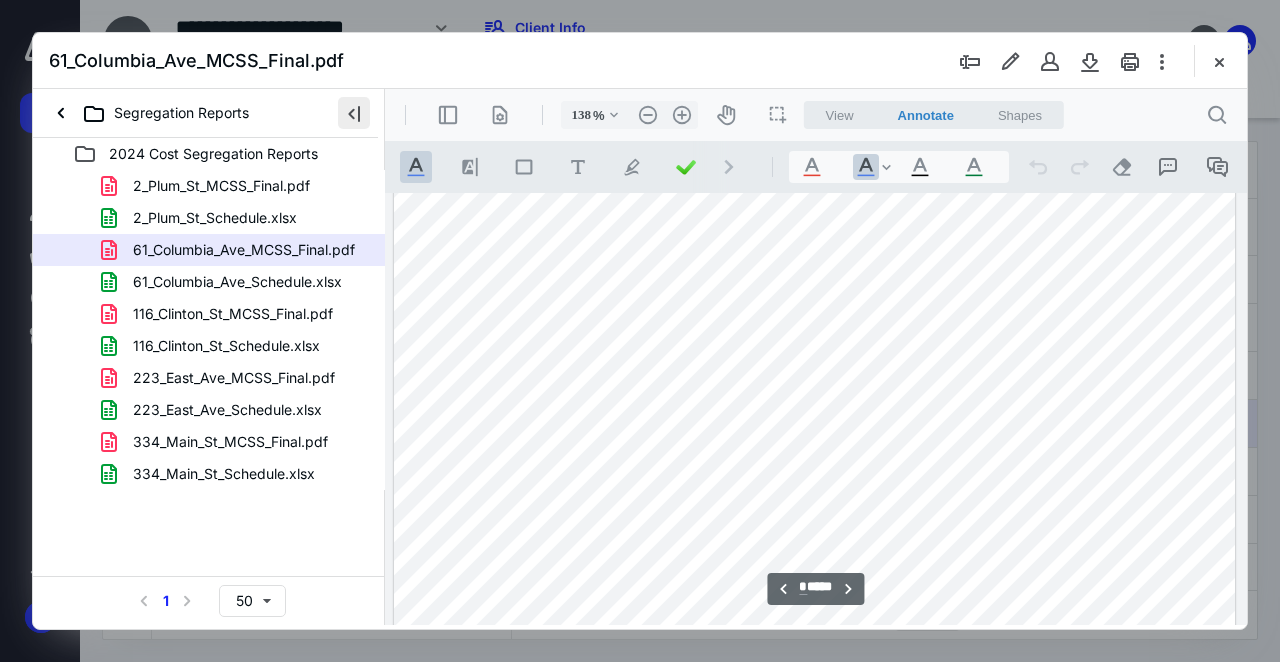click at bounding box center [354, 113] 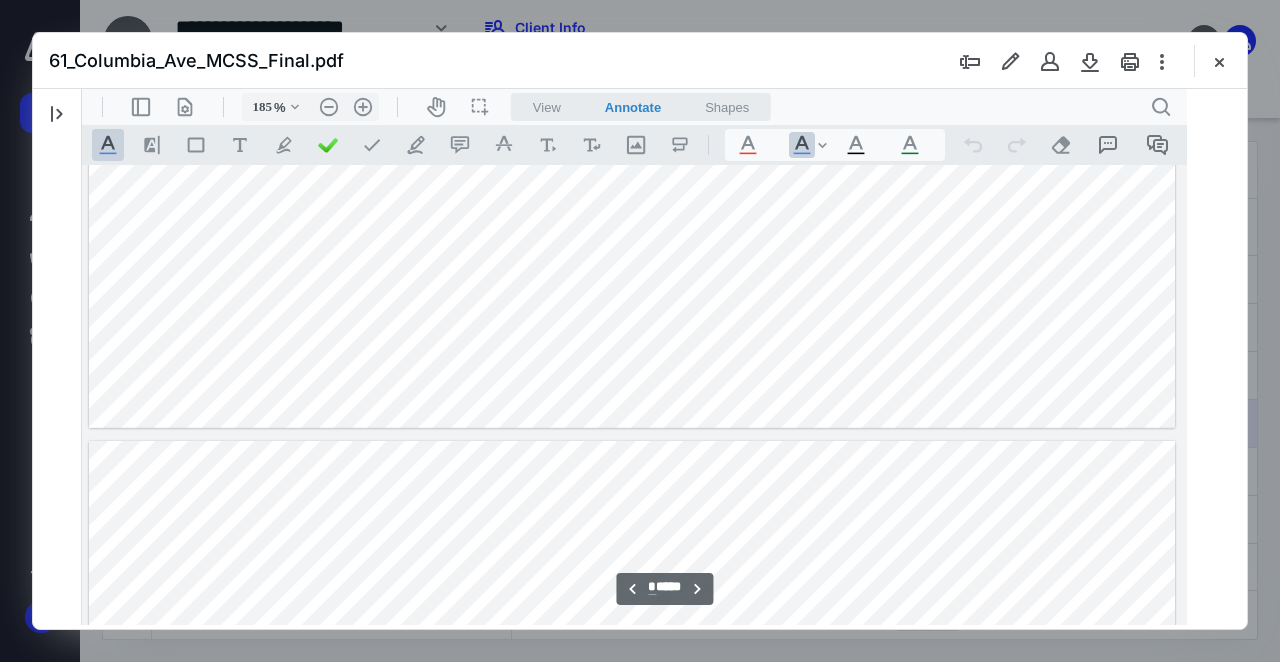 type on "186" 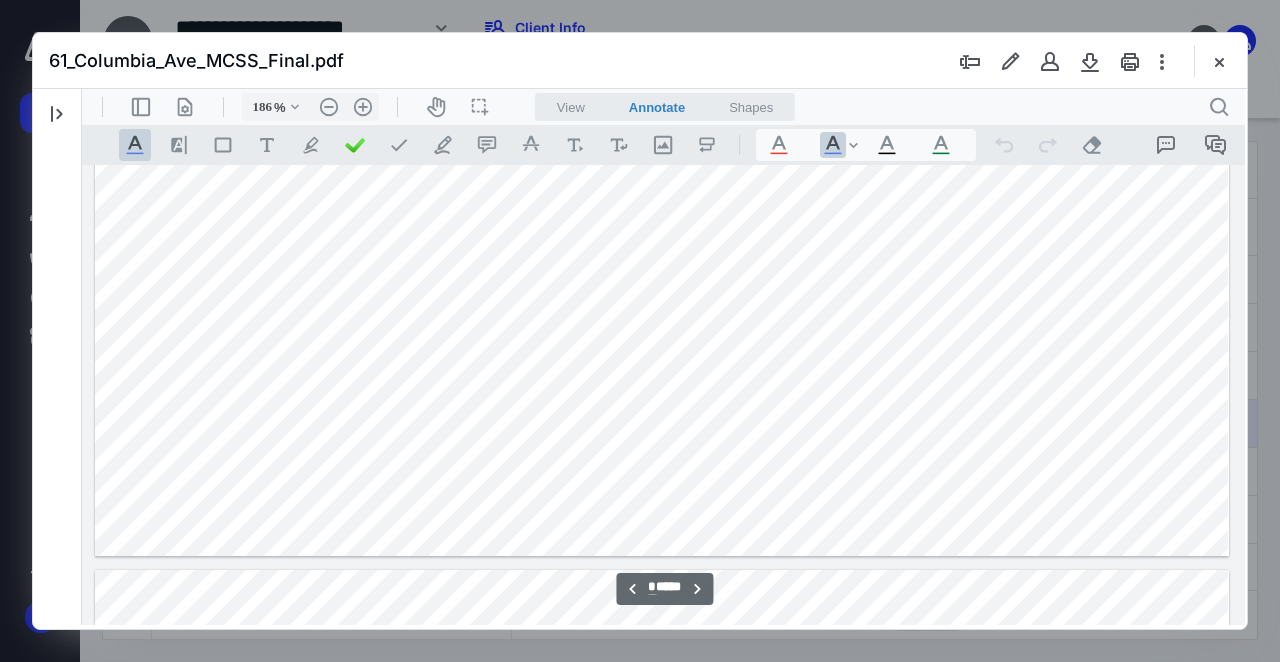 type on "*" 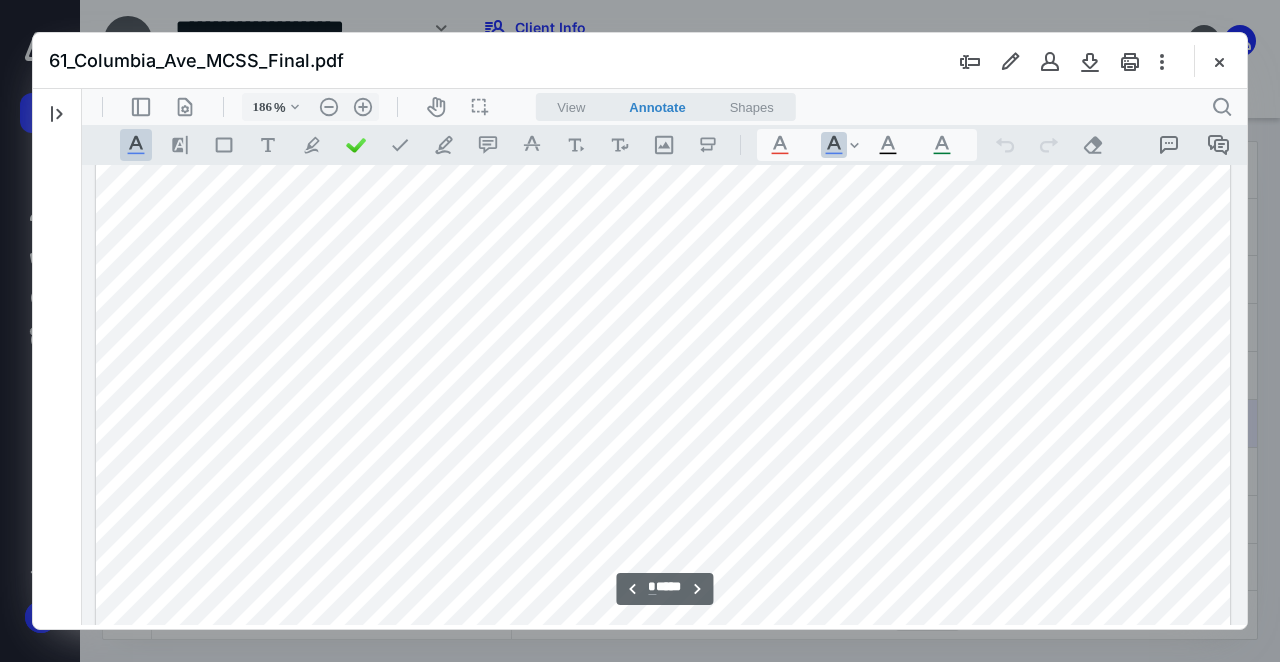 scroll, scrollTop: 4925, scrollLeft: 0, axis: vertical 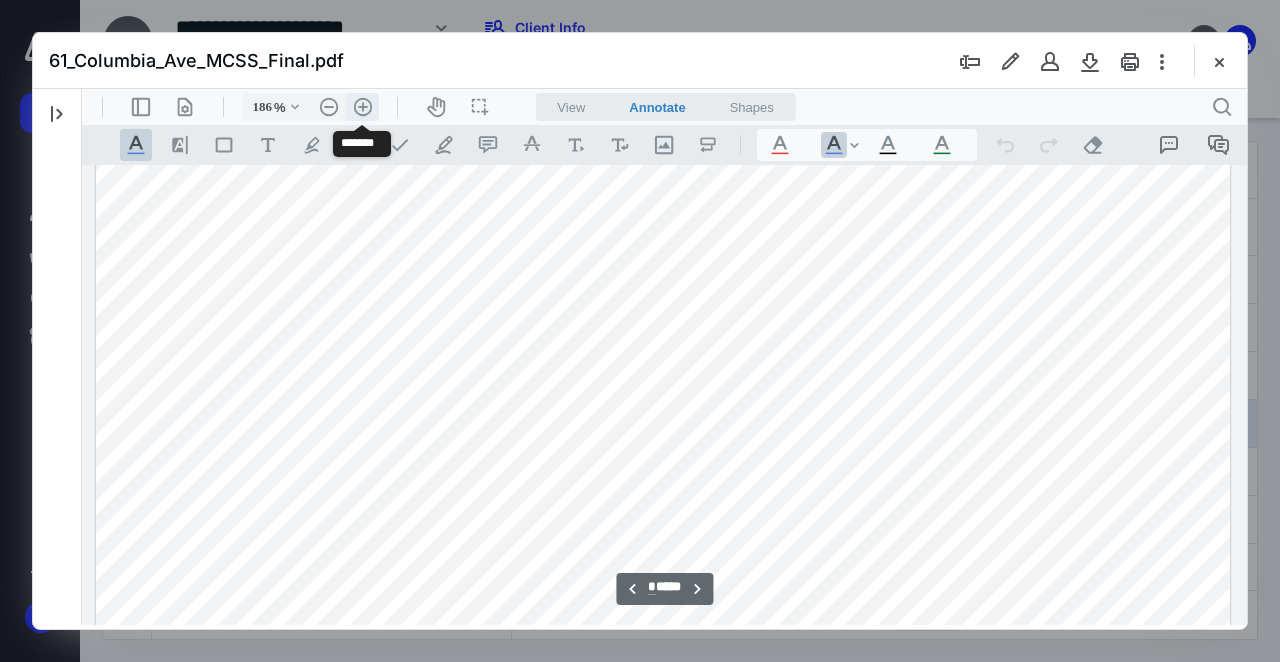 click on ".cls-1{fill:#abb0c4;} icon - header - zoom - in - line" at bounding box center [363, 107] 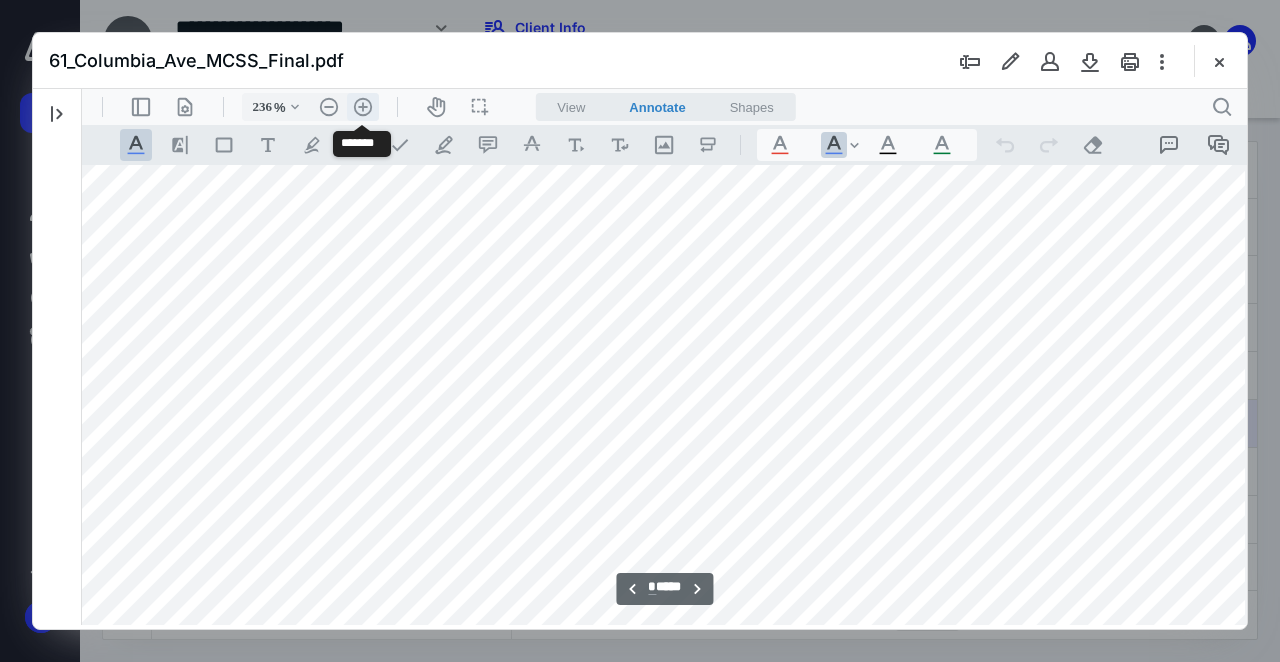 click on ".cls-1{fill:#abb0c4;} icon - header - zoom - in - line" at bounding box center [363, 107] 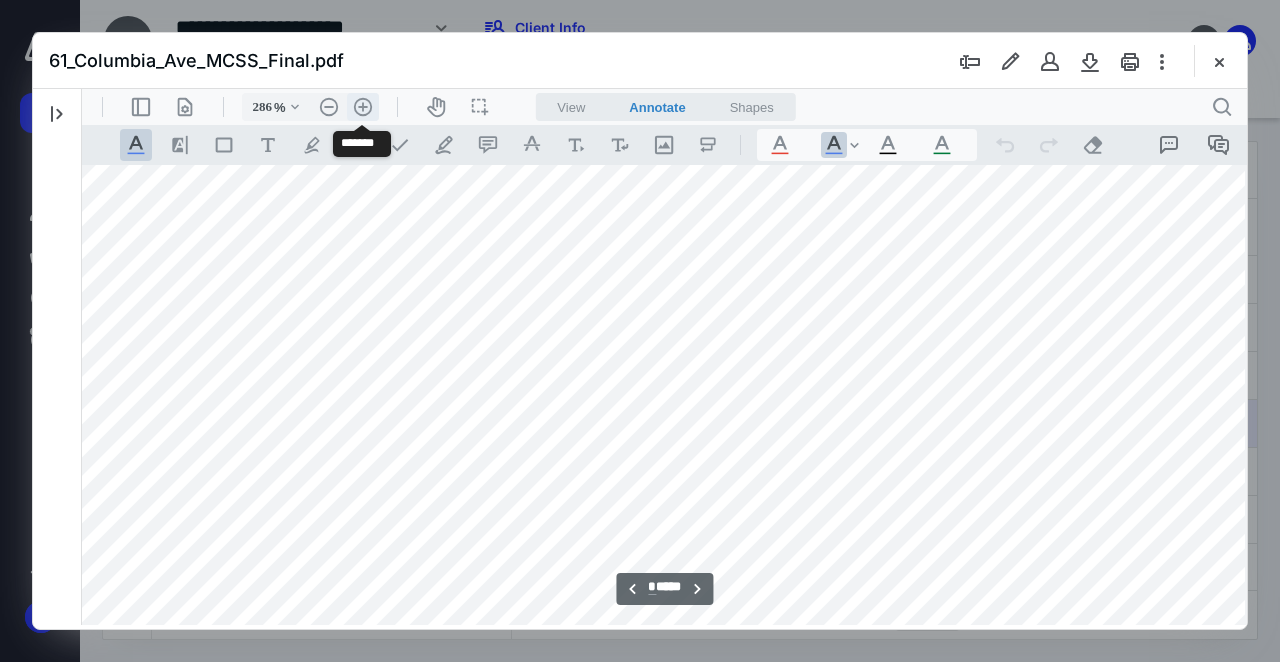 scroll, scrollTop: 7687, scrollLeft: 308, axis: both 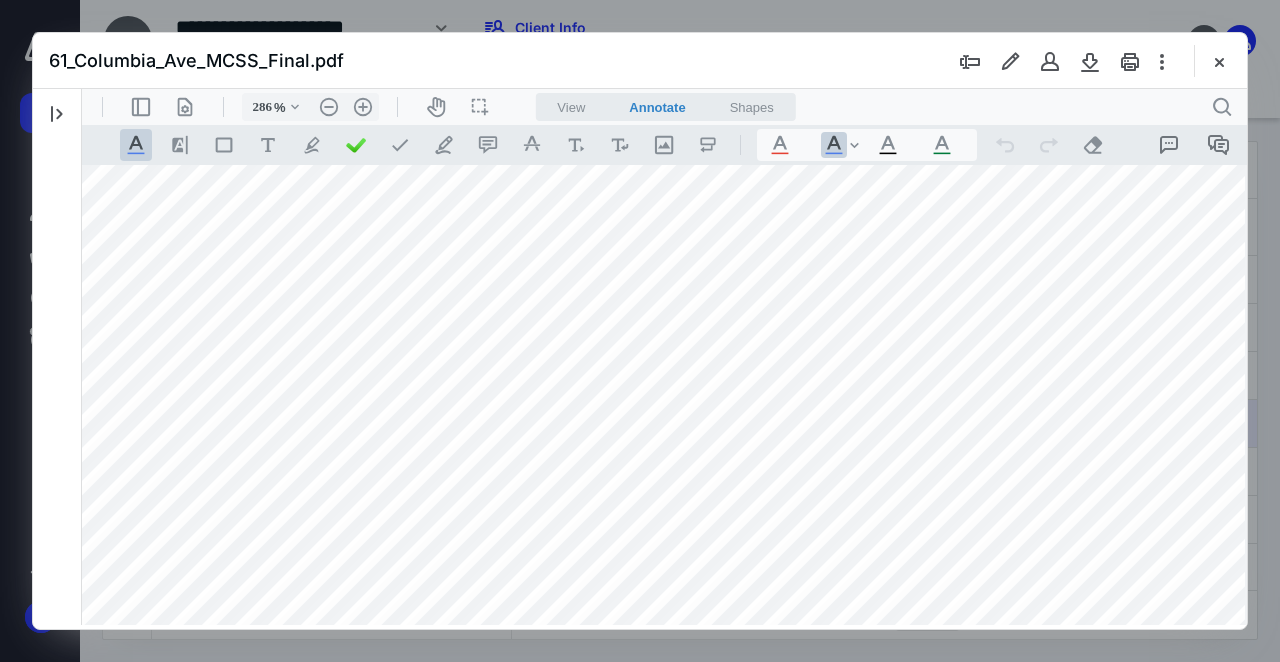 click at bounding box center [1219, 61] 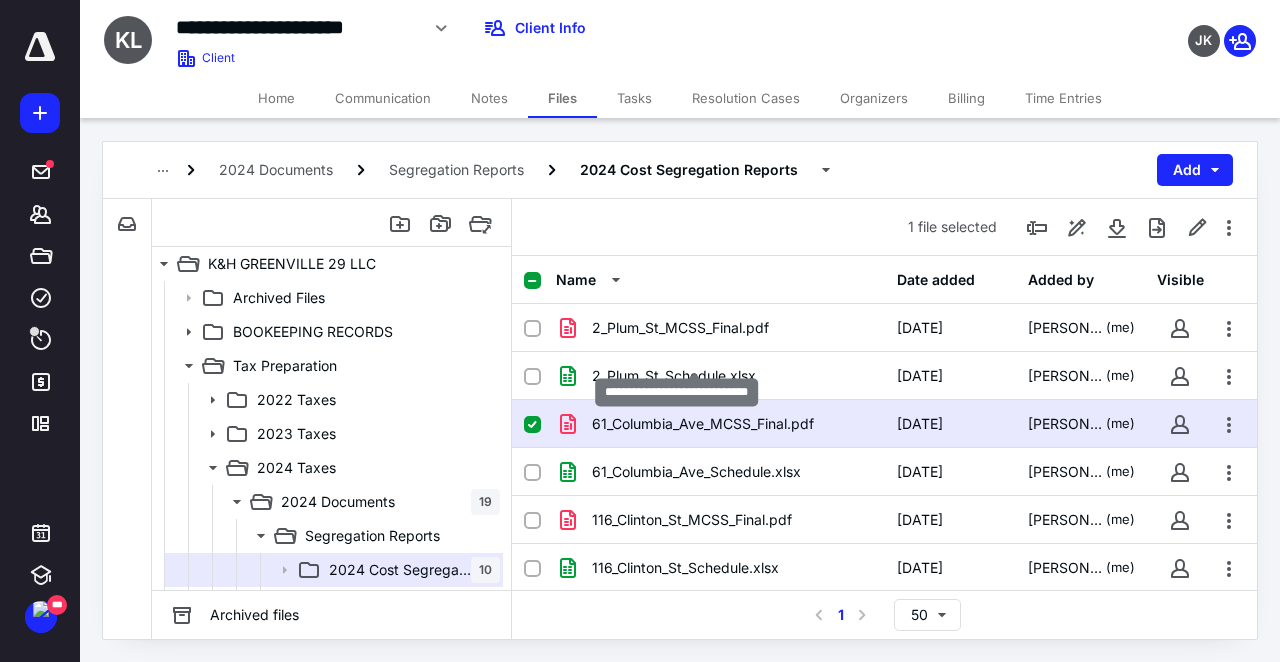 scroll, scrollTop: 160, scrollLeft: 0, axis: vertical 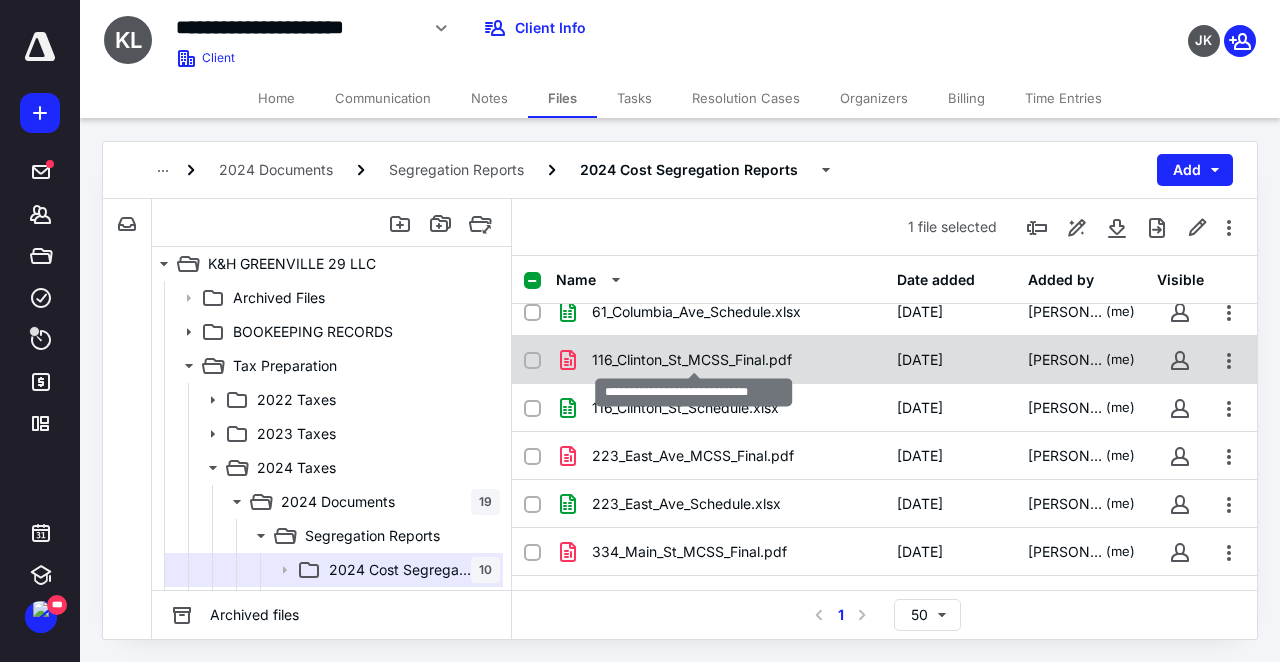 click on "116_Clinton_St_MCSS_Final.pdf" at bounding box center (692, 360) 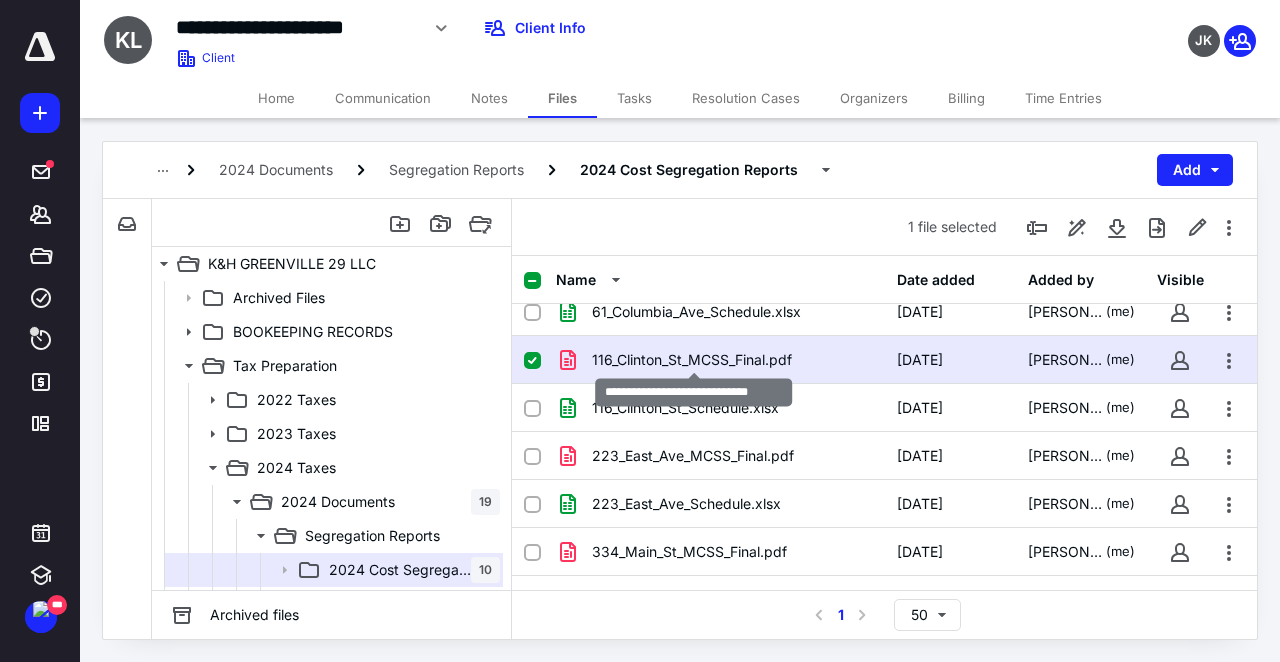 click on "116_Clinton_St_MCSS_Final.pdf" at bounding box center [692, 360] 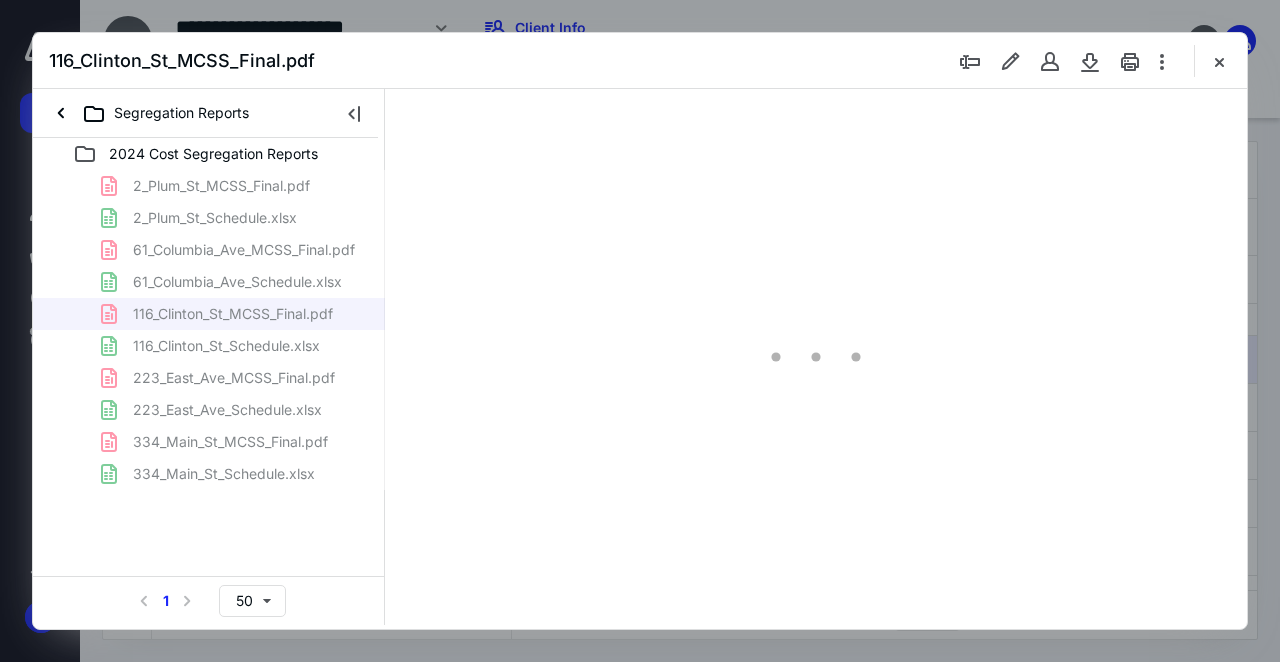 scroll, scrollTop: 0, scrollLeft: 0, axis: both 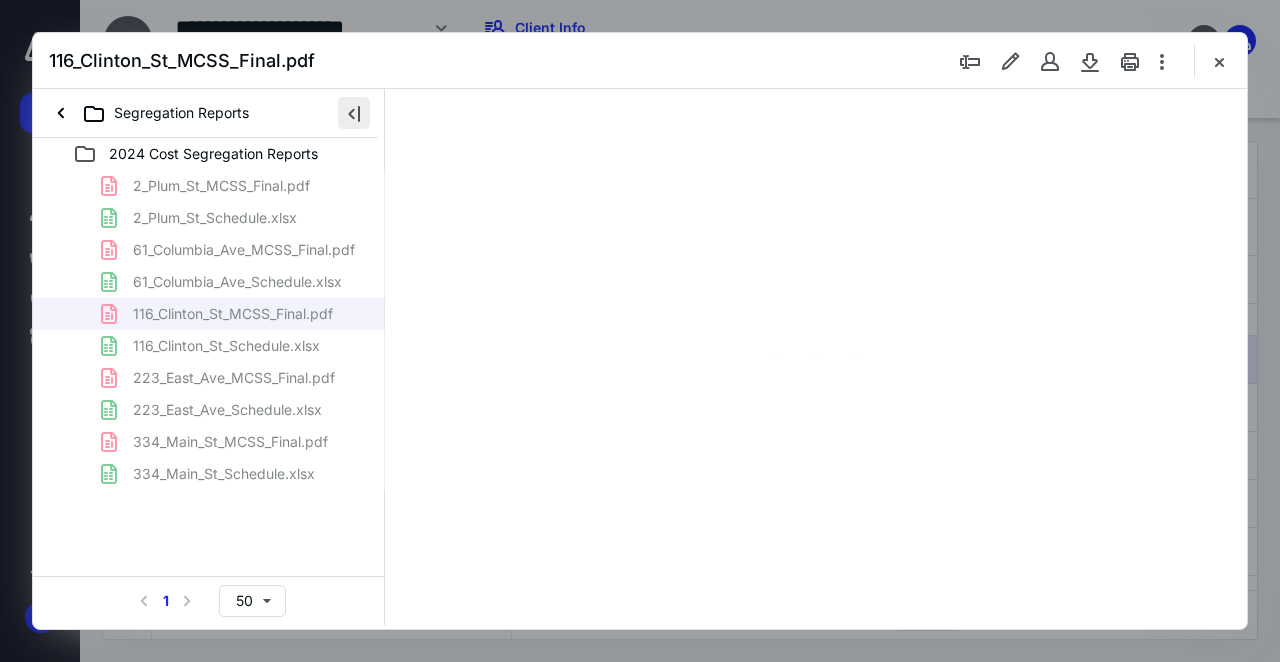 click at bounding box center (354, 113) 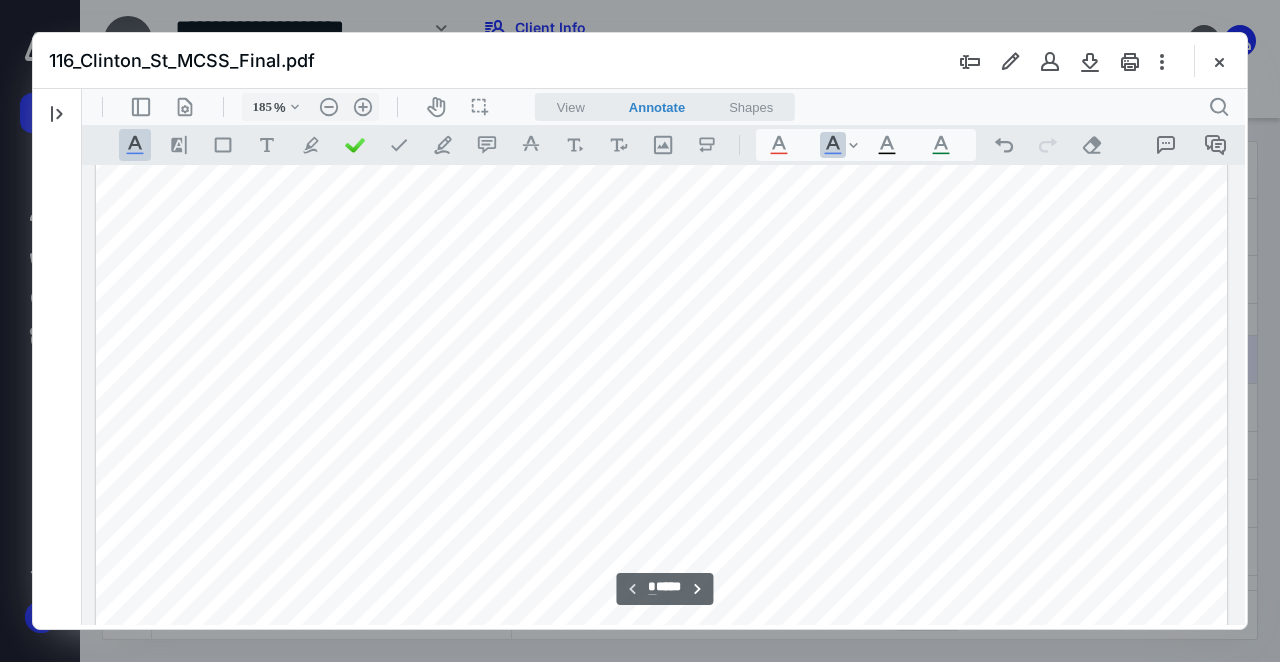 type on "186" 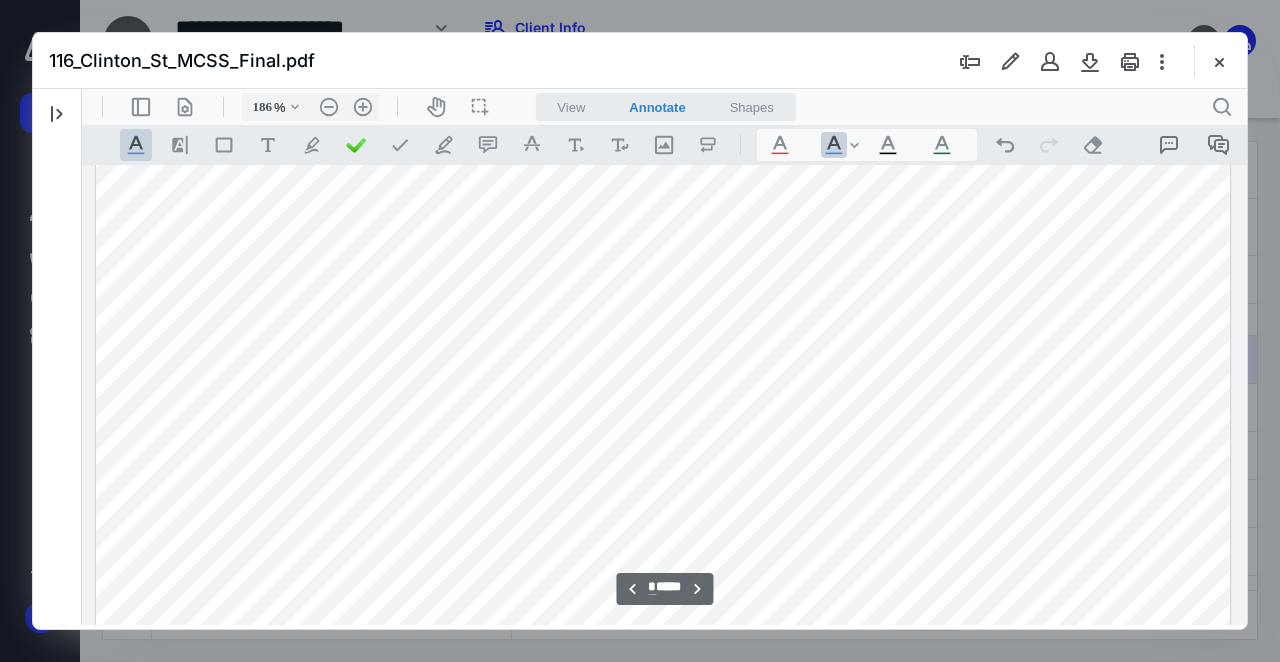 type on "*" 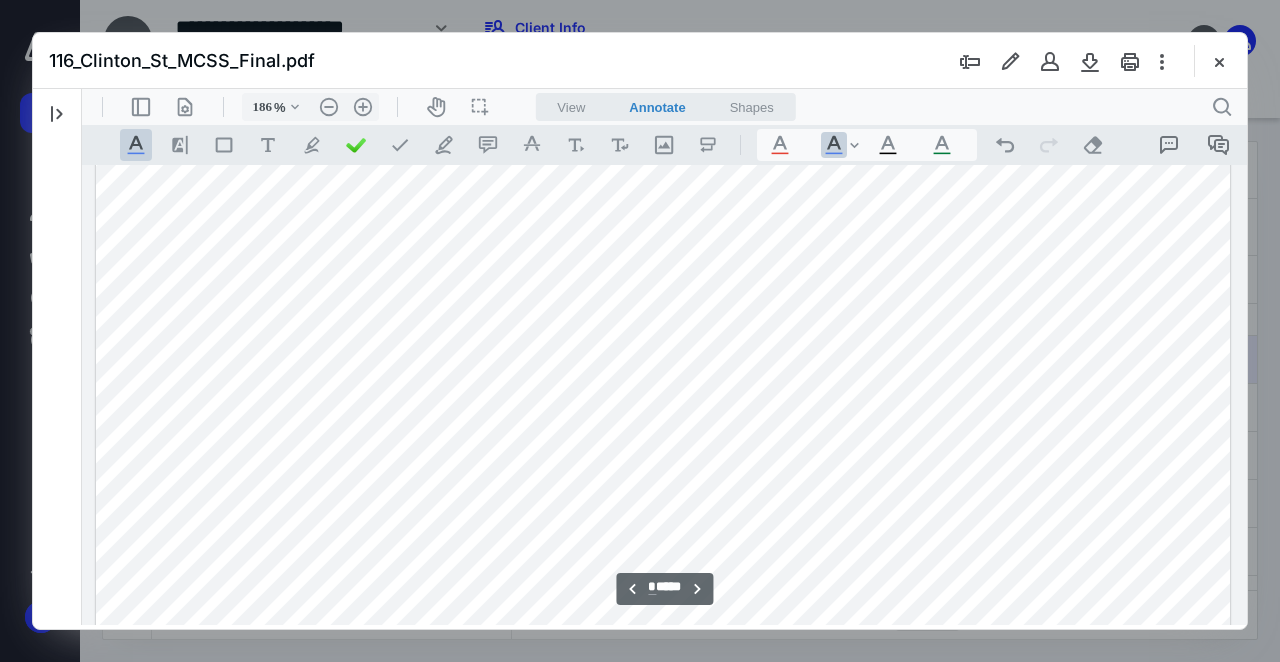 scroll, scrollTop: 4963, scrollLeft: 0, axis: vertical 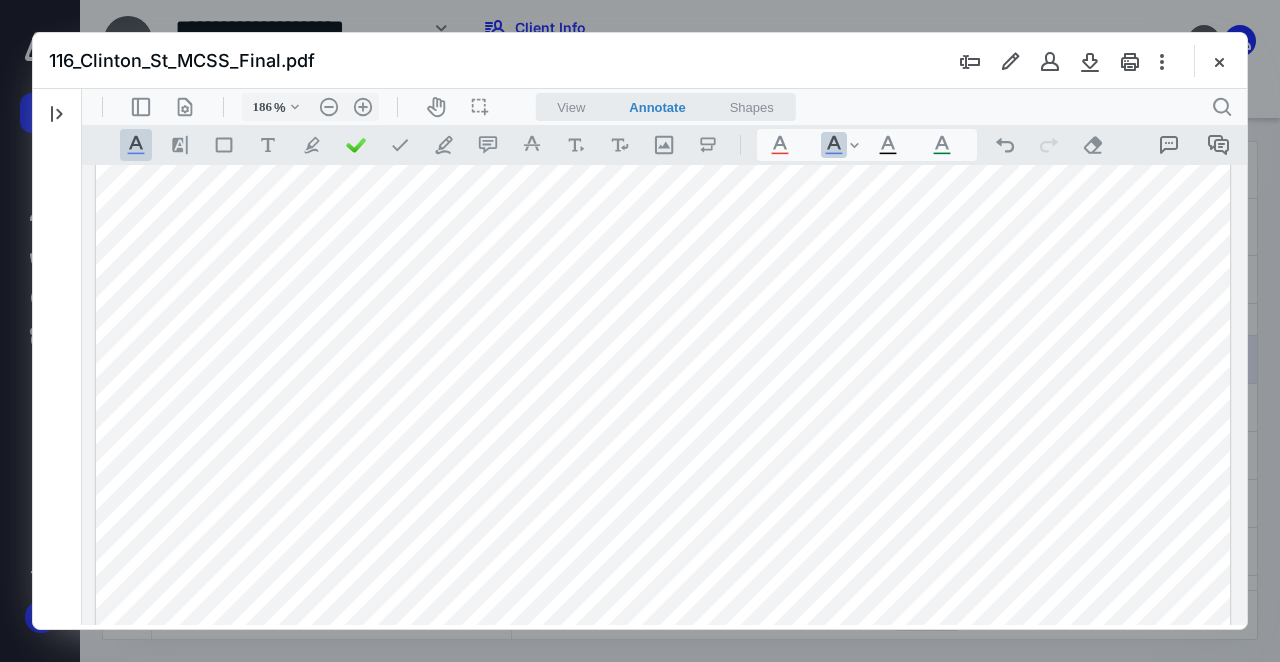 click at bounding box center [1219, 61] 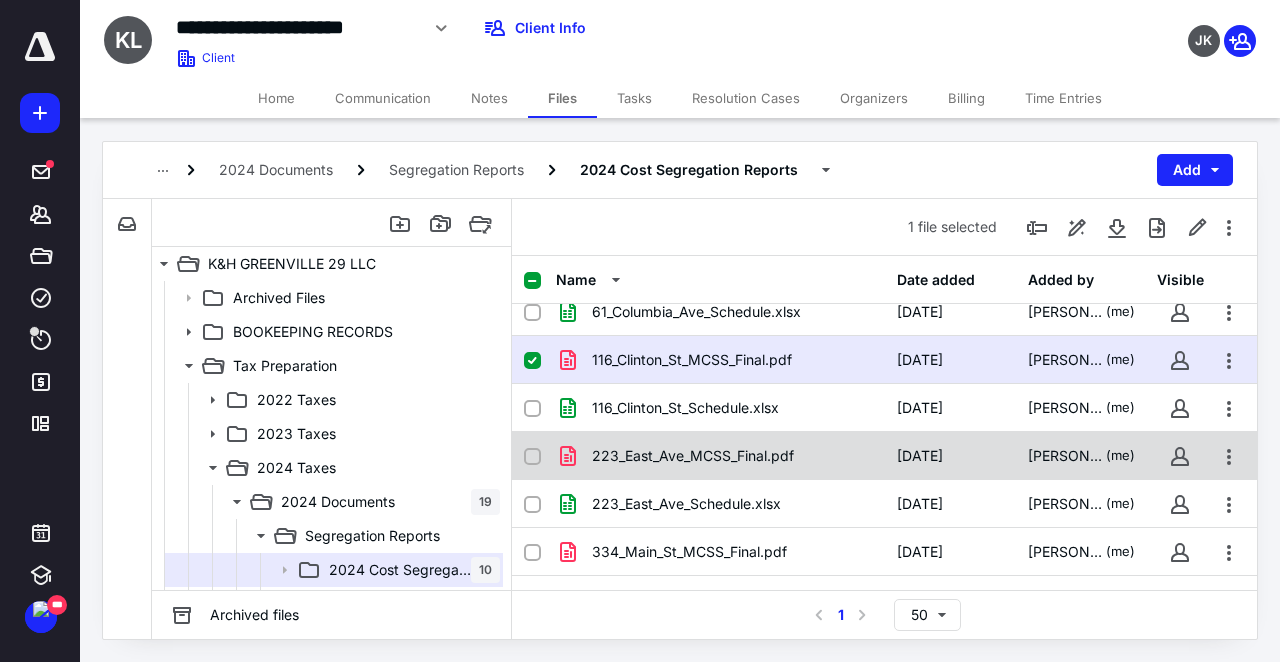 click on "223_East_Ave_MCSS_Final.pdf" at bounding box center [693, 456] 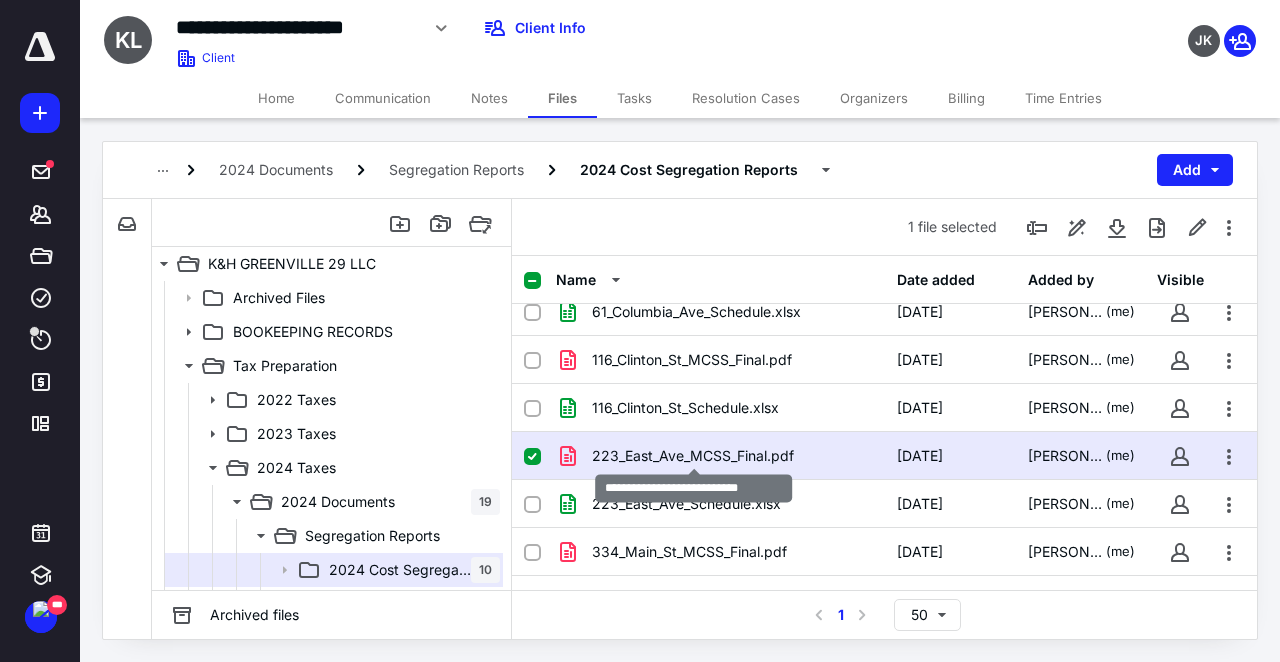 click on "223_East_Ave_MCSS_Final.pdf" at bounding box center [693, 456] 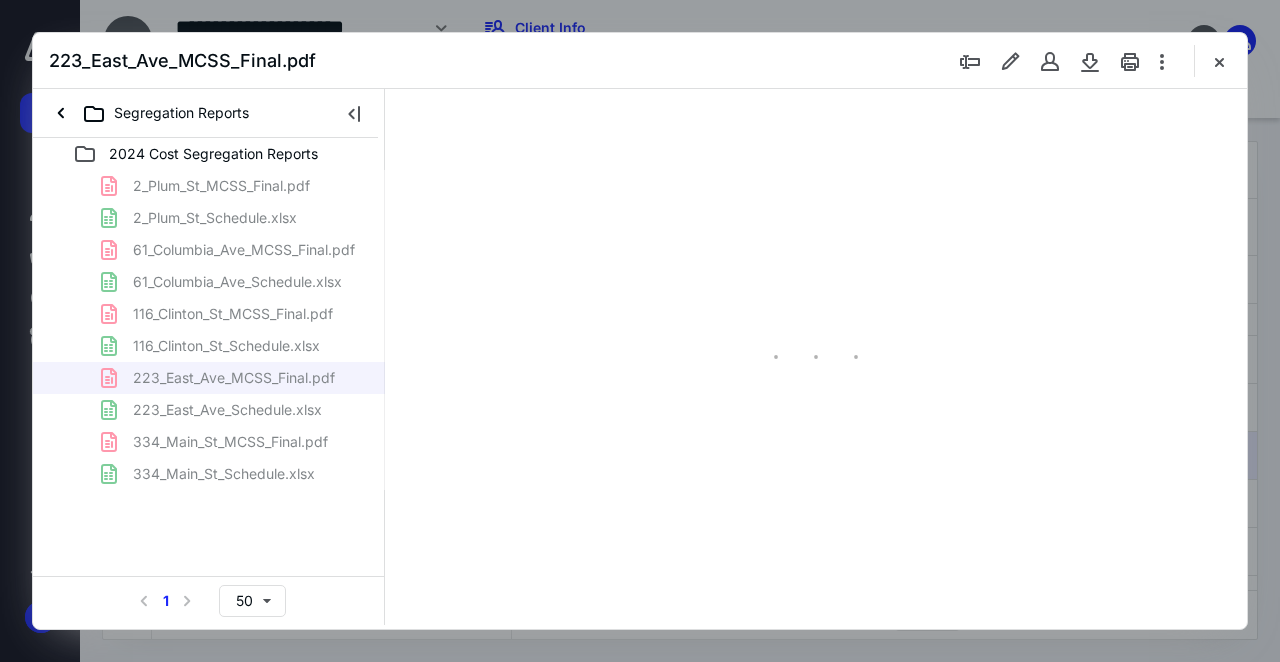scroll, scrollTop: 0, scrollLeft: 0, axis: both 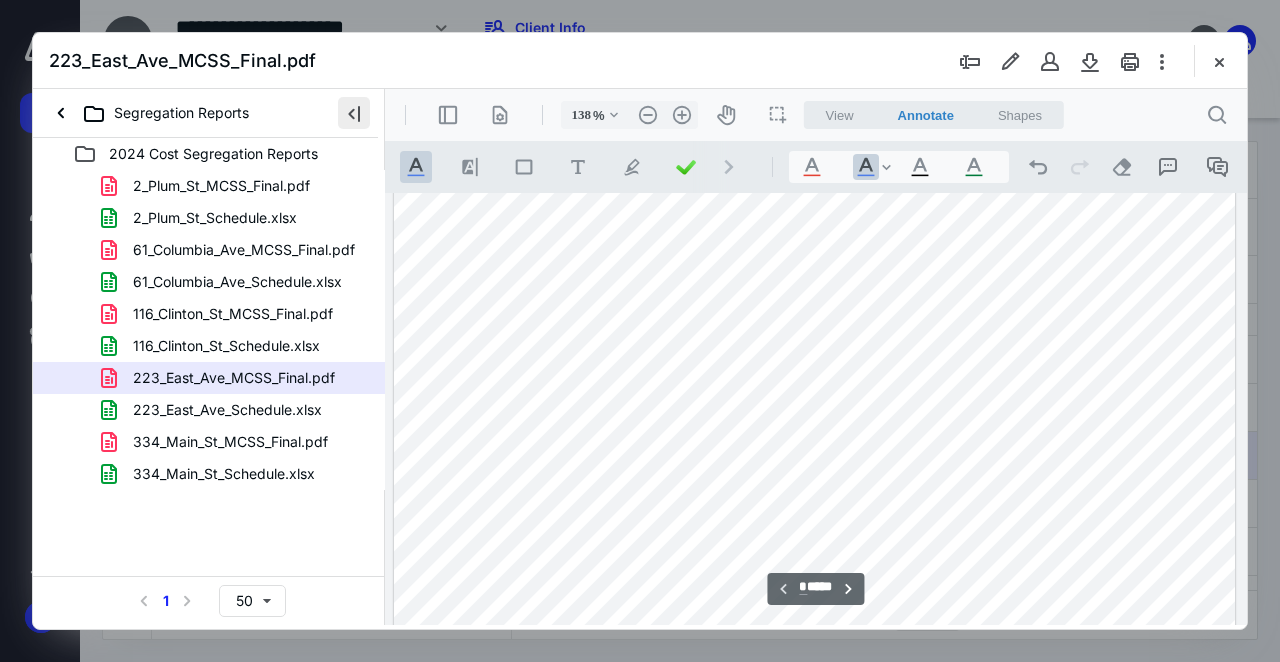 click at bounding box center (354, 113) 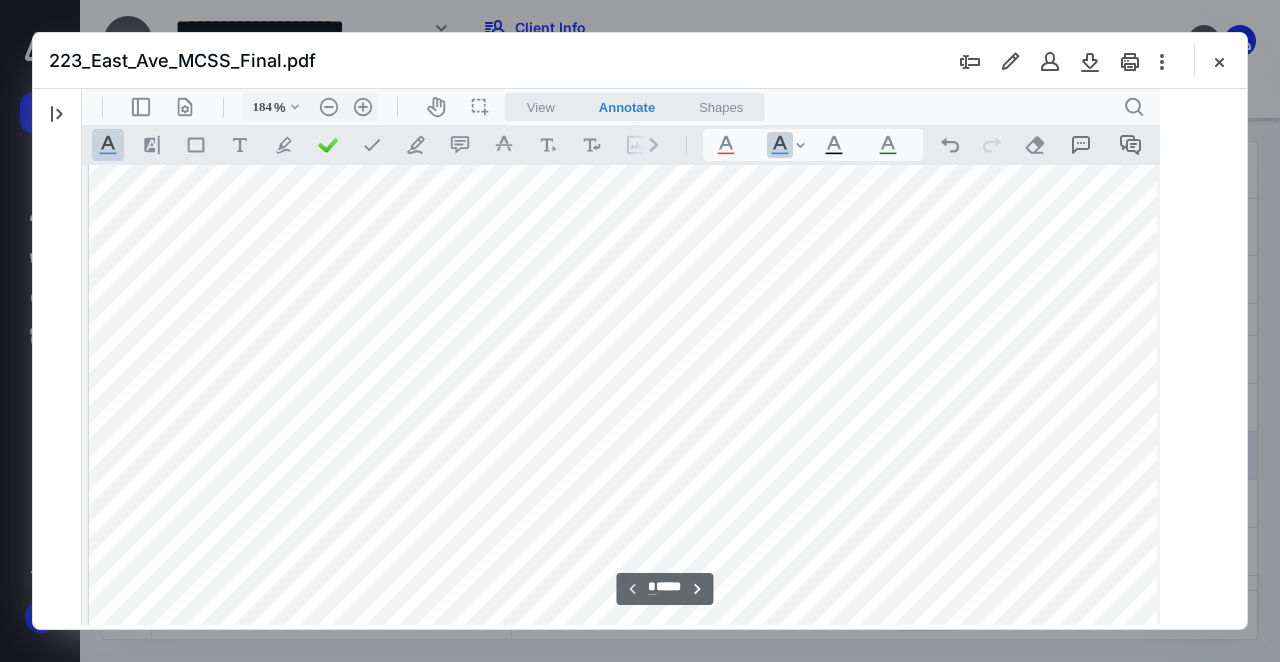 type on "186" 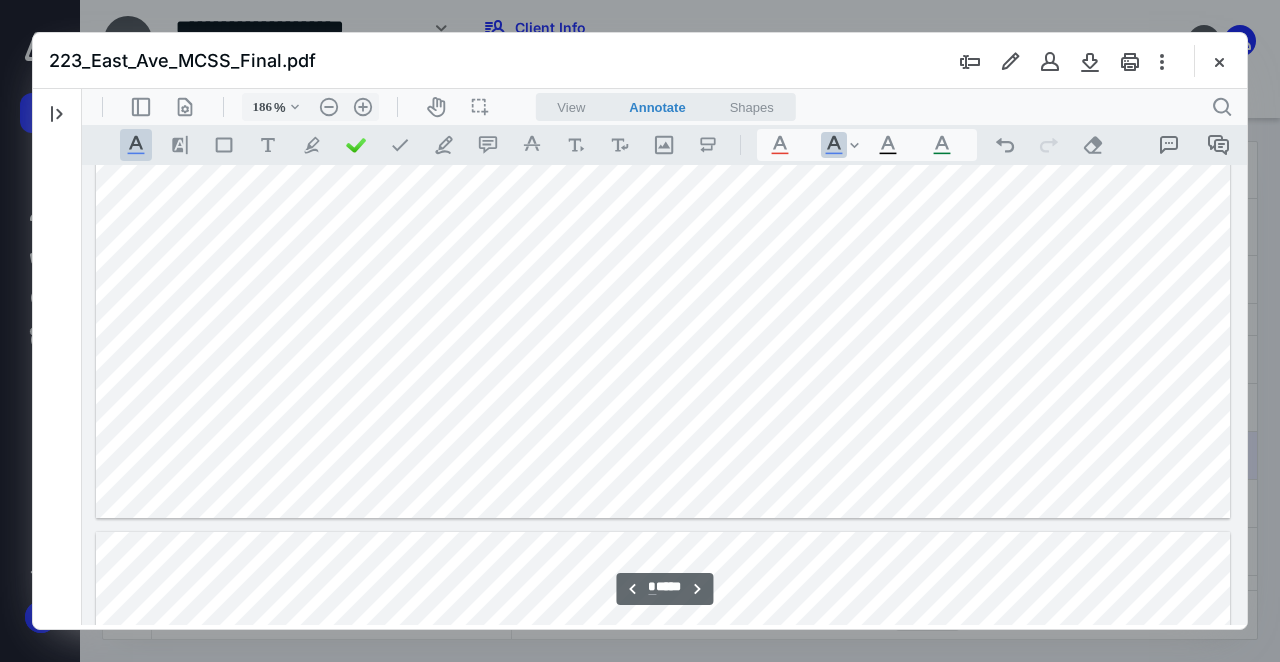 type on "*" 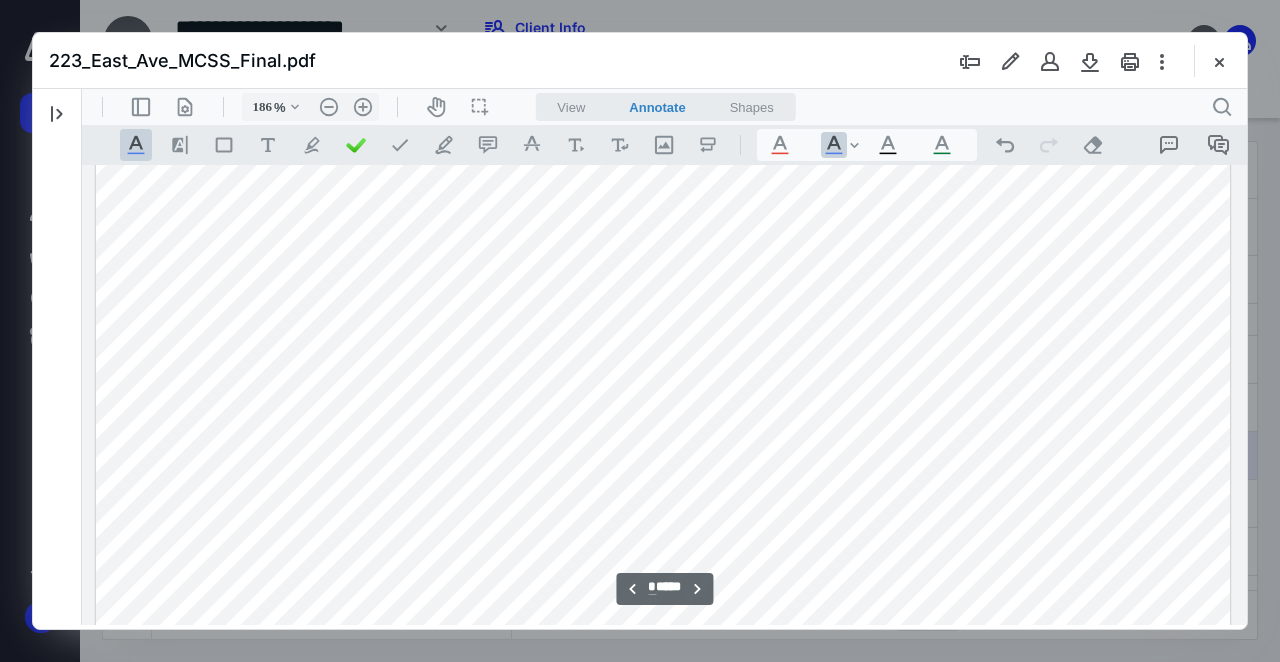 scroll, scrollTop: 4883, scrollLeft: 0, axis: vertical 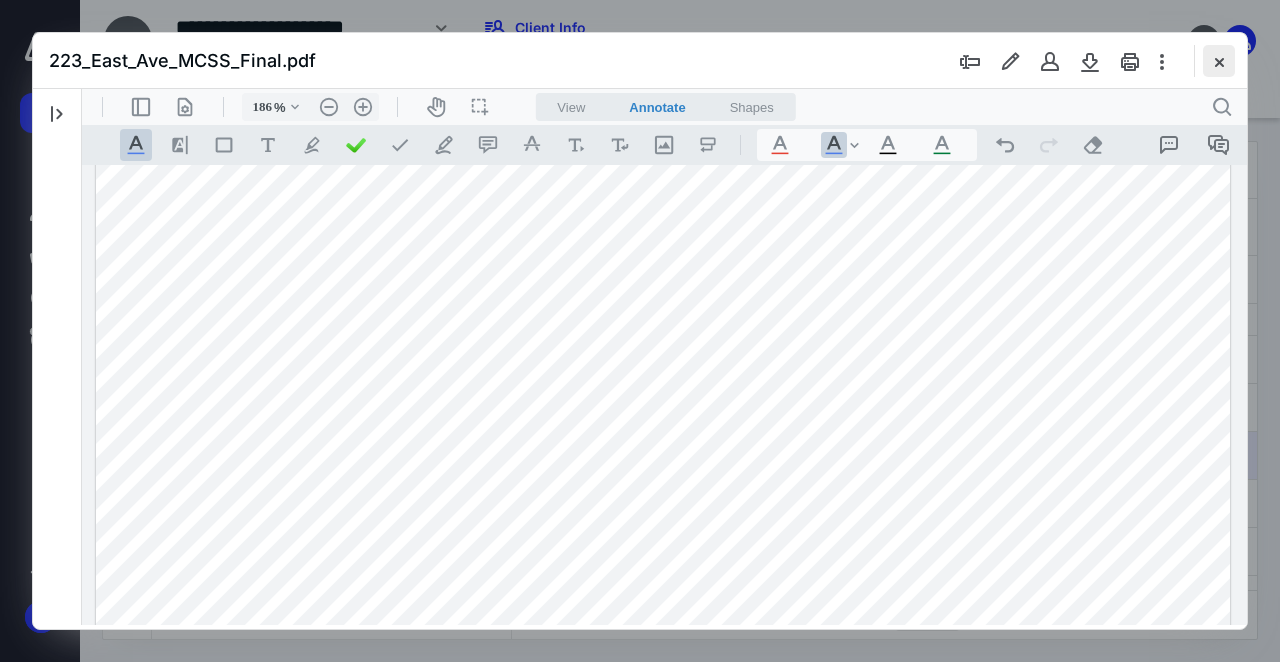 click at bounding box center (1219, 61) 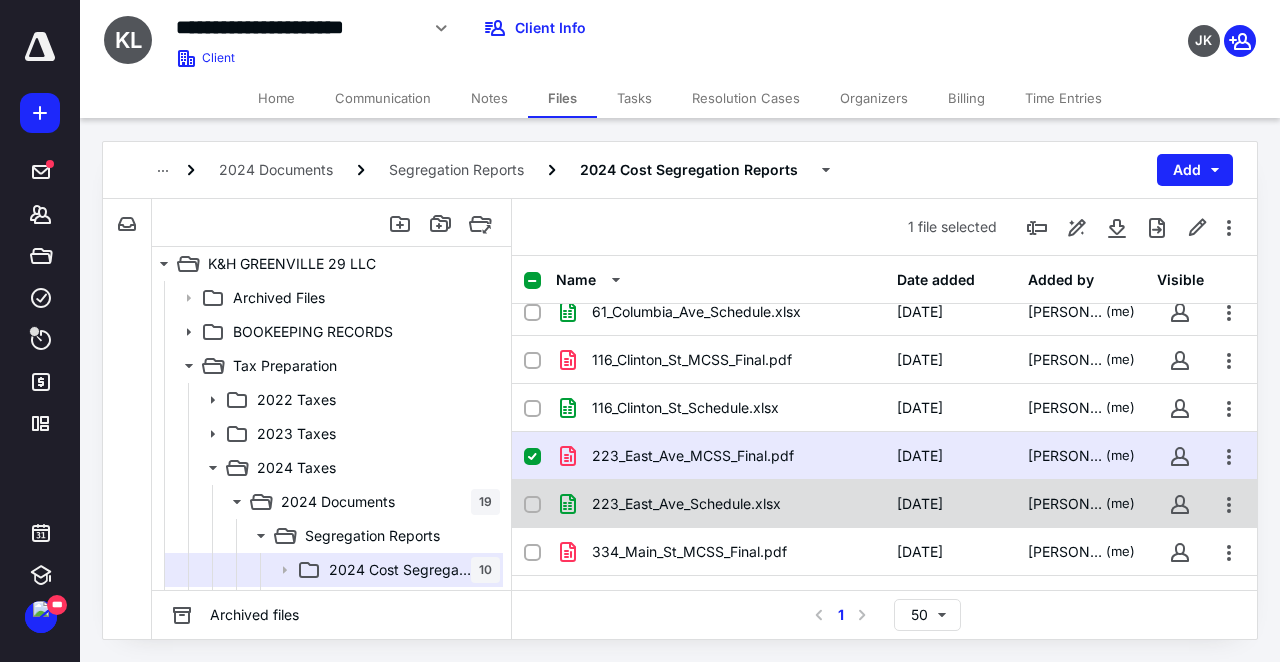 scroll, scrollTop: 191, scrollLeft: 0, axis: vertical 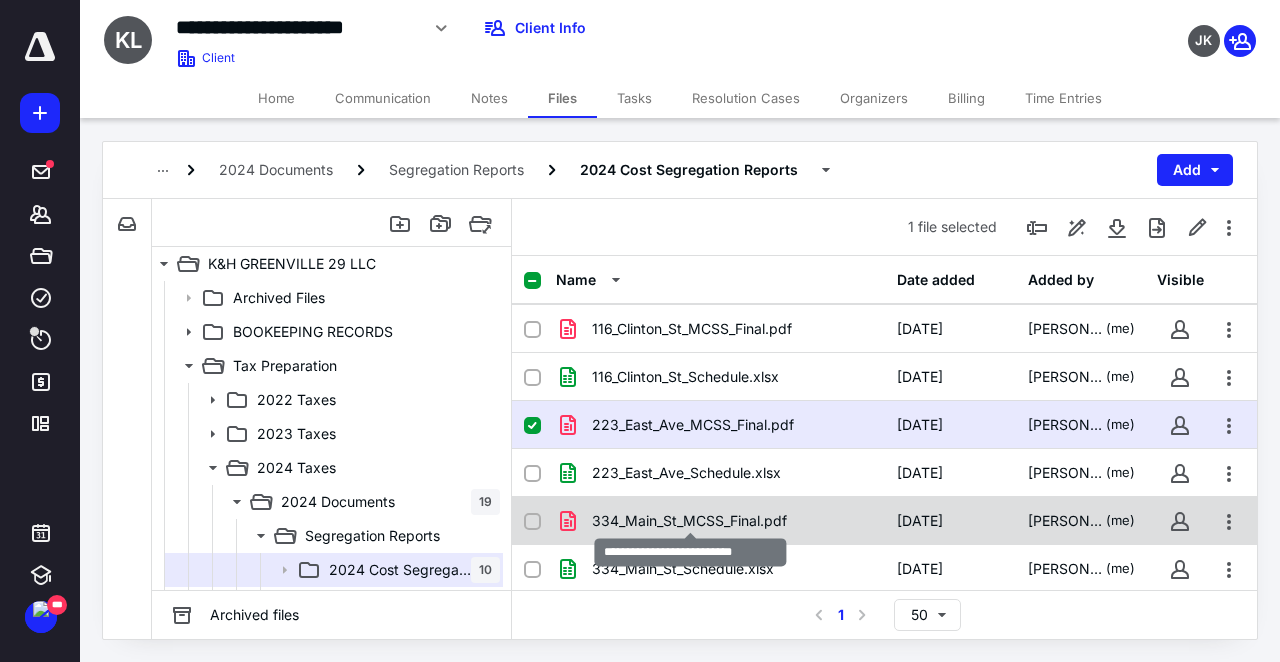 click on "334_Main_St_MCSS_Final.pdf" at bounding box center (689, 521) 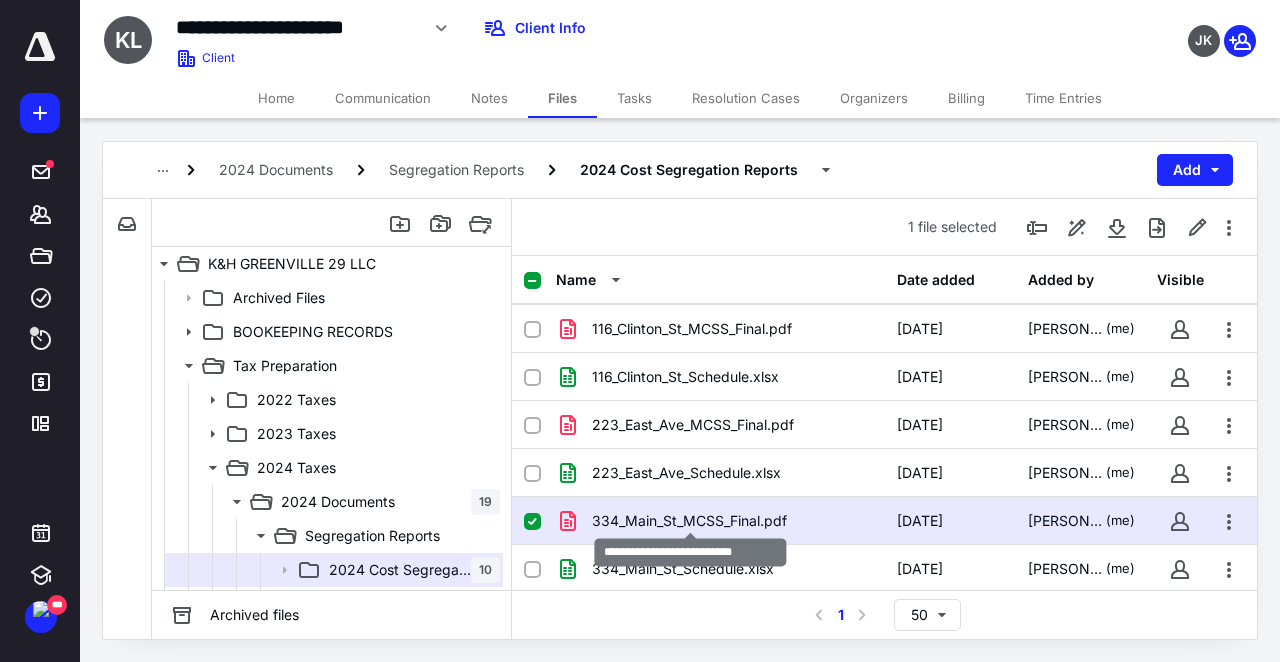 click on "334_Main_St_MCSS_Final.pdf" at bounding box center (689, 521) 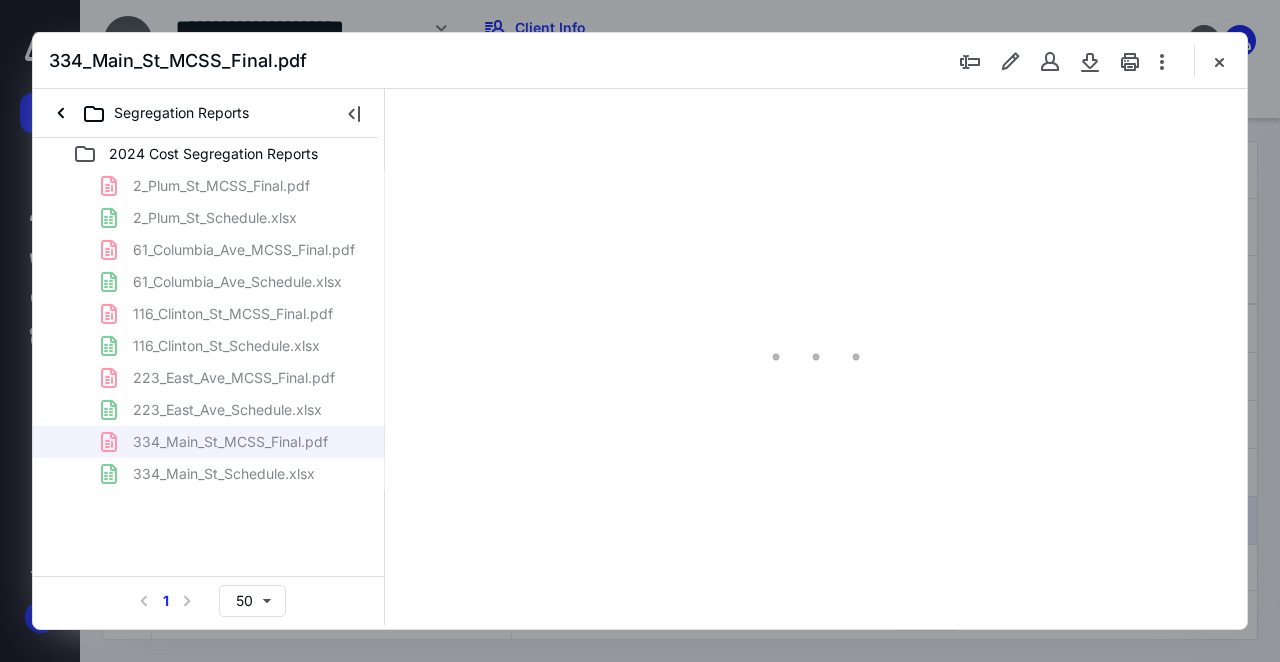 scroll, scrollTop: 0, scrollLeft: 0, axis: both 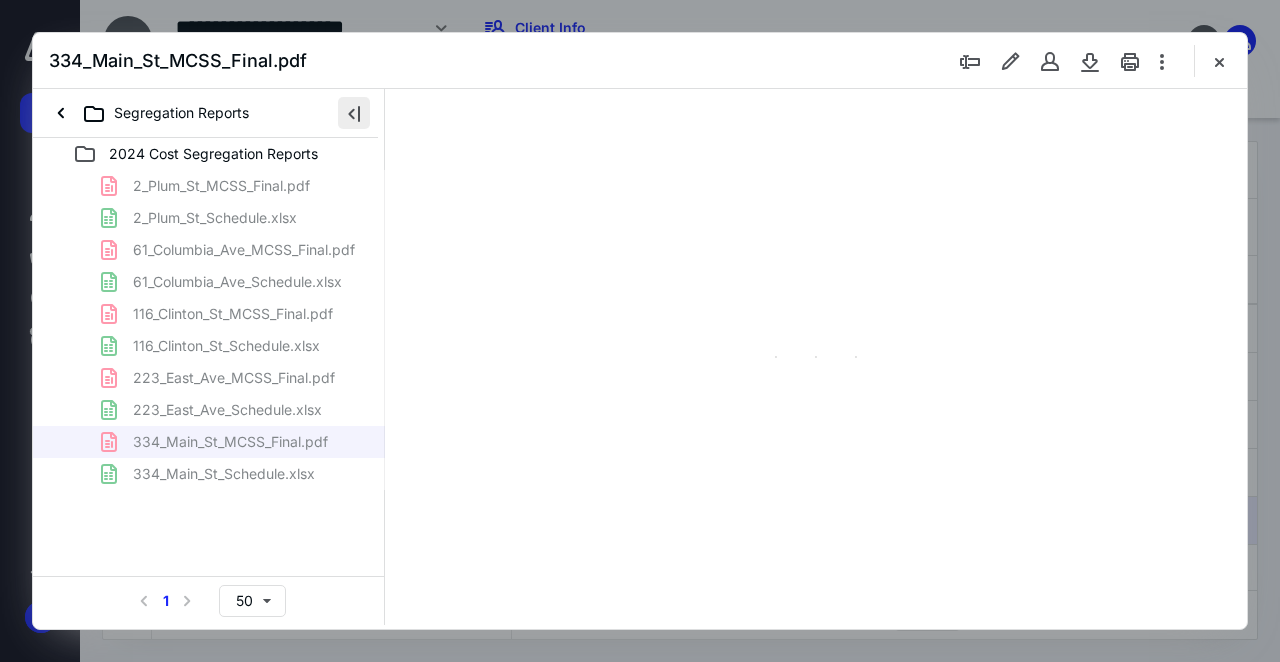 click at bounding box center (354, 113) 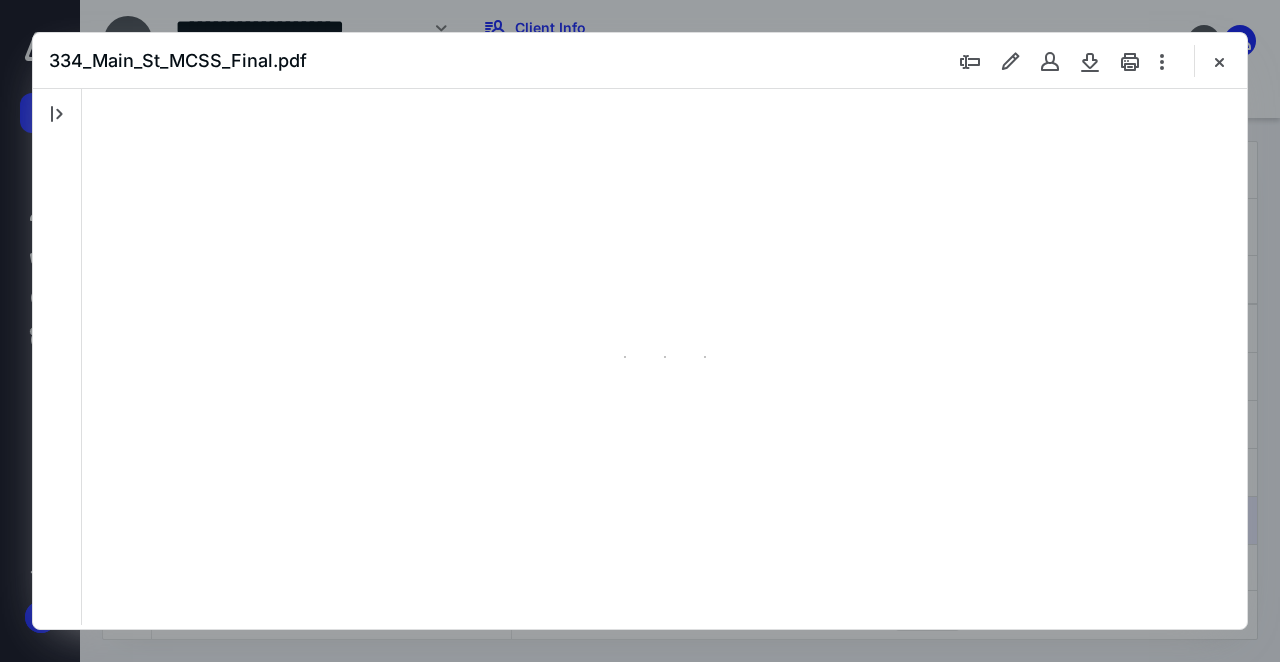 type on "186" 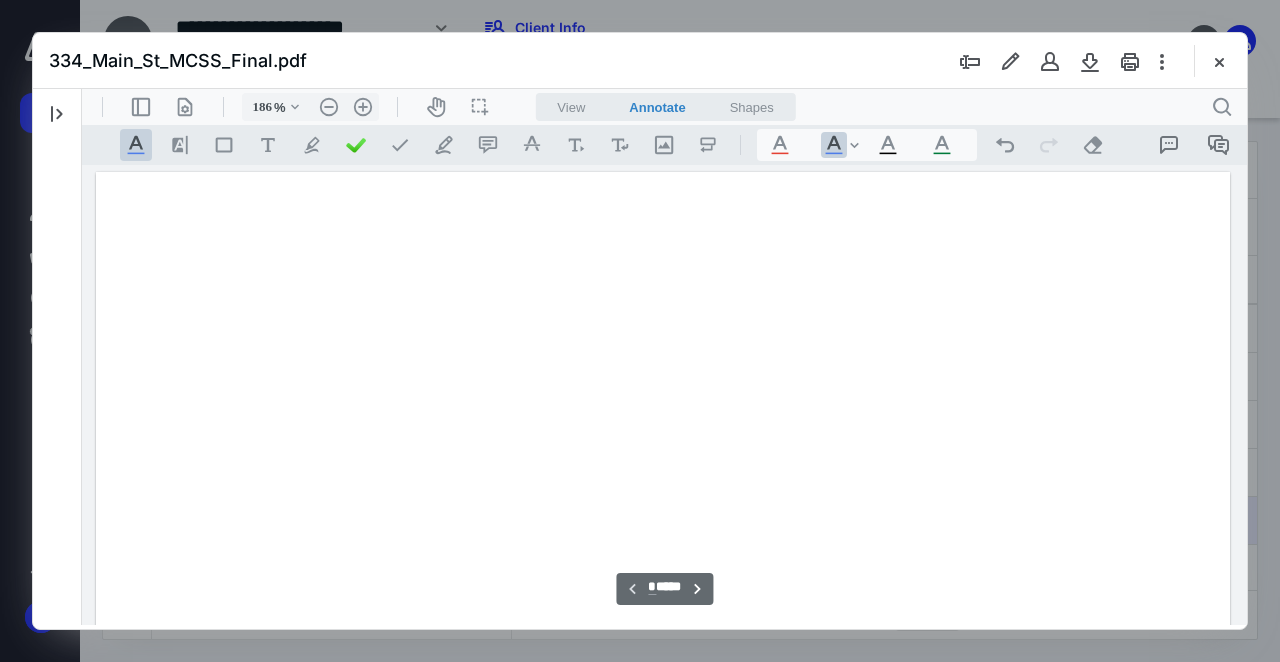 scroll, scrollTop: 83, scrollLeft: 0, axis: vertical 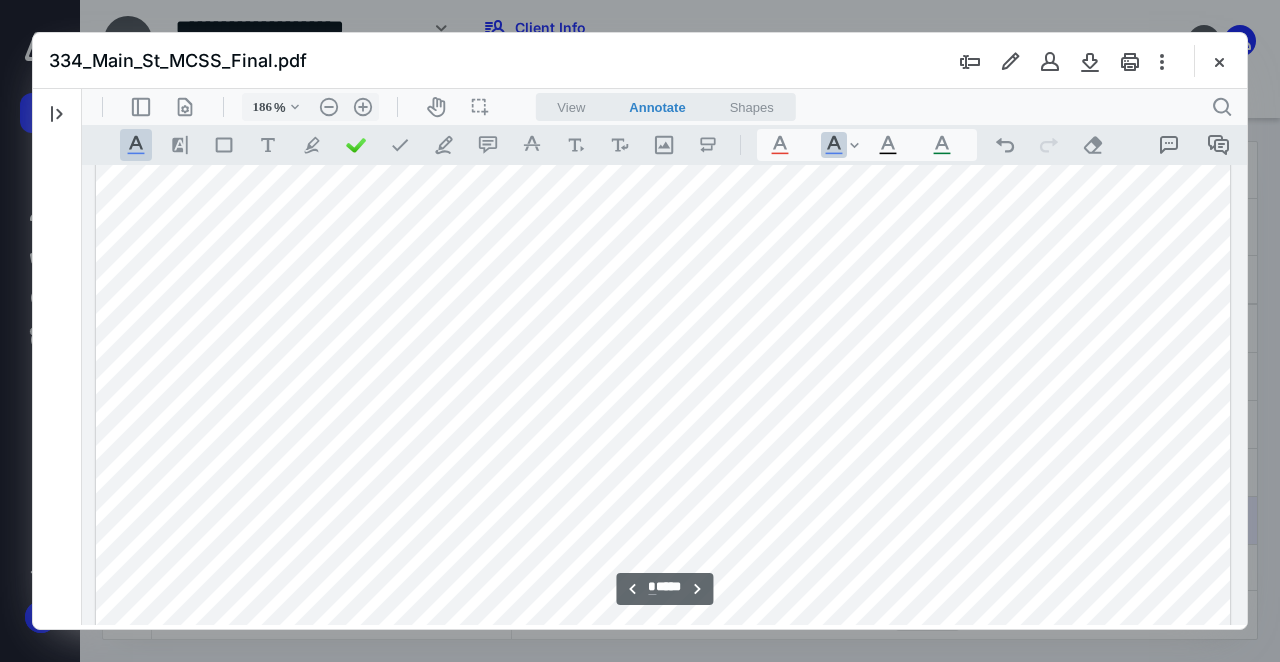 type on "*" 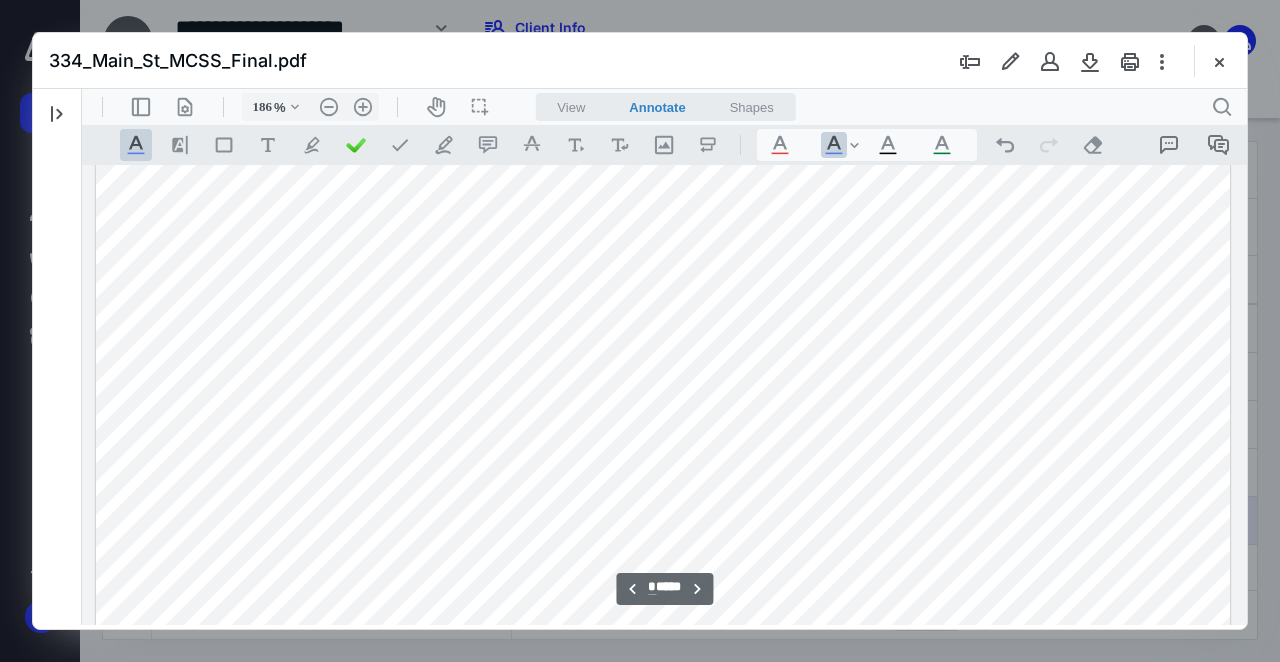 scroll, scrollTop: 4963, scrollLeft: 0, axis: vertical 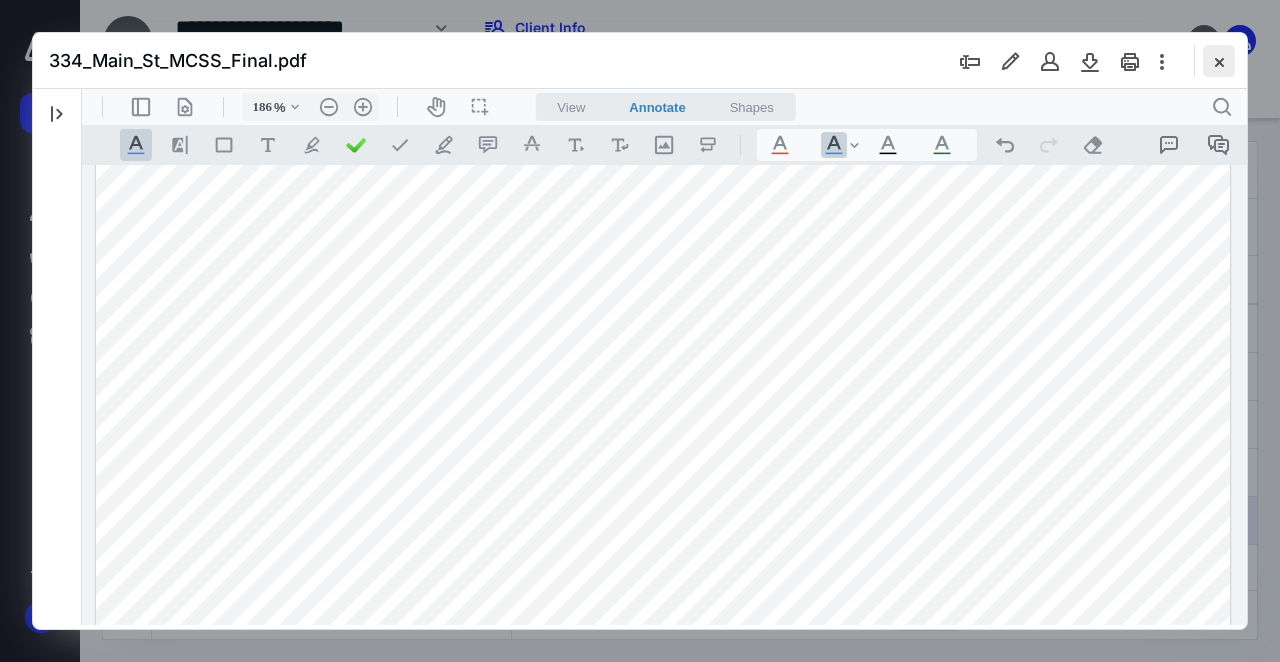 click at bounding box center (1219, 61) 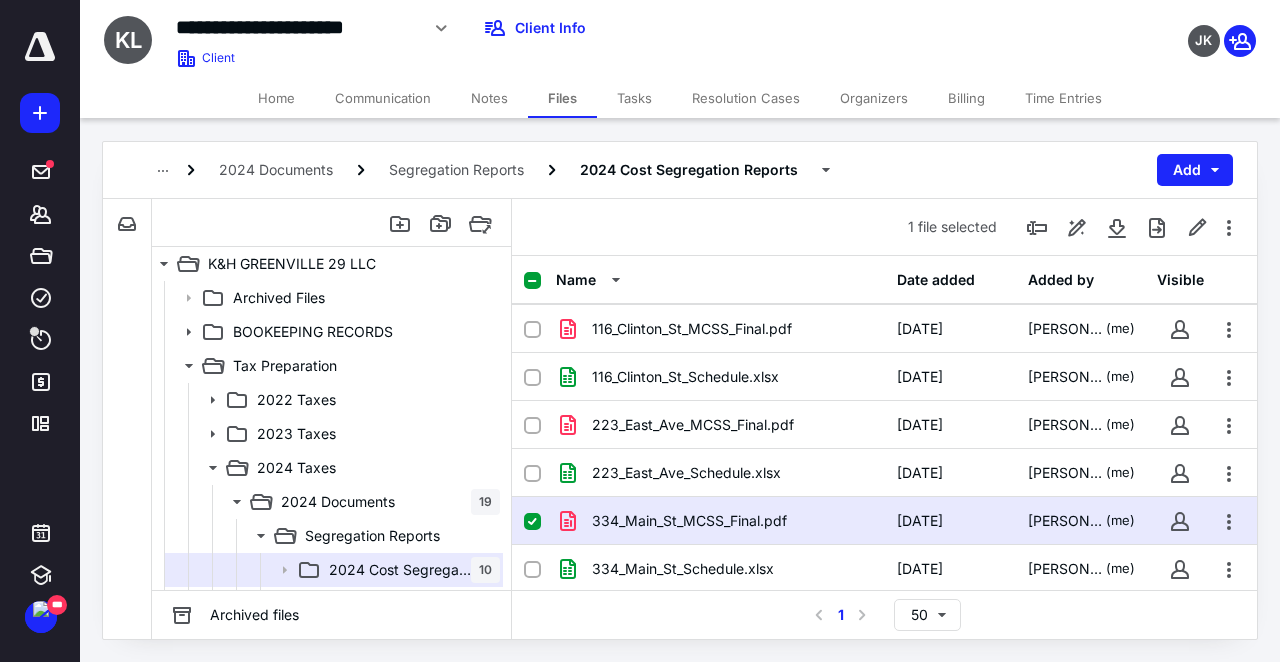scroll, scrollTop: 0, scrollLeft: 0, axis: both 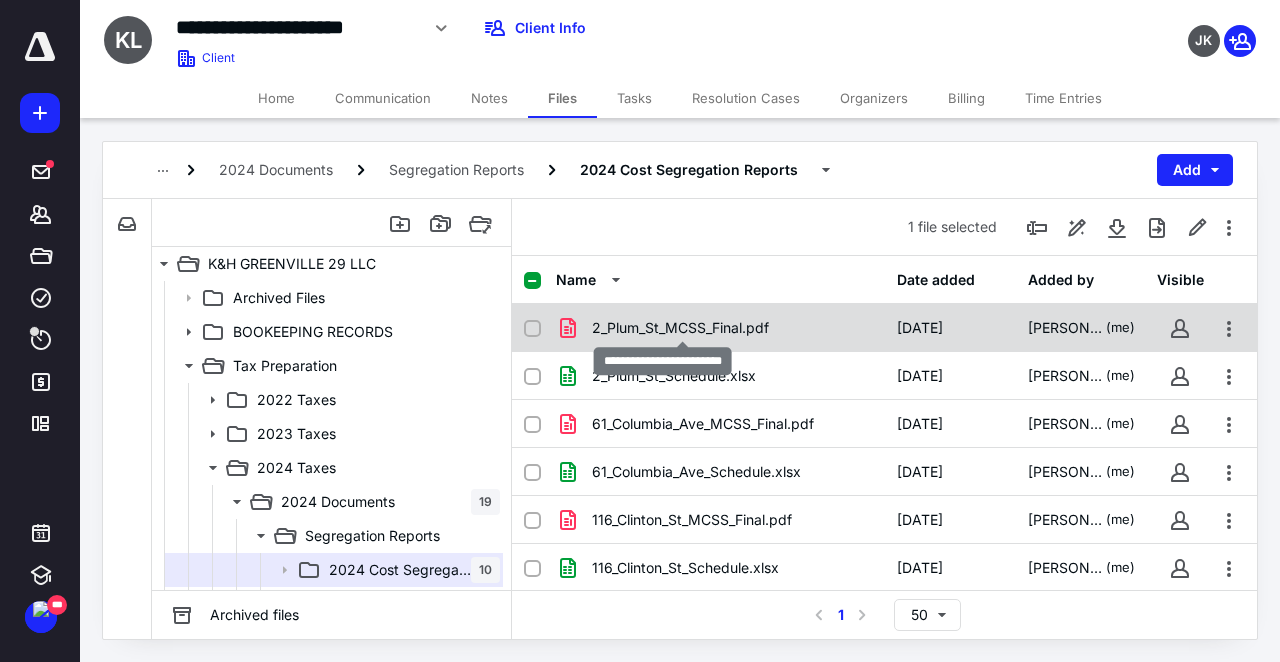 click on "2_Plum_St_MCSS_Final.pdf" at bounding box center [680, 328] 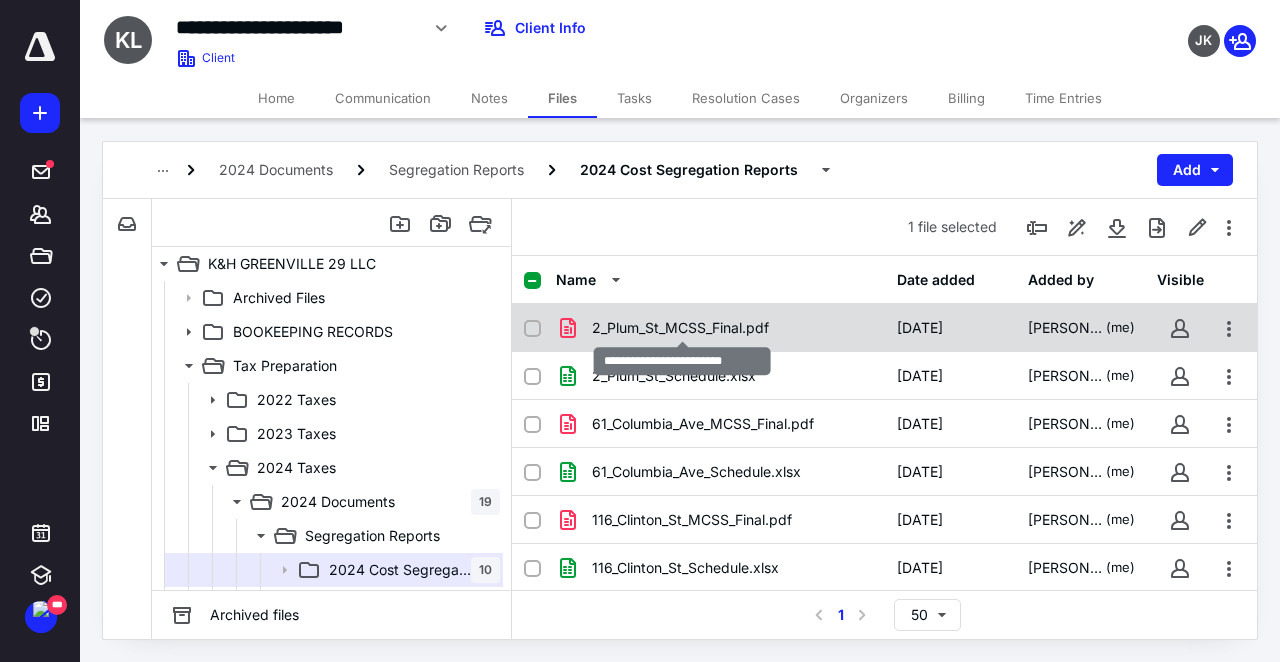 click on "2_Plum_St_MCSS_Final.pdf" at bounding box center (680, 328) 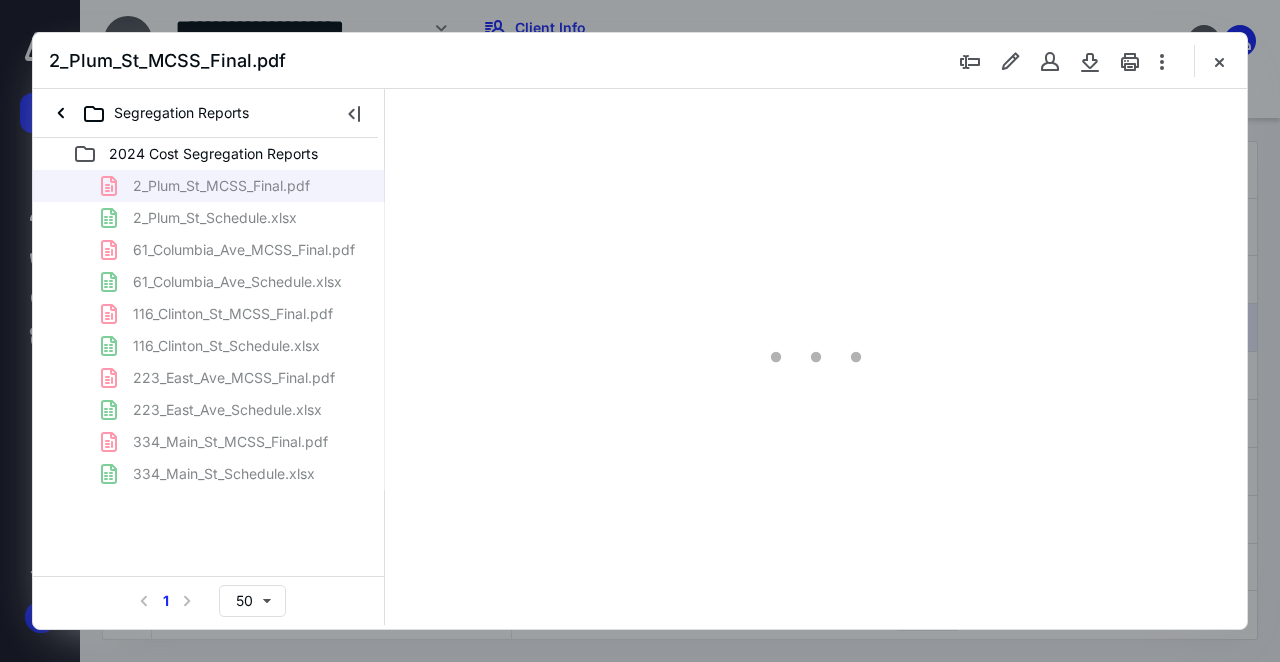 scroll, scrollTop: 0, scrollLeft: 0, axis: both 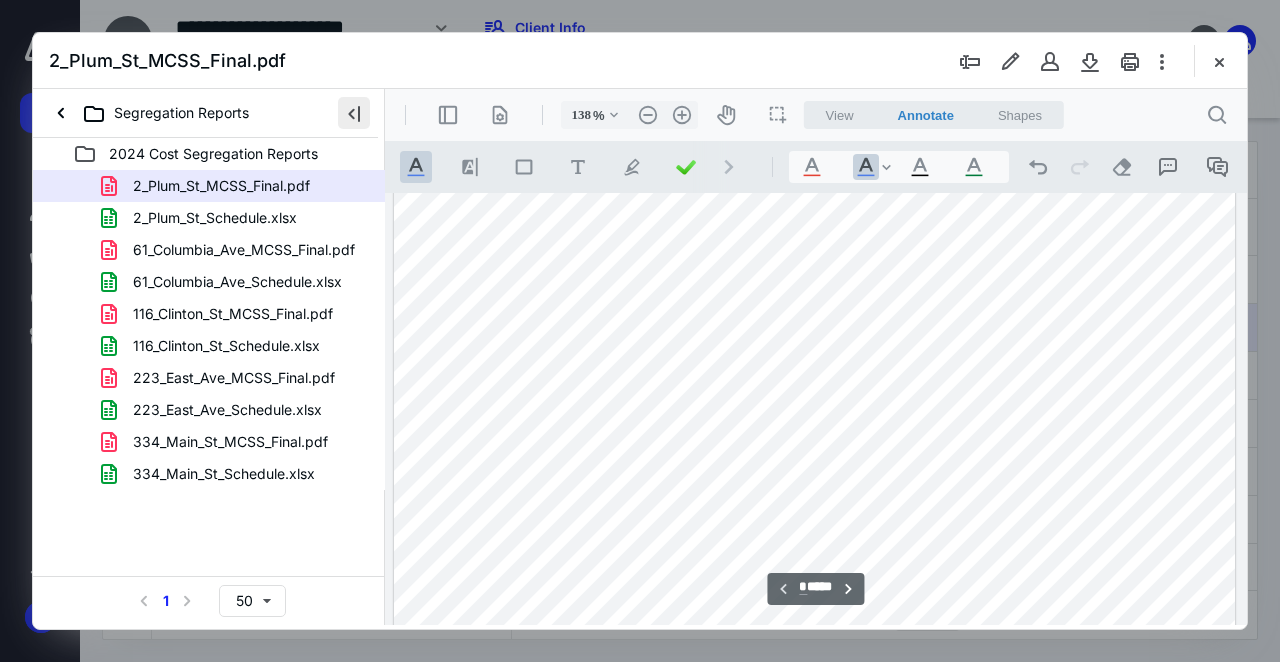 click at bounding box center (354, 113) 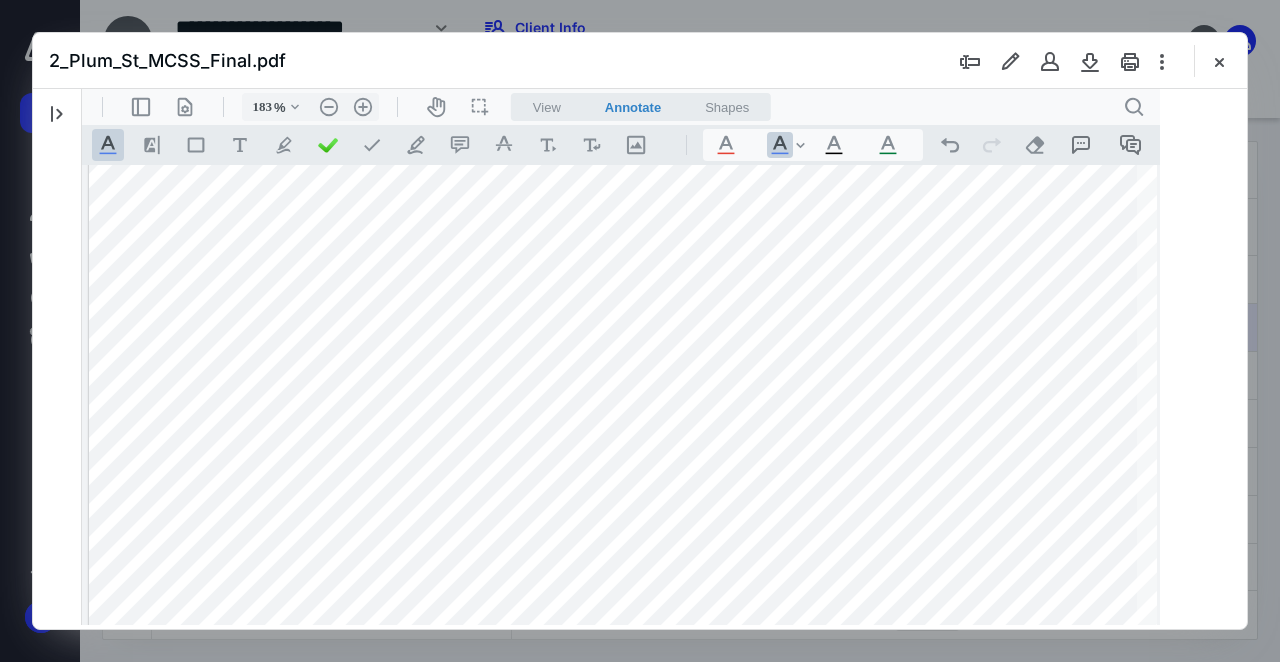 type on "186" 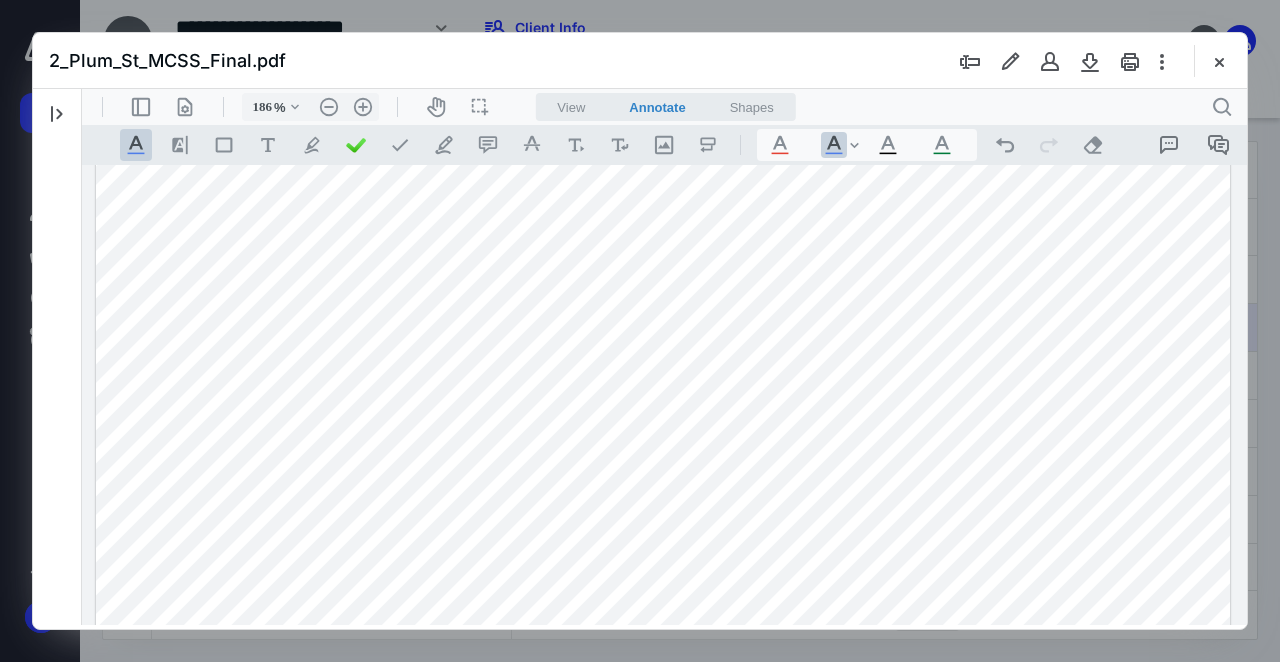 scroll, scrollTop: 4963, scrollLeft: 0, axis: vertical 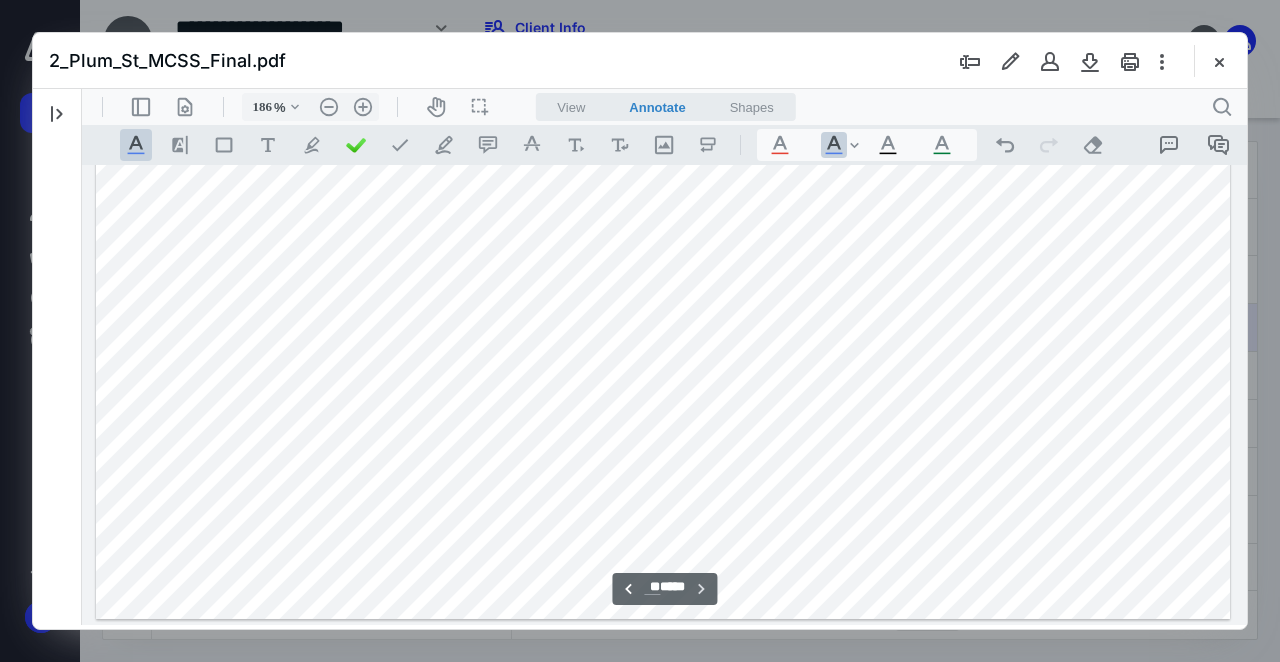 drag, startPoint x: 1241, startPoint y: 220, endPoint x: 1304, endPoint y: 720, distance: 503.95337 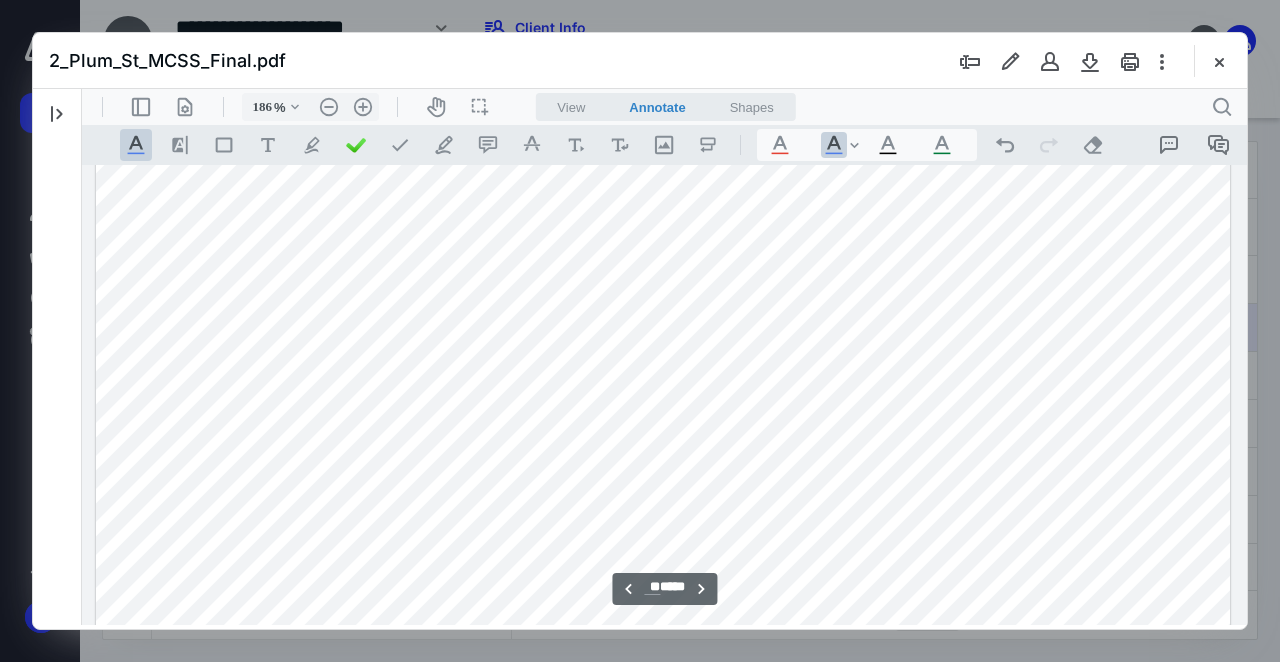 scroll, scrollTop: 21247, scrollLeft: 0, axis: vertical 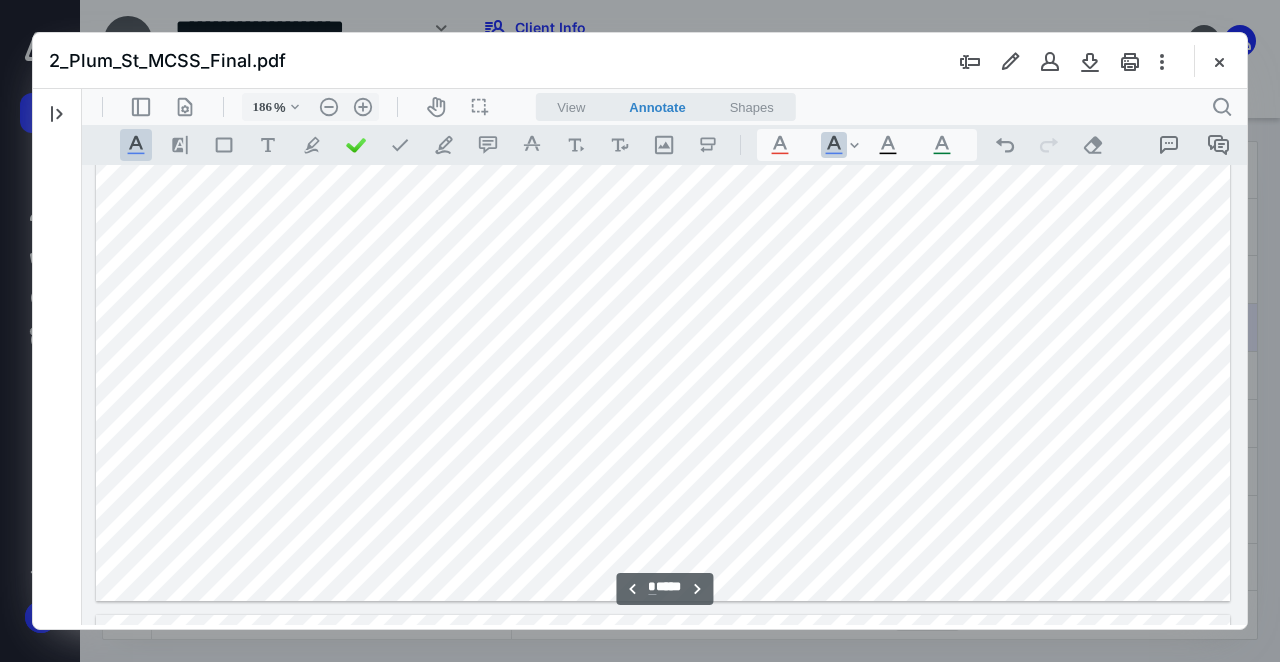 type on "*" 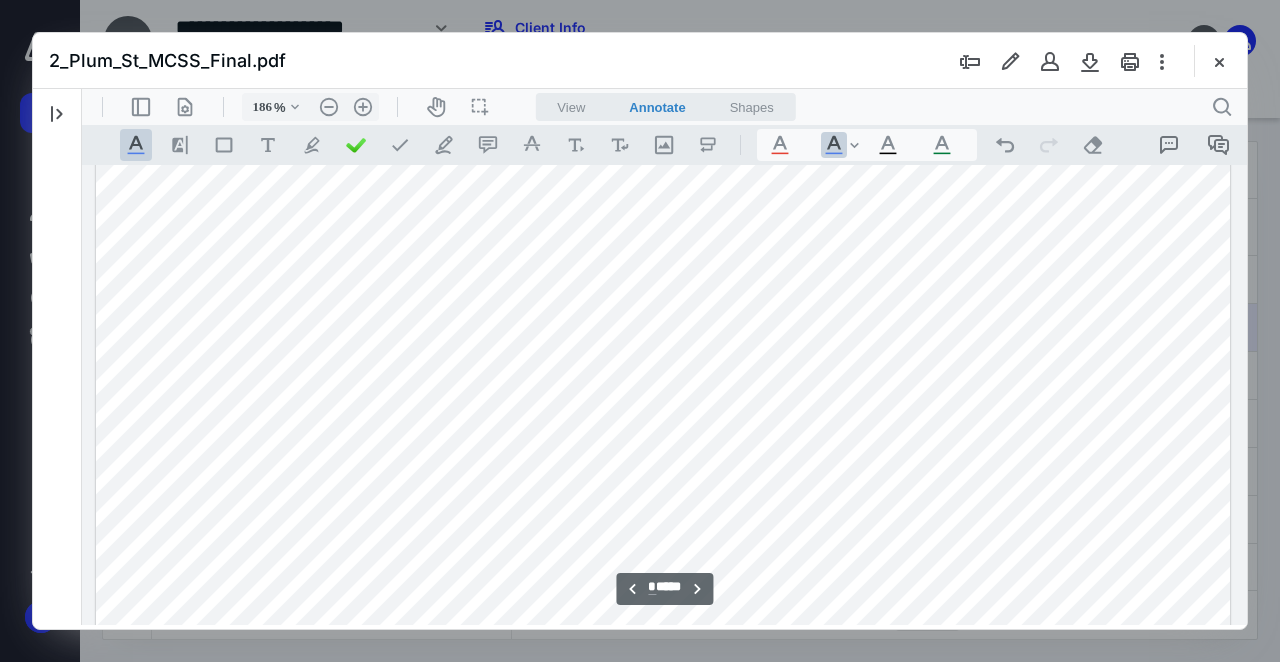 scroll, scrollTop: 5040, scrollLeft: 0, axis: vertical 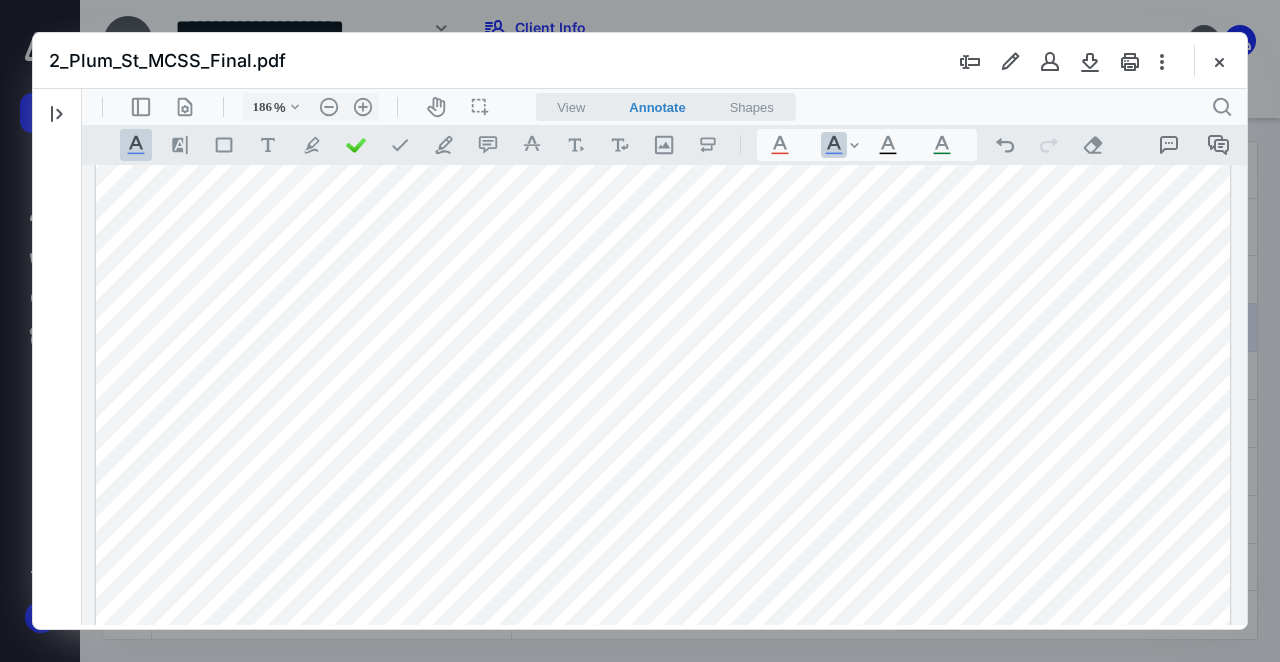 click at bounding box center (663, 309) 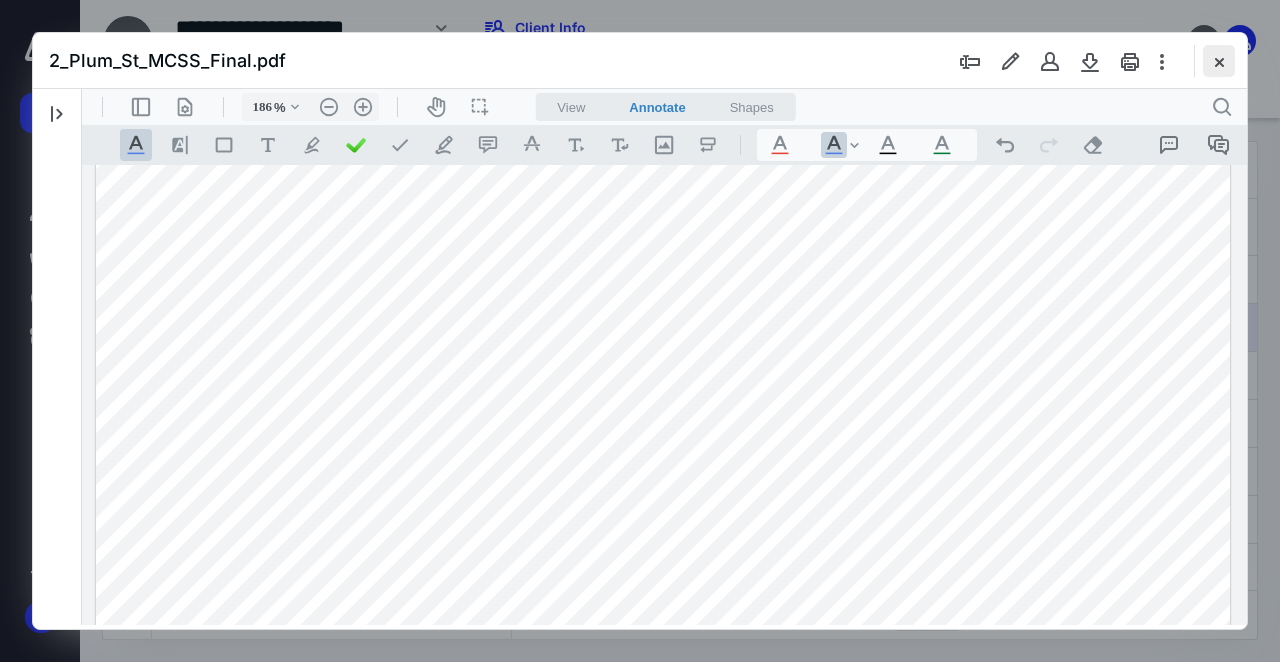 click at bounding box center [1219, 61] 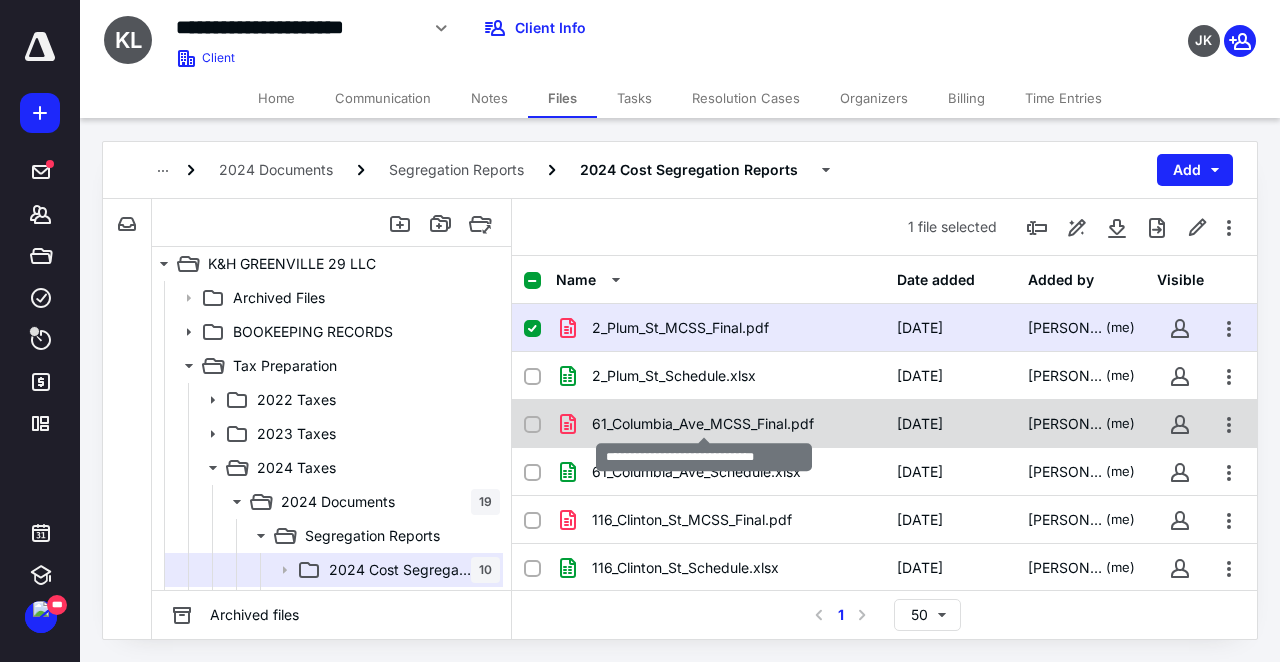 click on "61_Columbia_Ave_MCSS_Final.pdf" at bounding box center (703, 424) 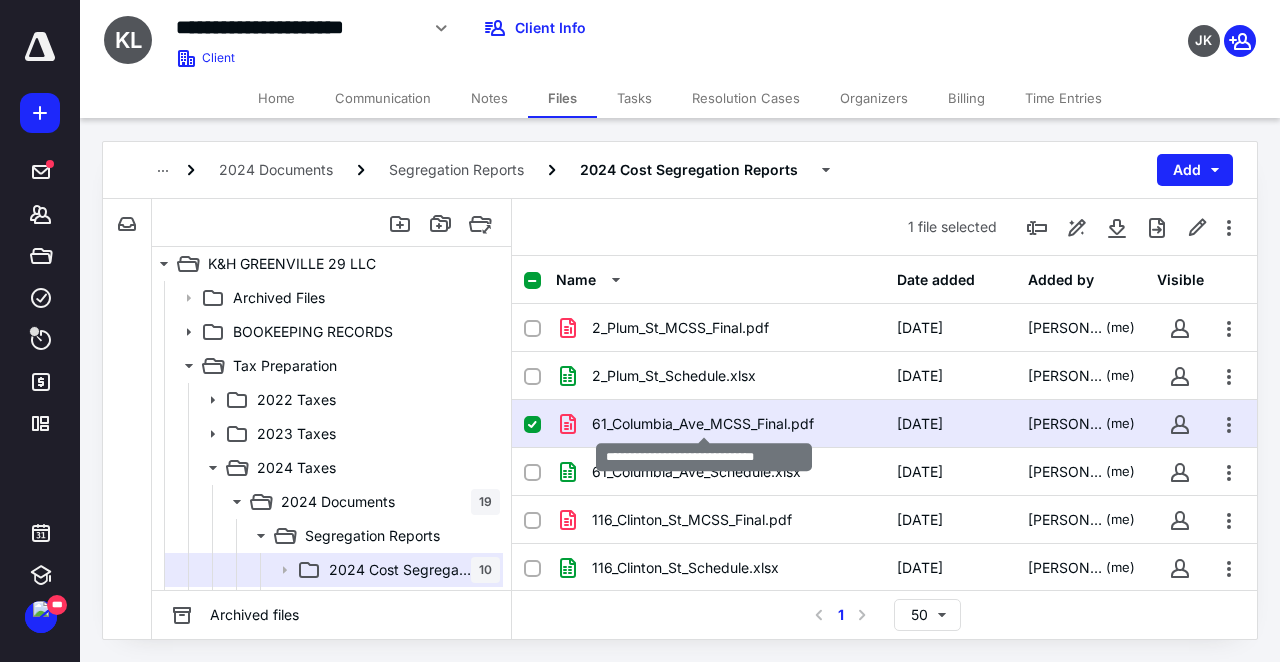 click on "61_Columbia_Ave_MCSS_Final.pdf" at bounding box center (703, 424) 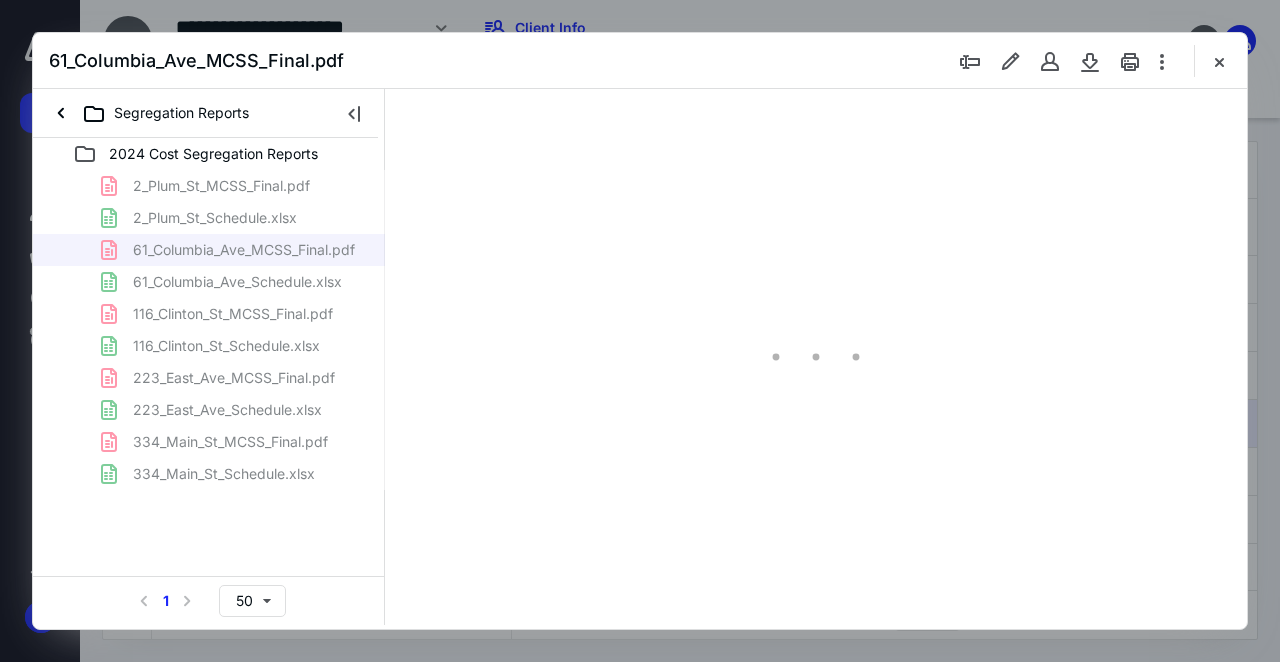 scroll, scrollTop: 0, scrollLeft: 0, axis: both 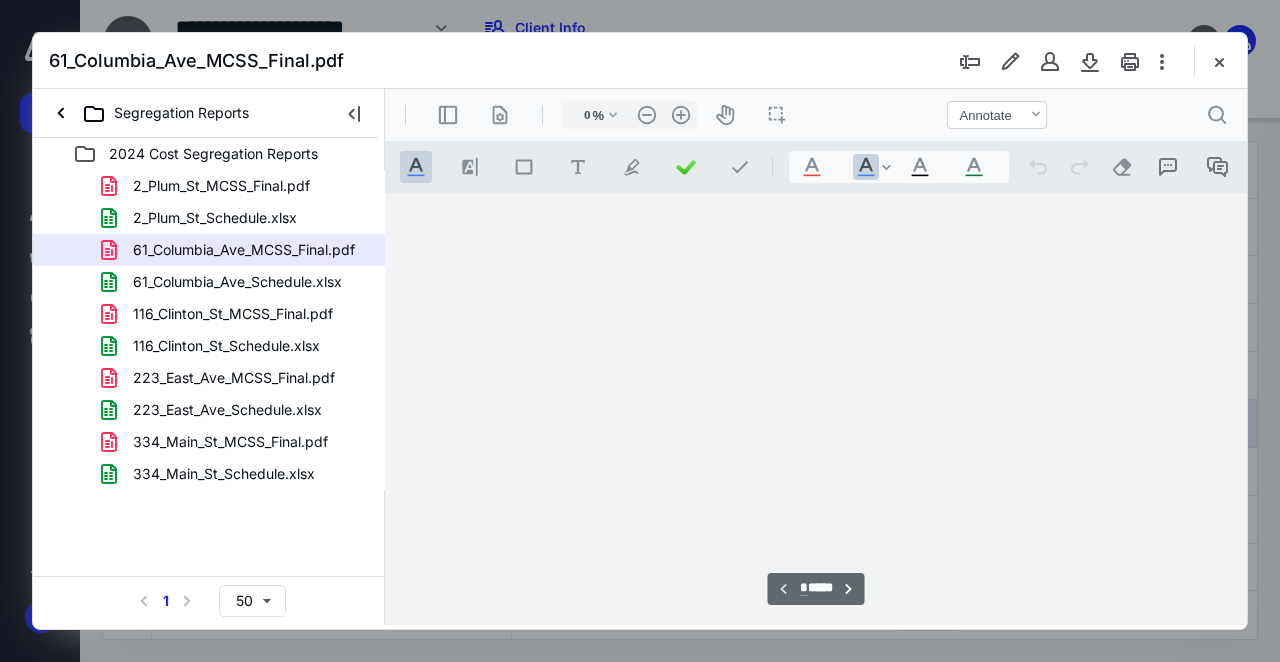 type on "138" 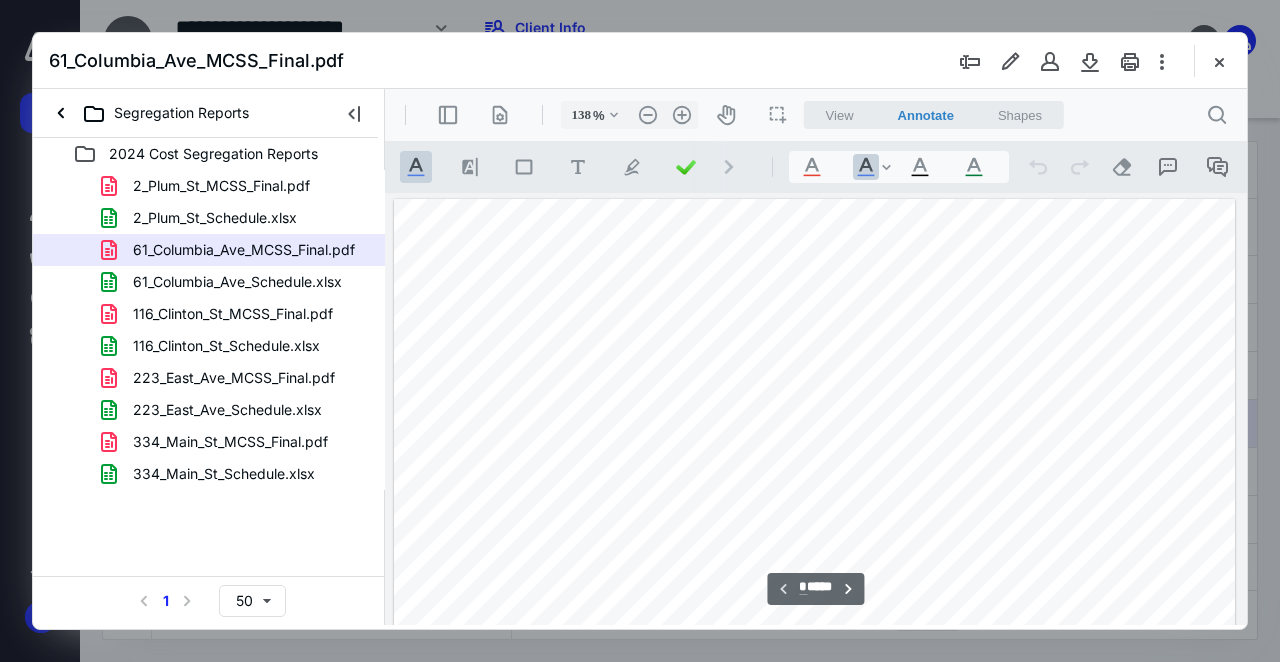 scroll, scrollTop: 110, scrollLeft: 0, axis: vertical 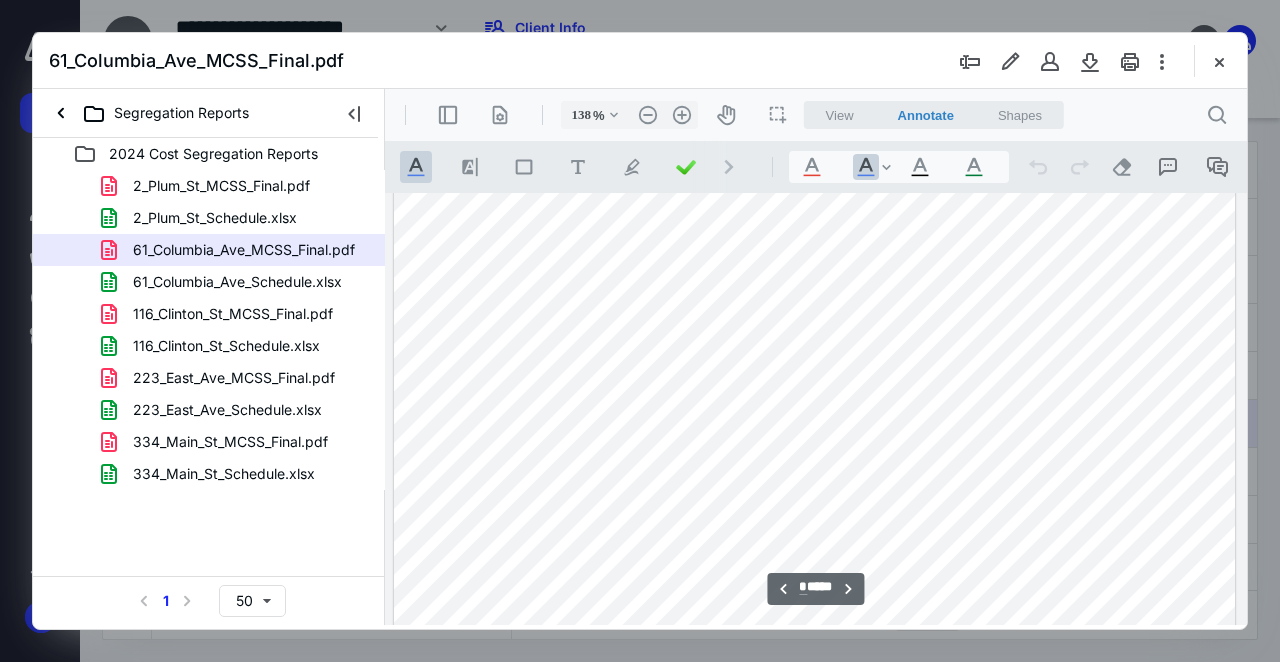 type on "*" 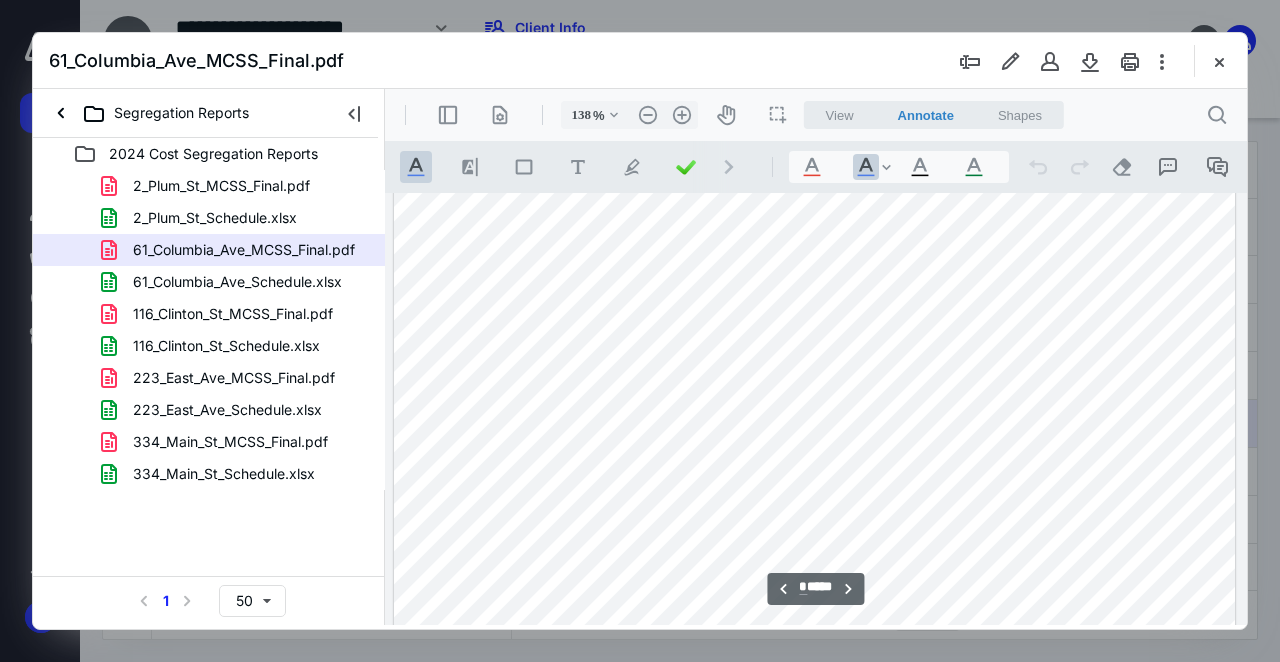 scroll, scrollTop: 3550, scrollLeft: 0, axis: vertical 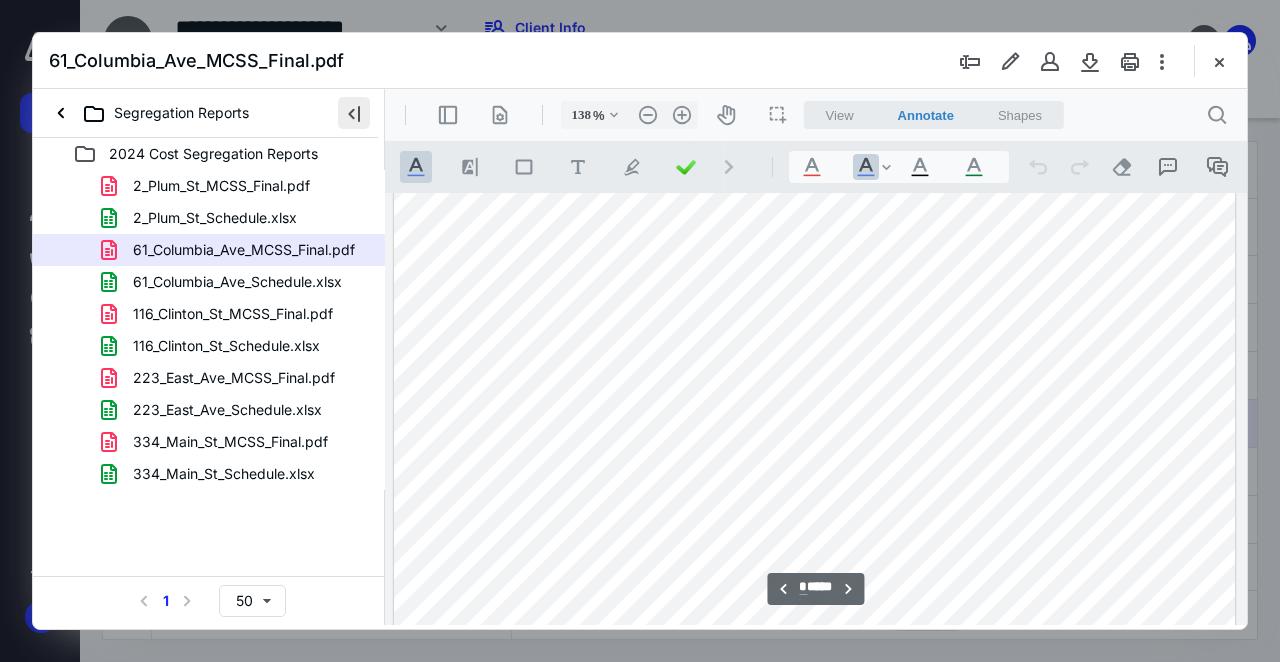 click at bounding box center [354, 113] 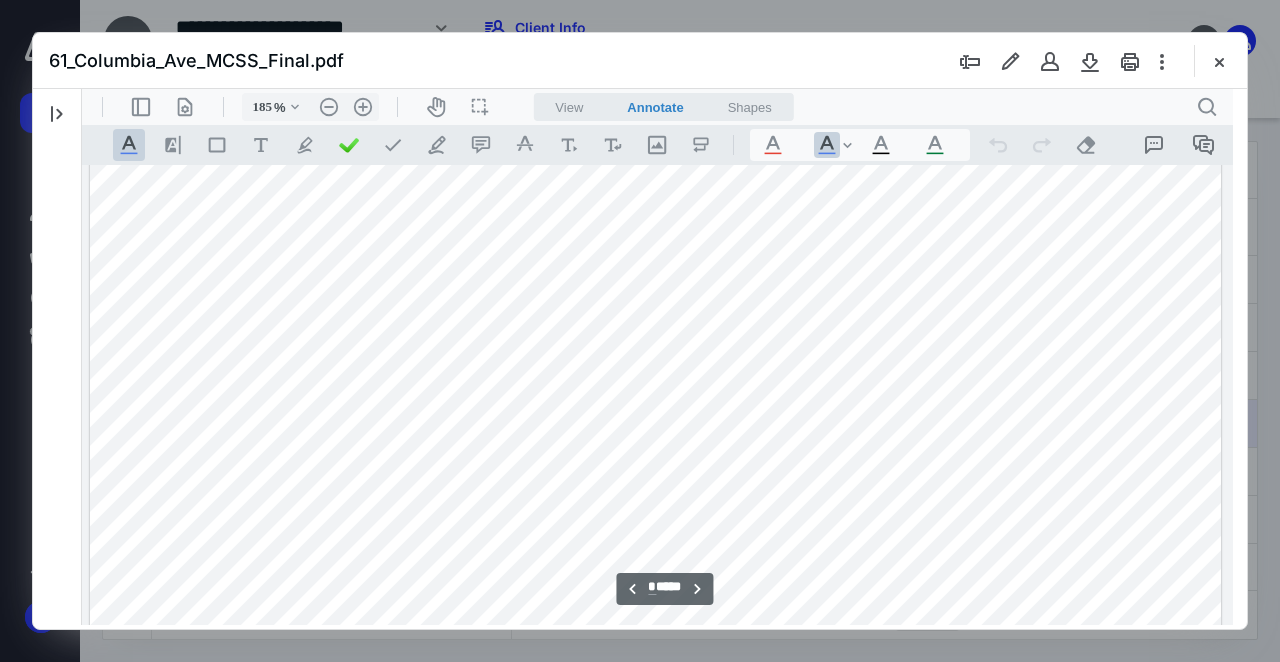 type on "186" 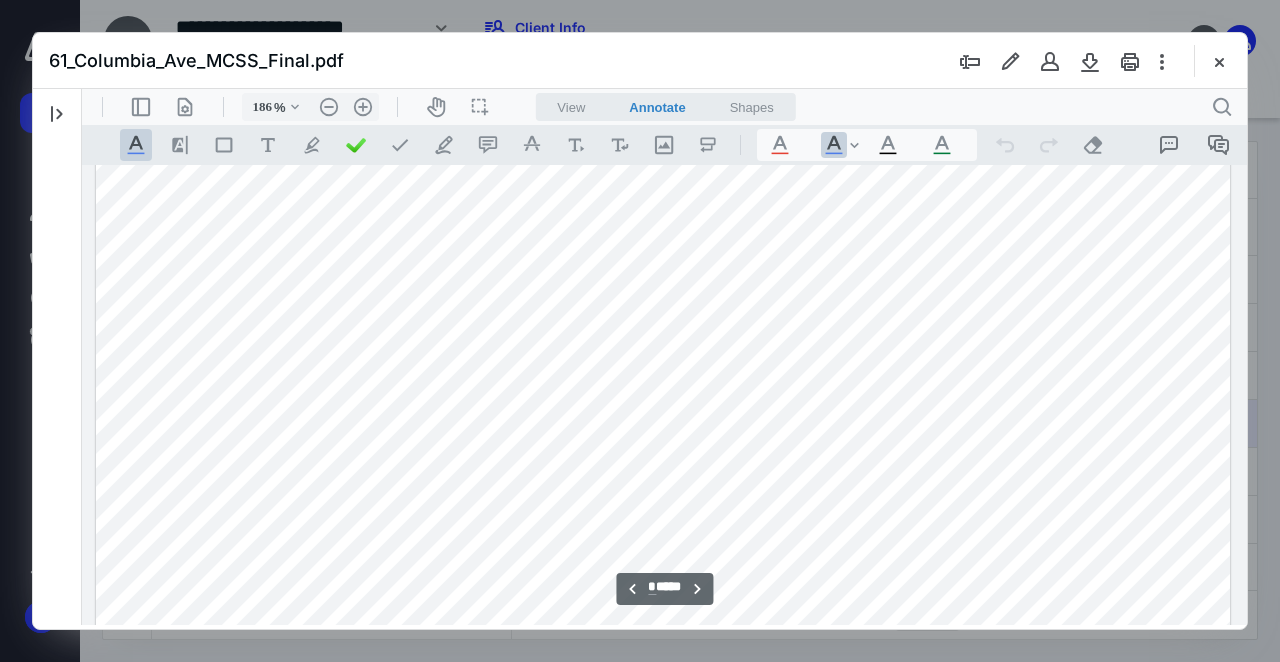 scroll, scrollTop: 4986, scrollLeft: 0, axis: vertical 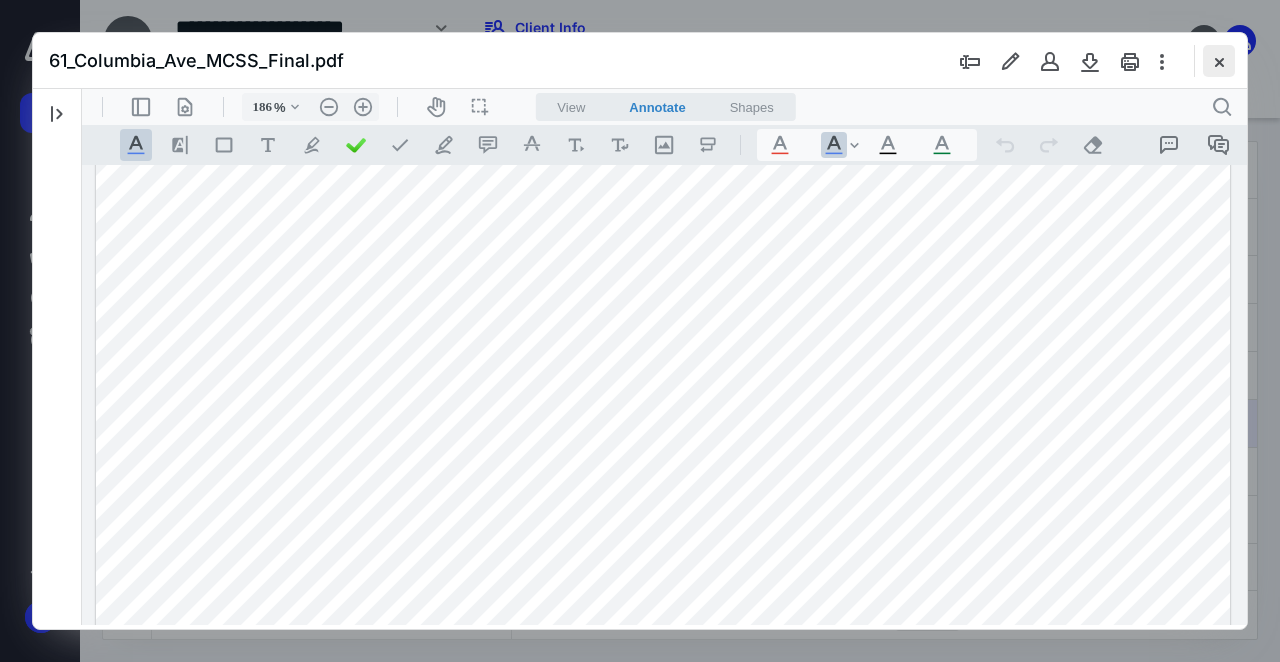 click at bounding box center (1219, 61) 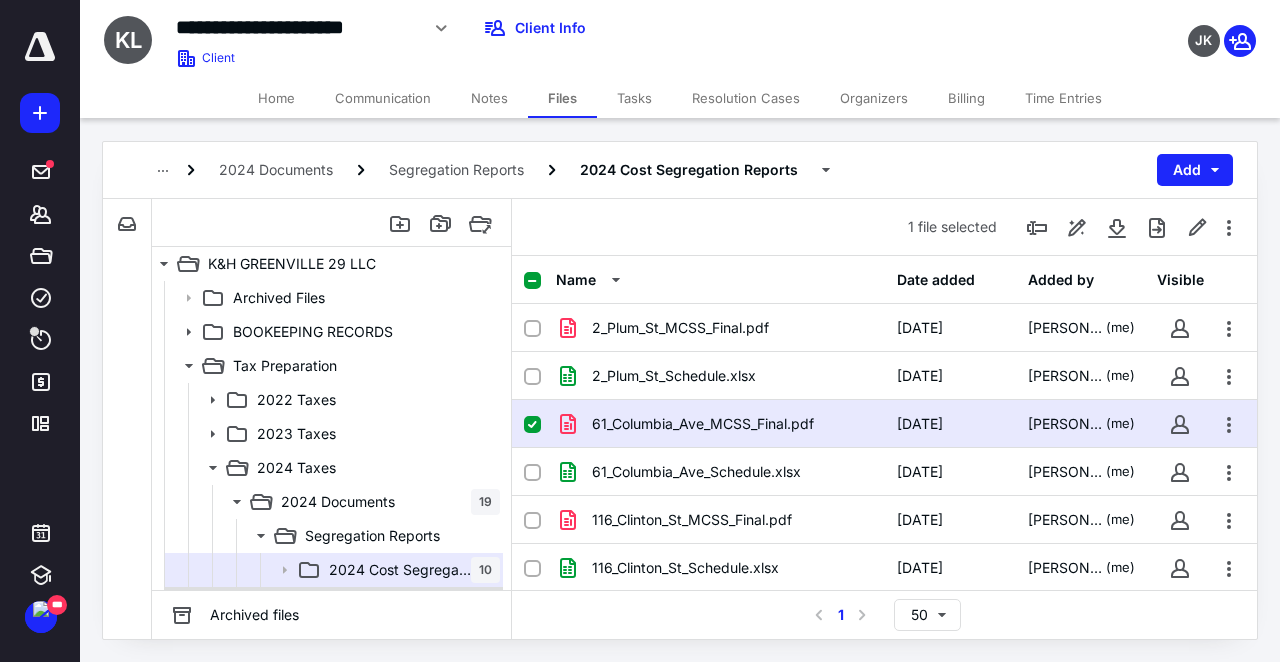 scroll, scrollTop: 233, scrollLeft: 0, axis: vertical 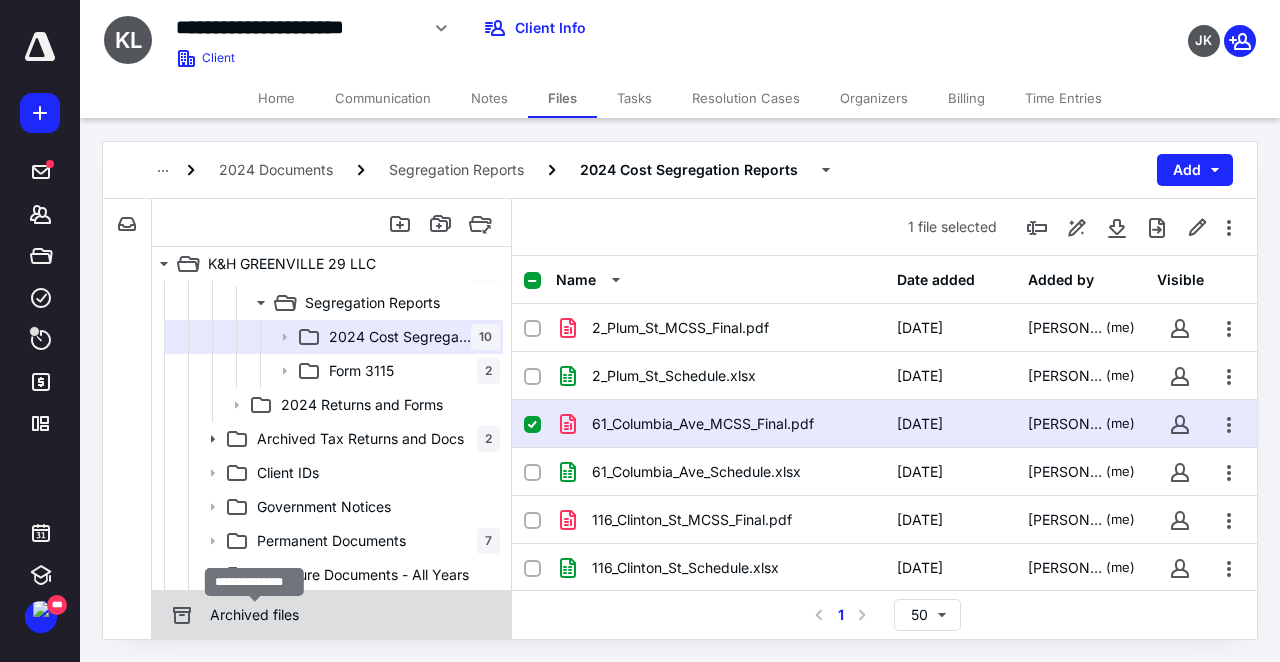 click on "Archived files" at bounding box center [254, 615] 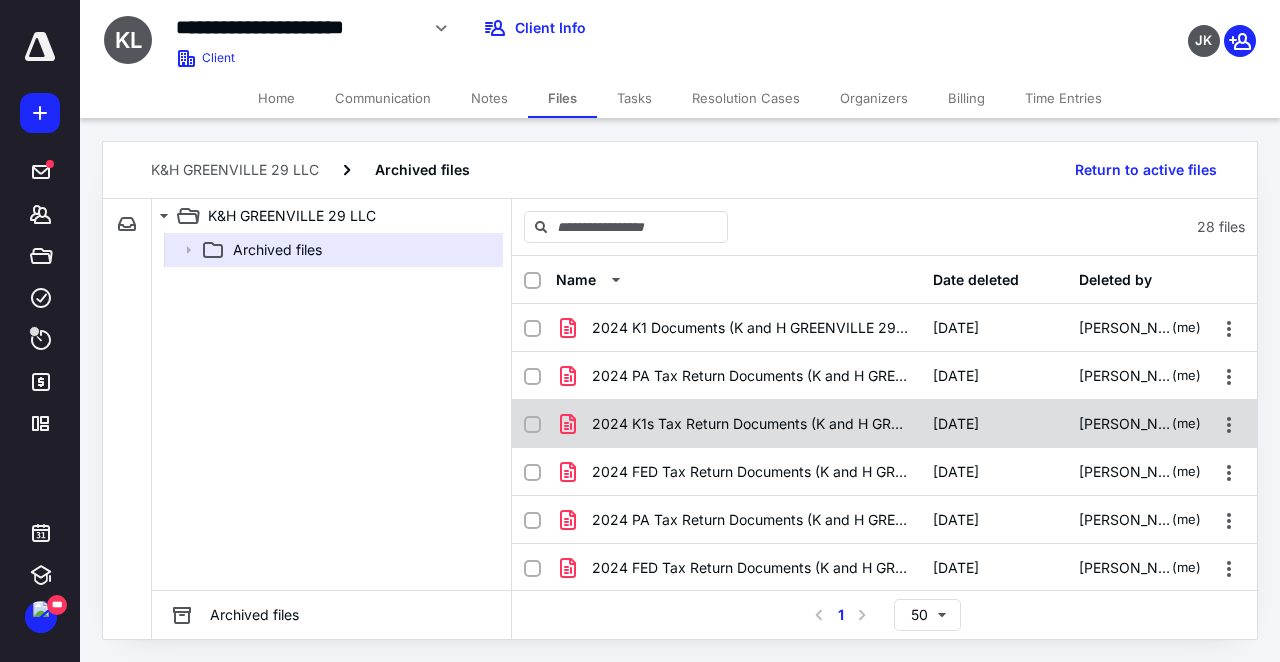 scroll, scrollTop: 640, scrollLeft: 0, axis: vertical 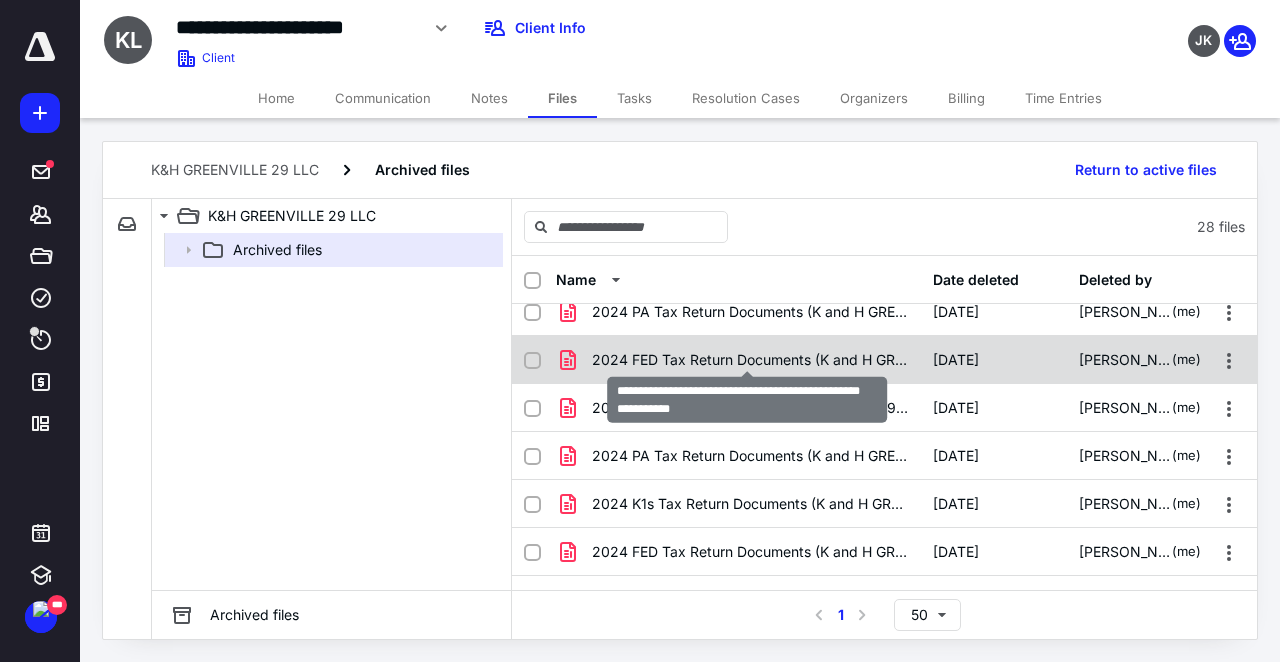 click on "2024 FED Tax Return Documents (K and H GREENVILLE 29 LLC).pdf" at bounding box center (750, 360) 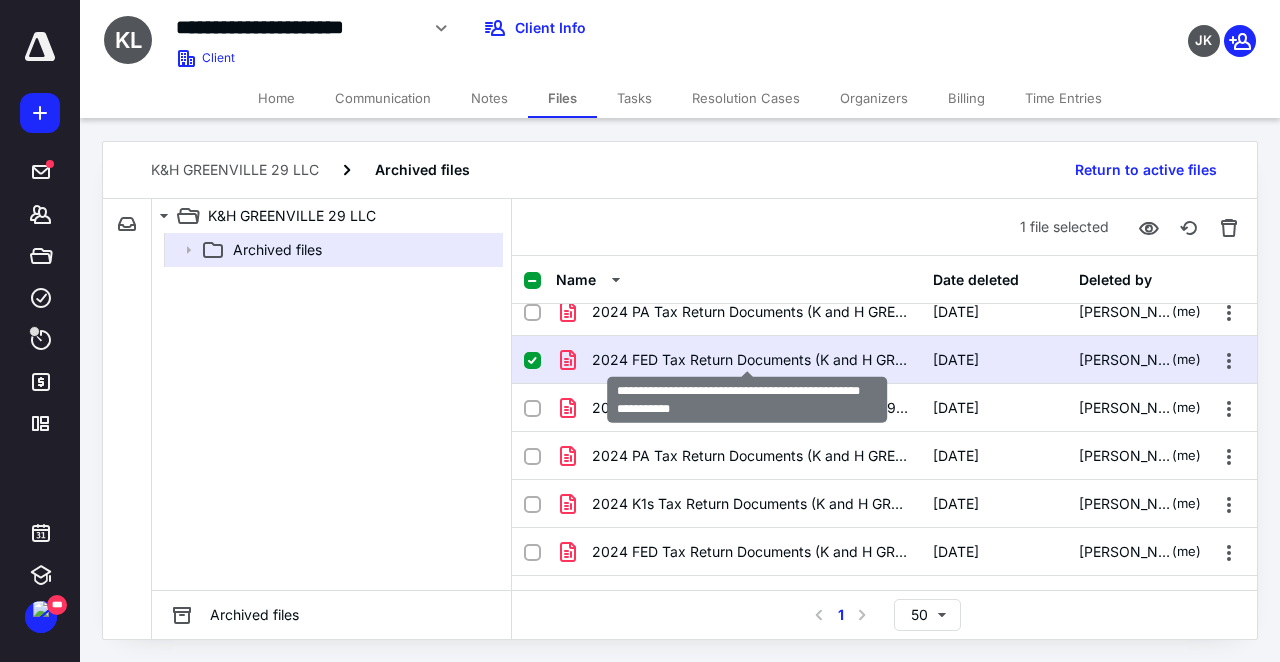 click on "2024 FED Tax Return Documents (K and H GREENVILLE 29 LLC).pdf" at bounding box center [750, 360] 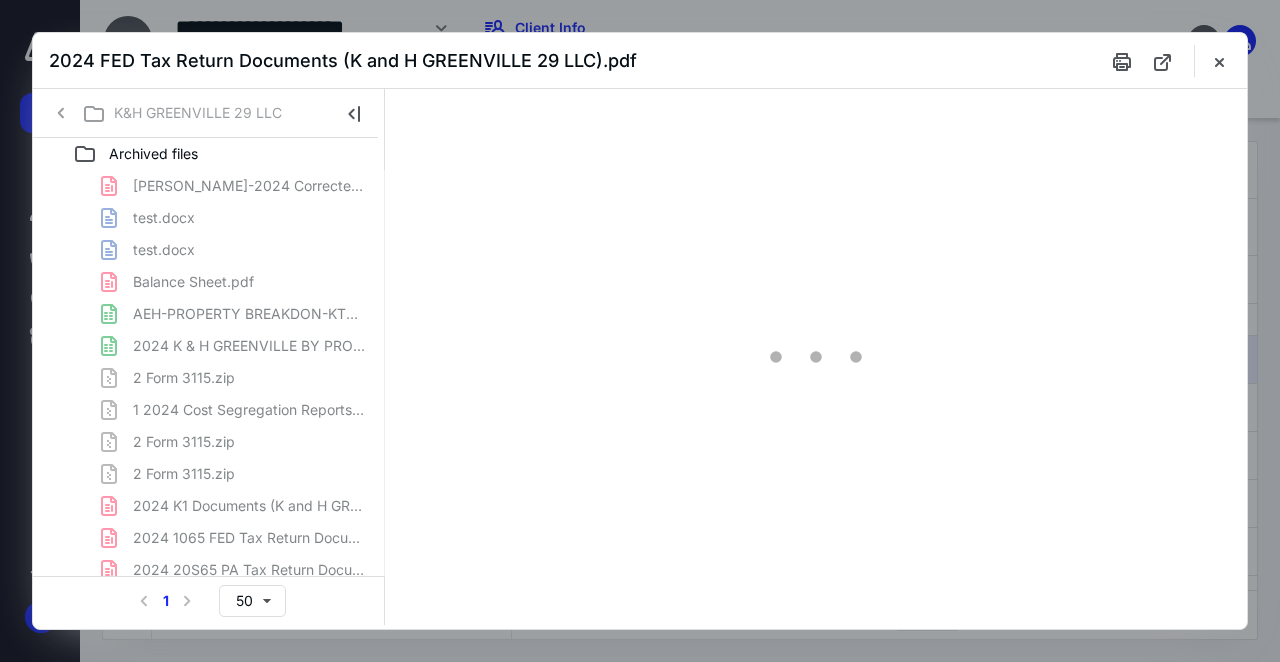 scroll, scrollTop: 0, scrollLeft: 0, axis: both 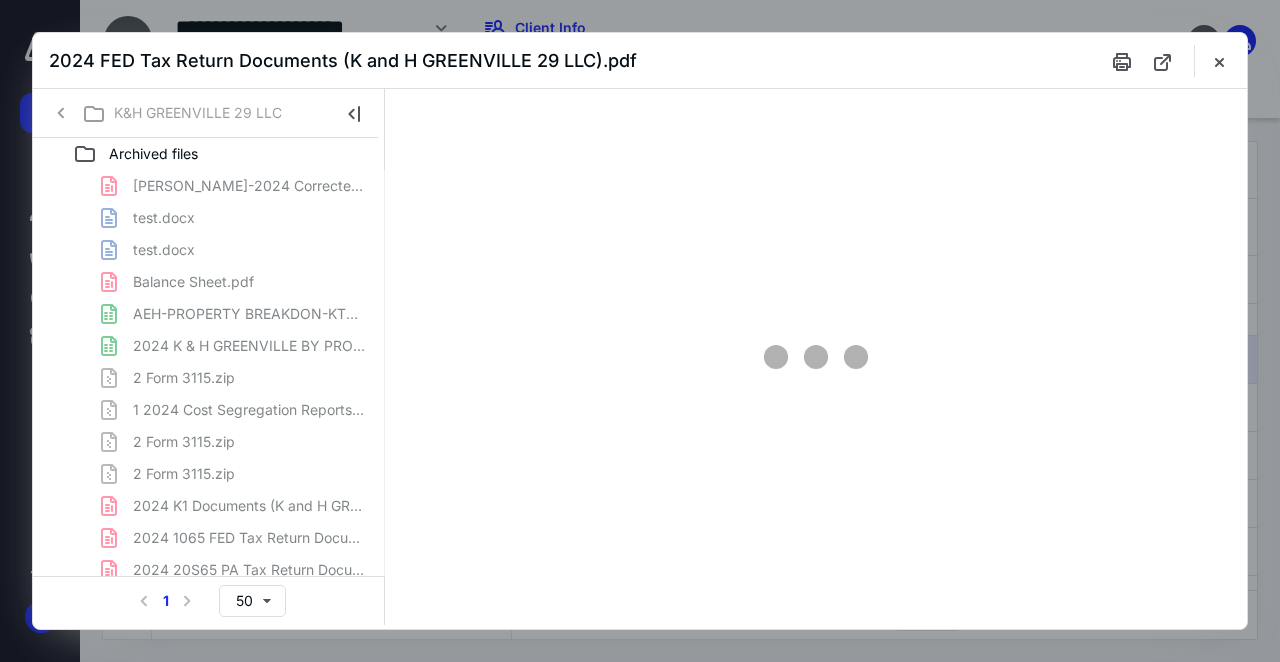 type on "138" 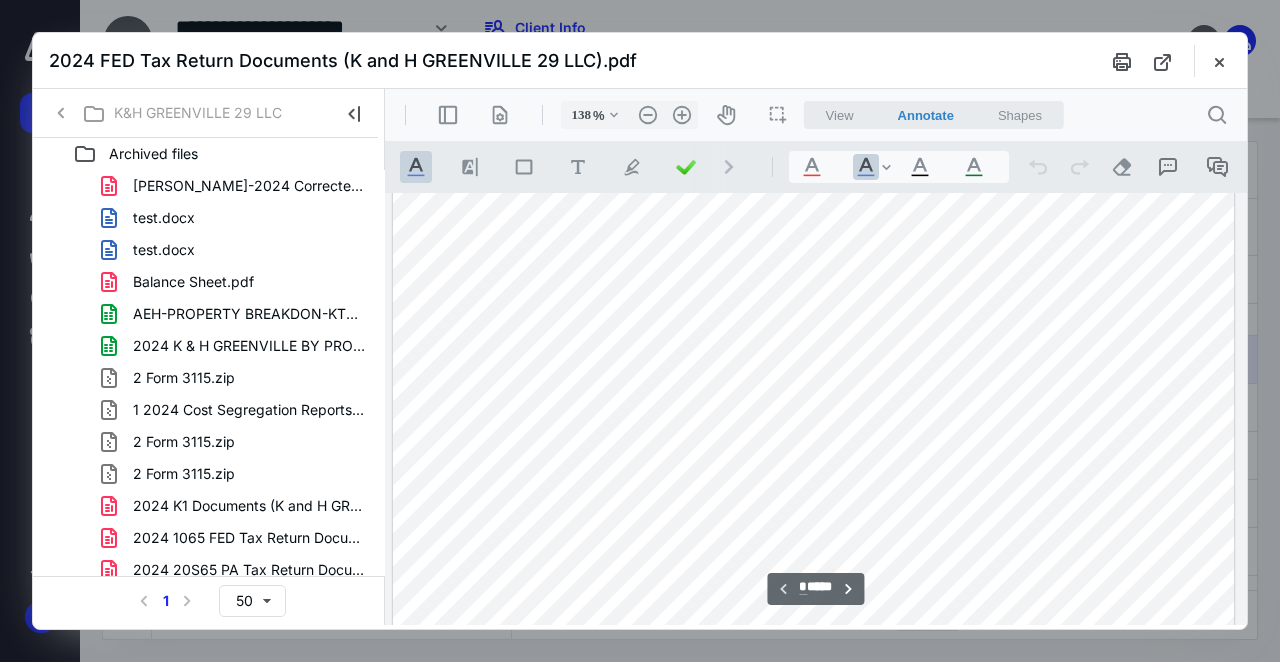 scroll, scrollTop: 670, scrollLeft: 122, axis: both 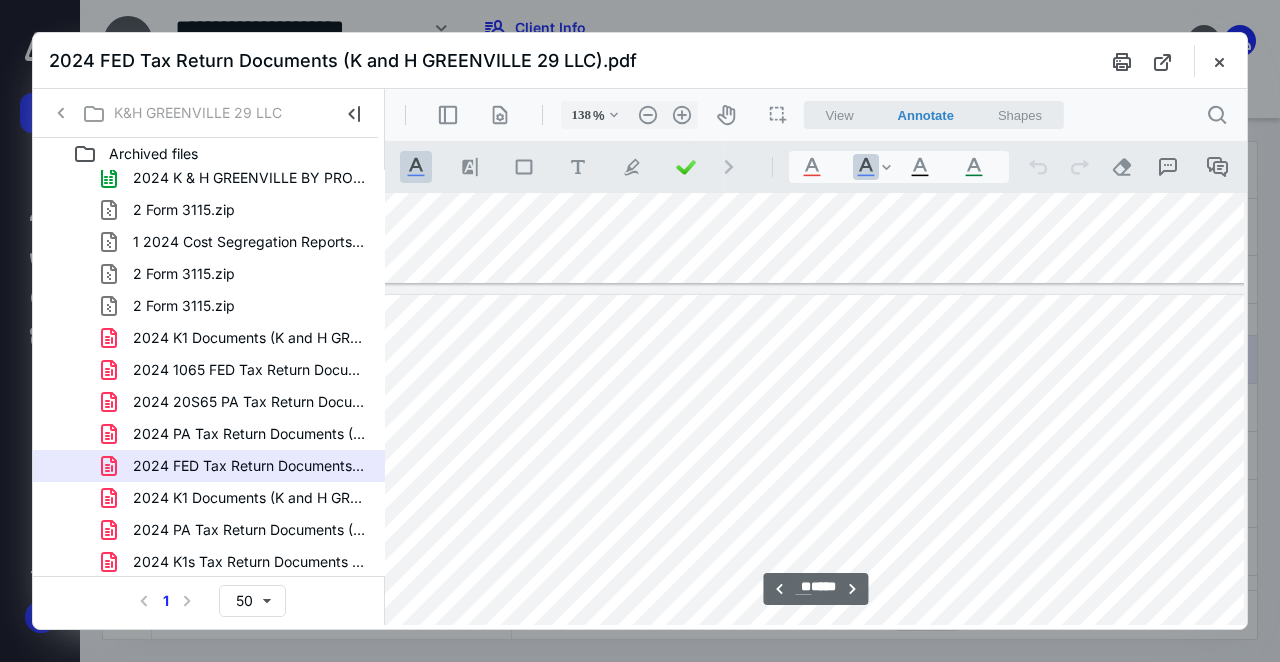 click at bounding box center [813, 716] 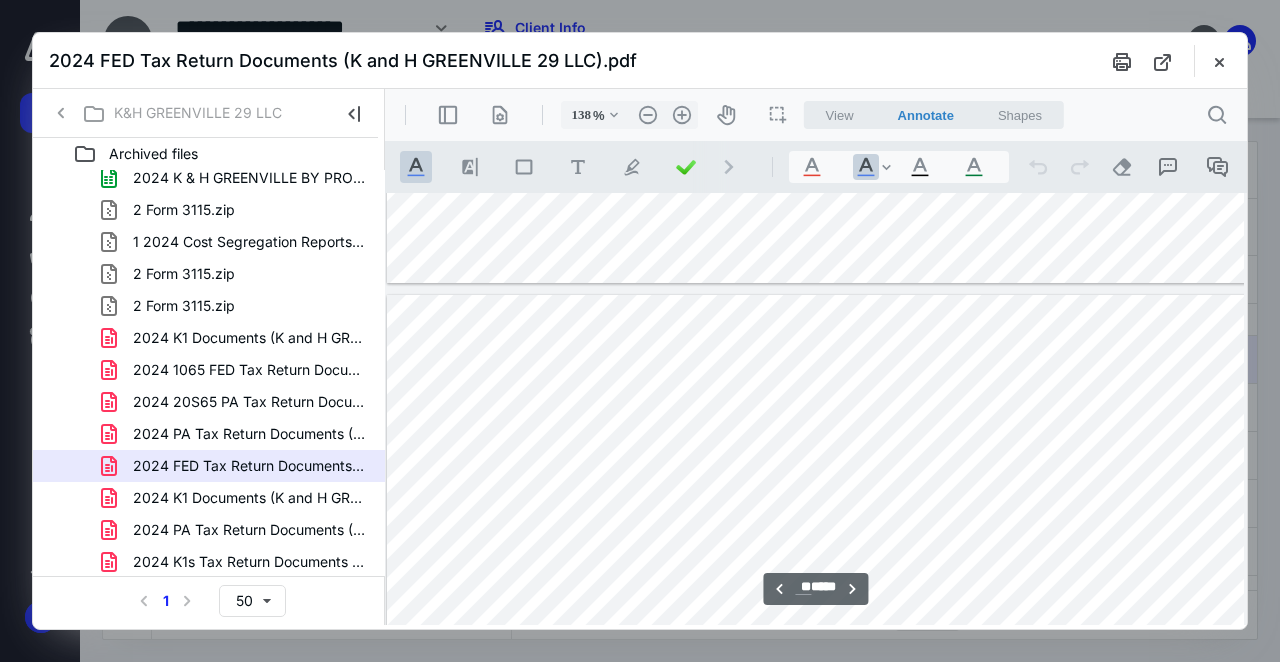 scroll, scrollTop: 56600, scrollLeft: 0, axis: vertical 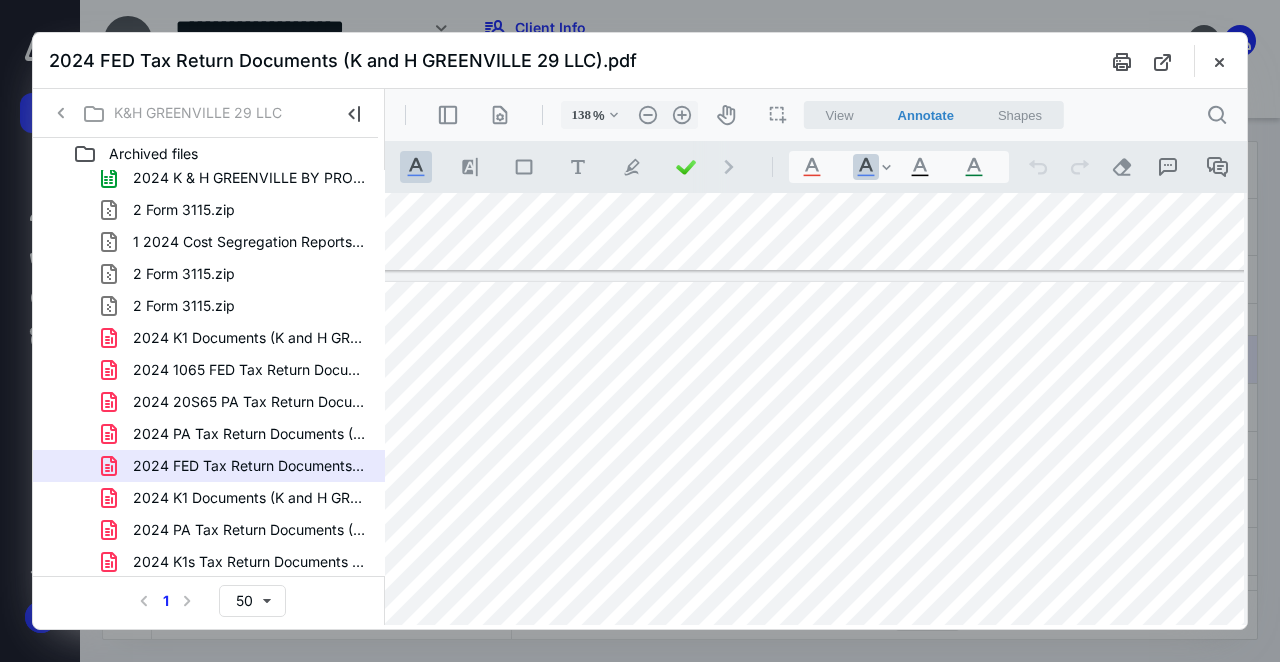 click at bounding box center (709, 703) 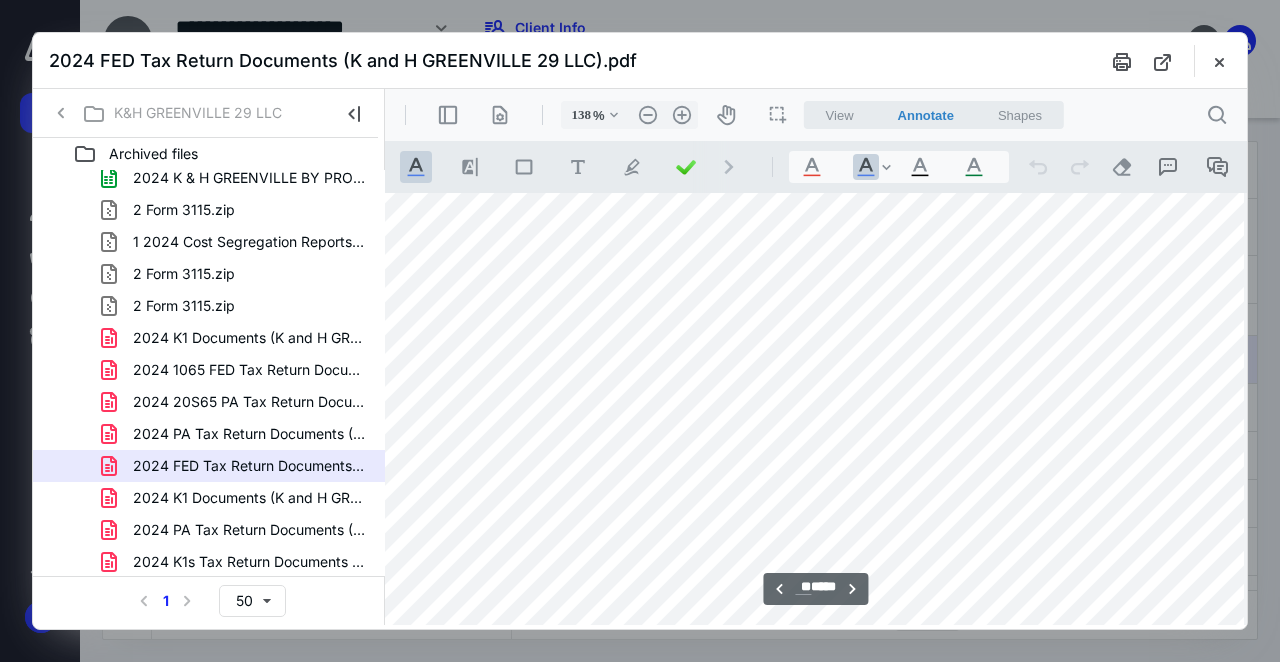 type on "**" 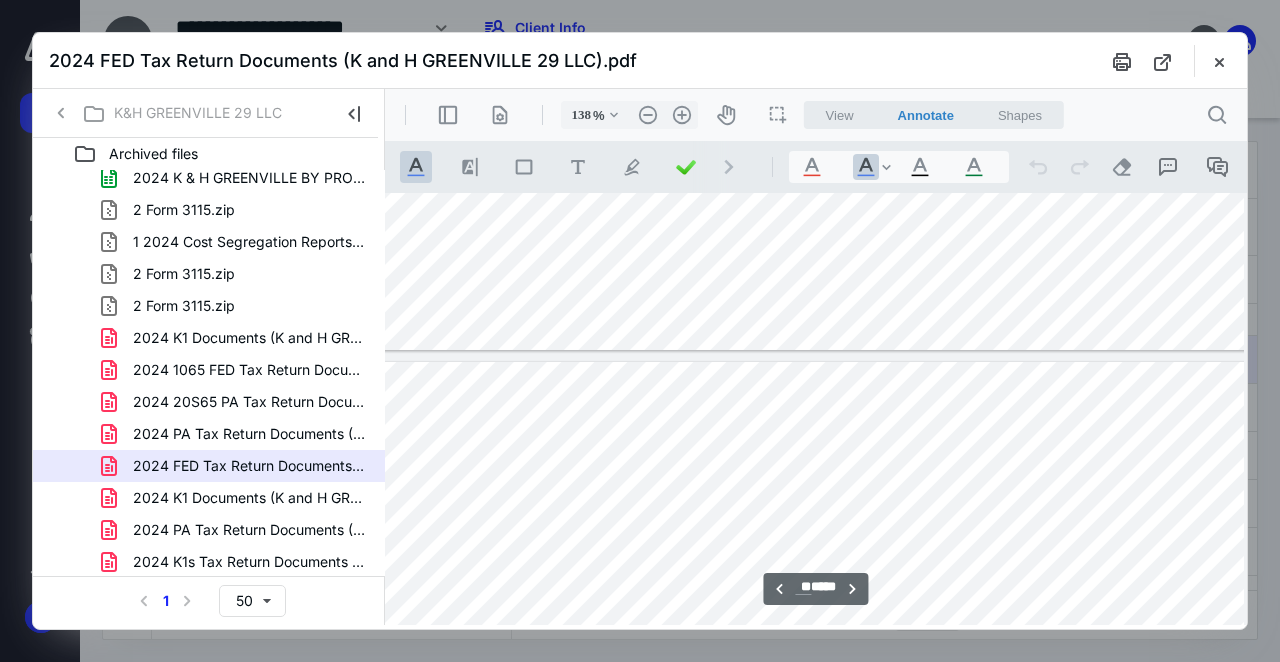scroll, scrollTop: 59252, scrollLeft: 226, axis: both 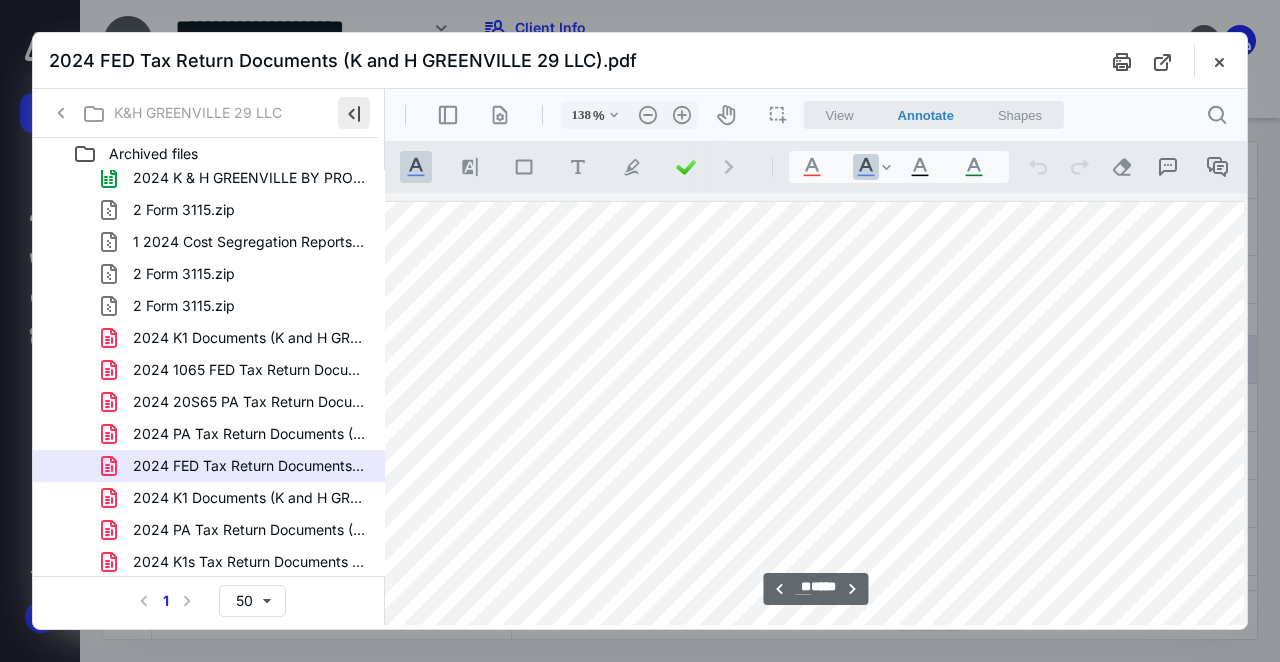 click at bounding box center [354, 113] 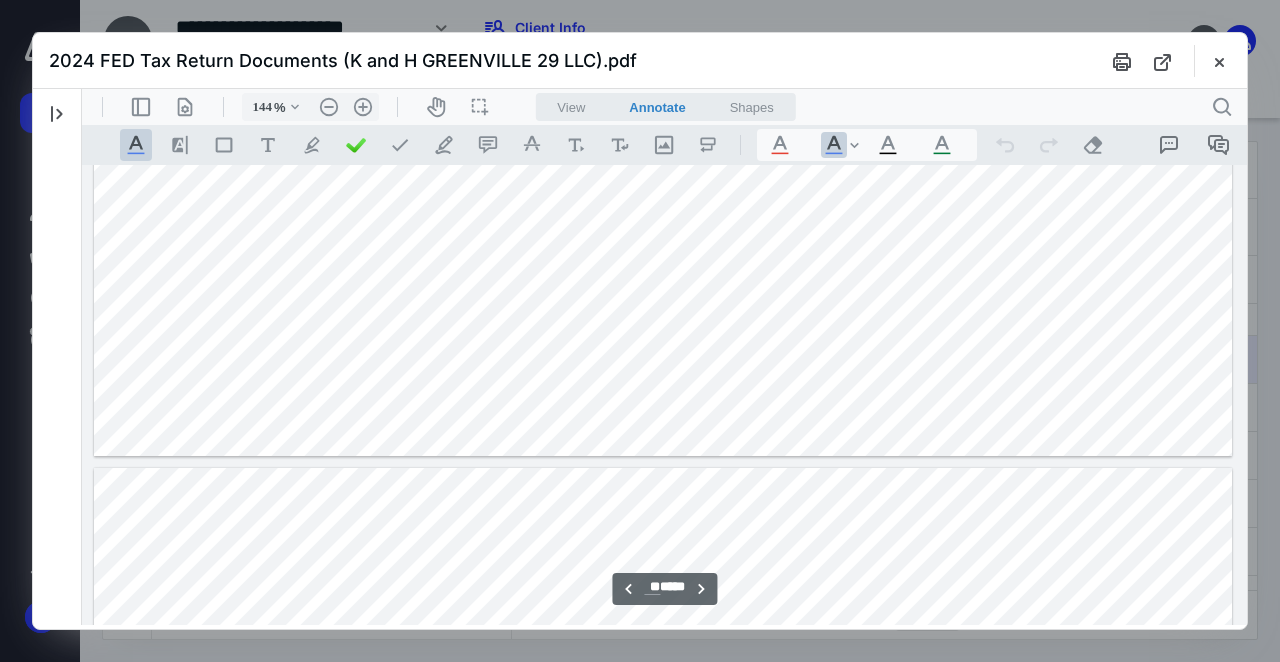 scroll, scrollTop: 61868, scrollLeft: 0, axis: vertical 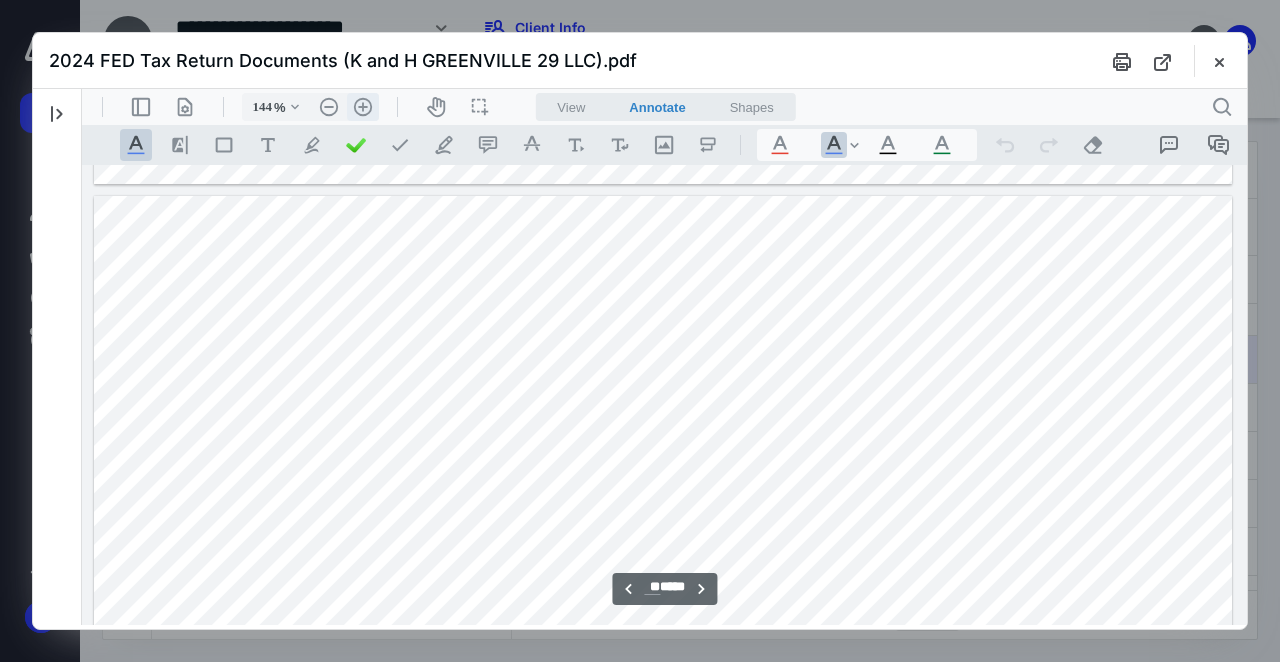 click on ".cls-1{fill:#abb0c4;} icon - header - zoom - in - line" at bounding box center (363, 107) 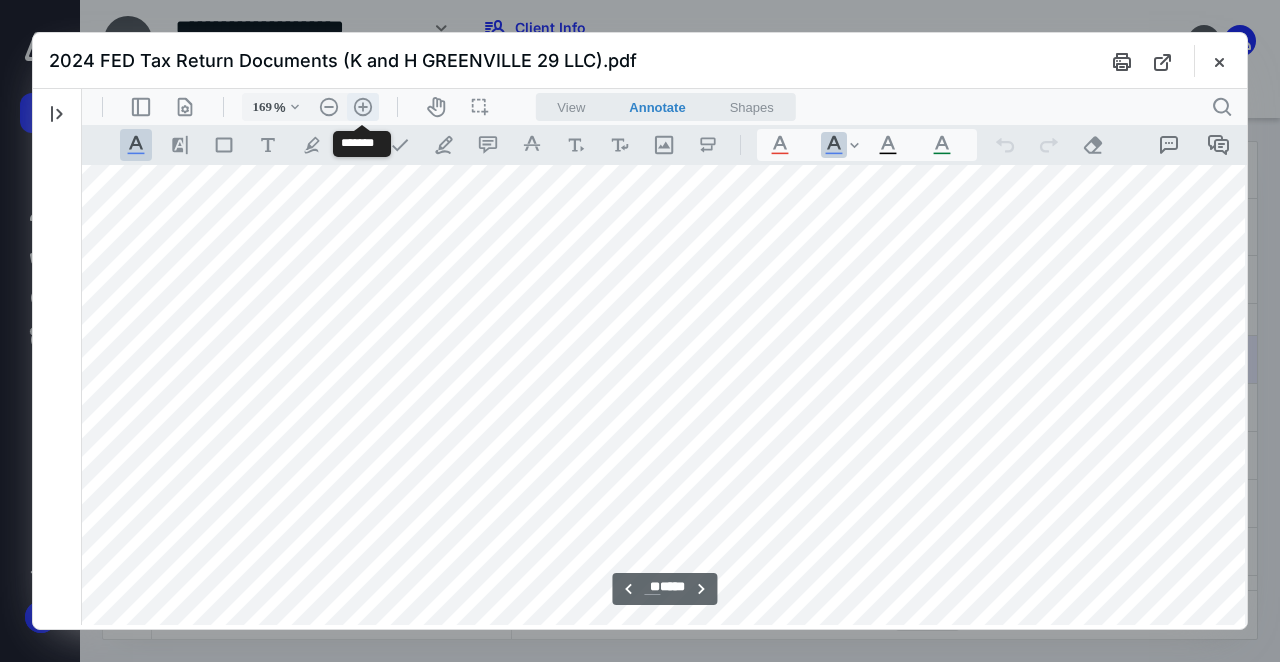 click on ".cls-1{fill:#abb0c4;} icon - header - zoom - in - line" at bounding box center (363, 107) 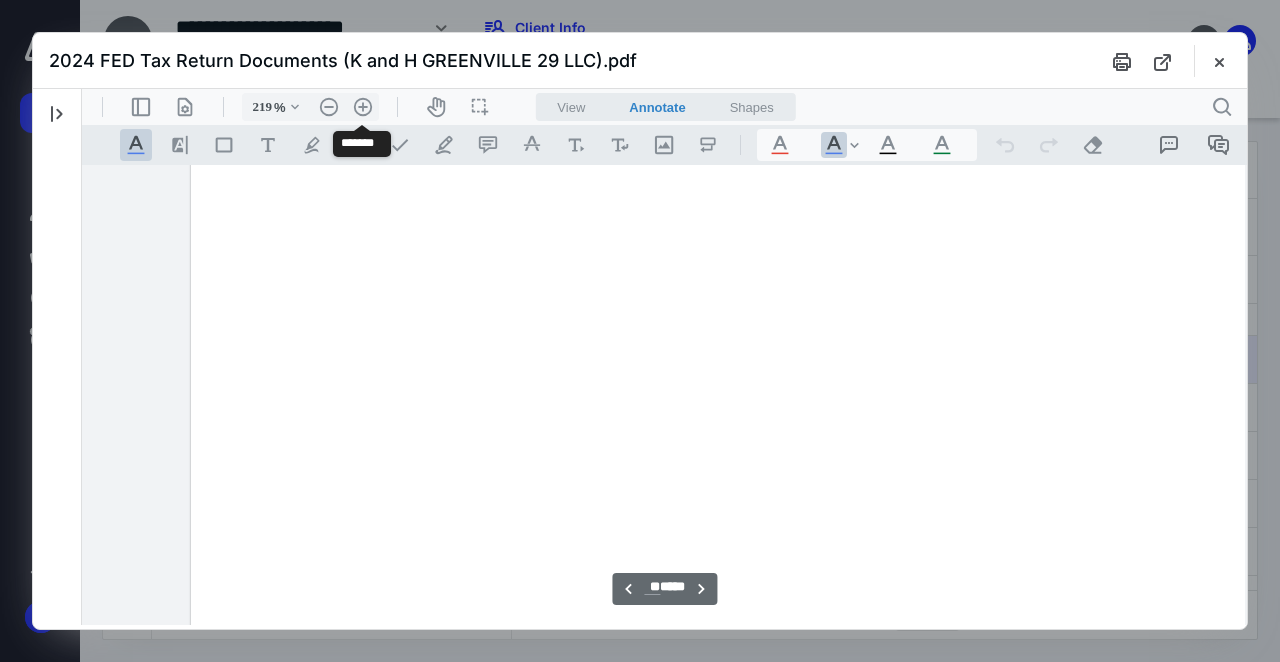 scroll, scrollTop: 94260, scrollLeft: 299, axis: both 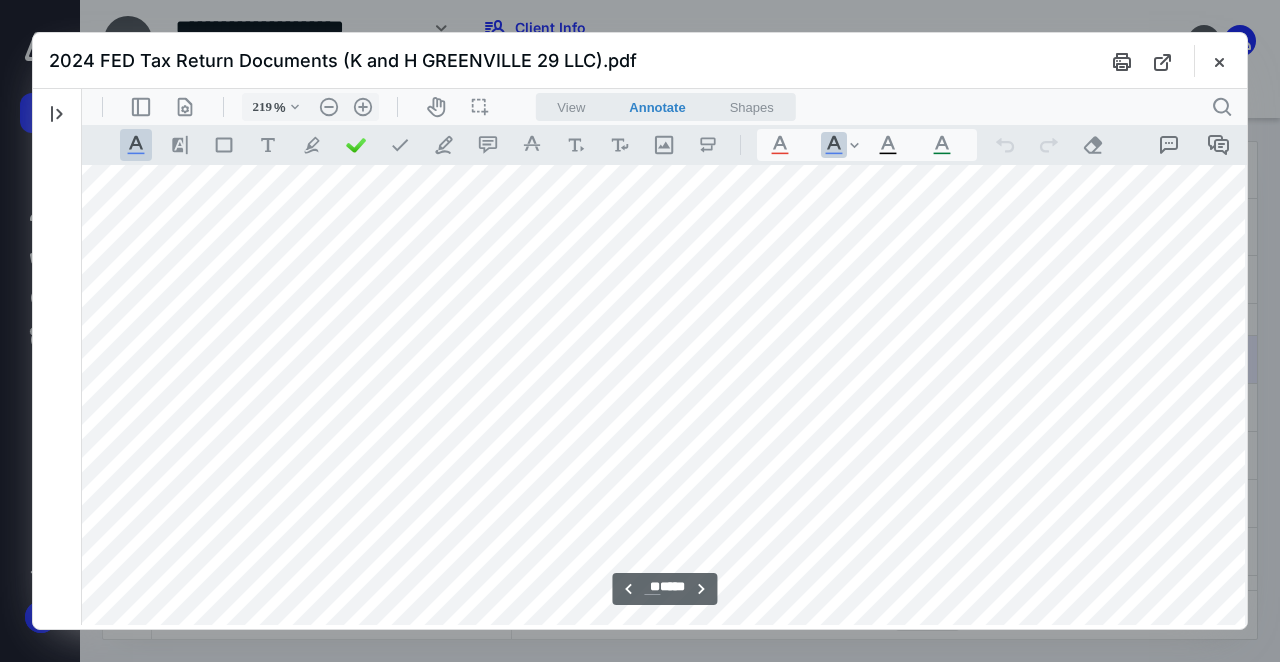 drag, startPoint x: 965, startPoint y: 714, endPoint x: 955, endPoint y: 619, distance: 95.524864 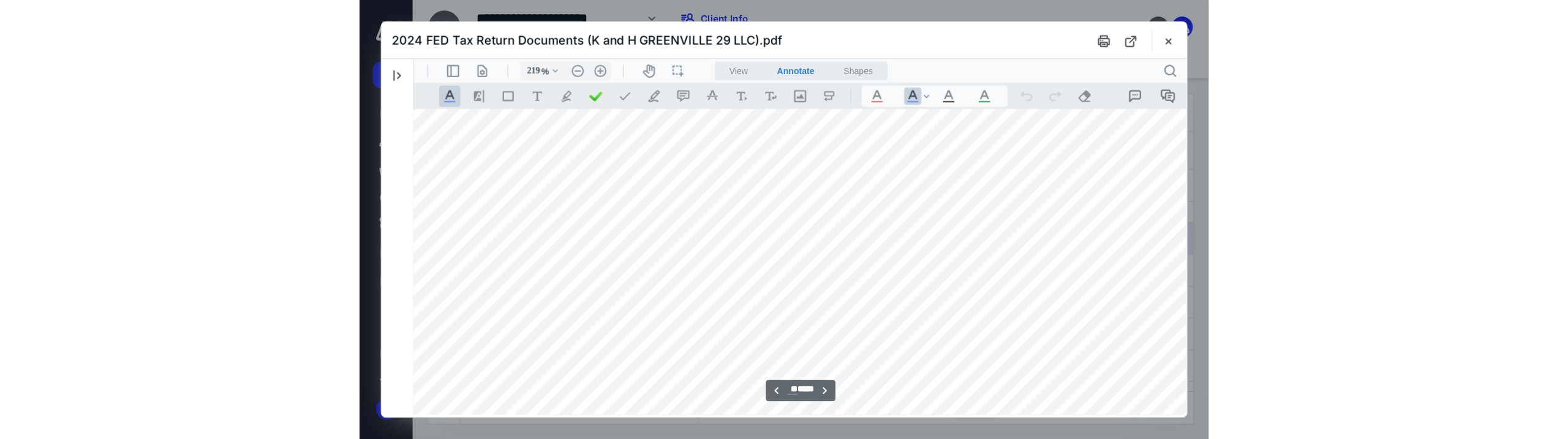 scroll, scrollTop: 57713, scrollLeft: 364, axis: both 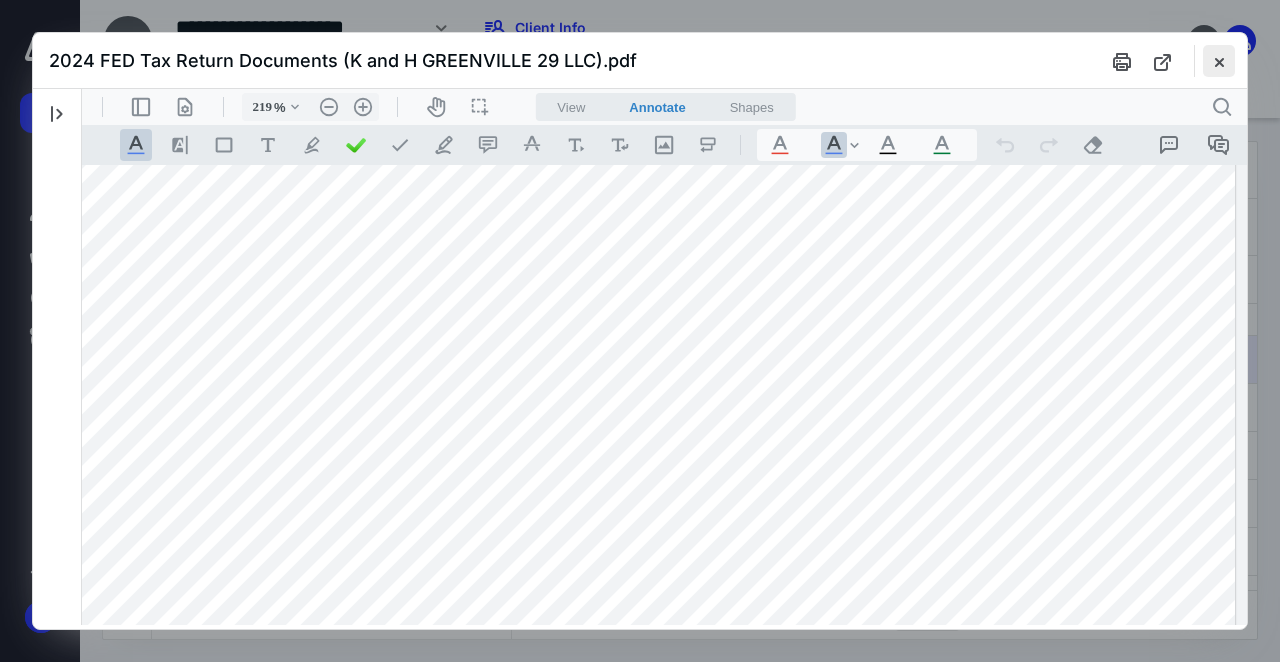 click at bounding box center (1219, 61) 